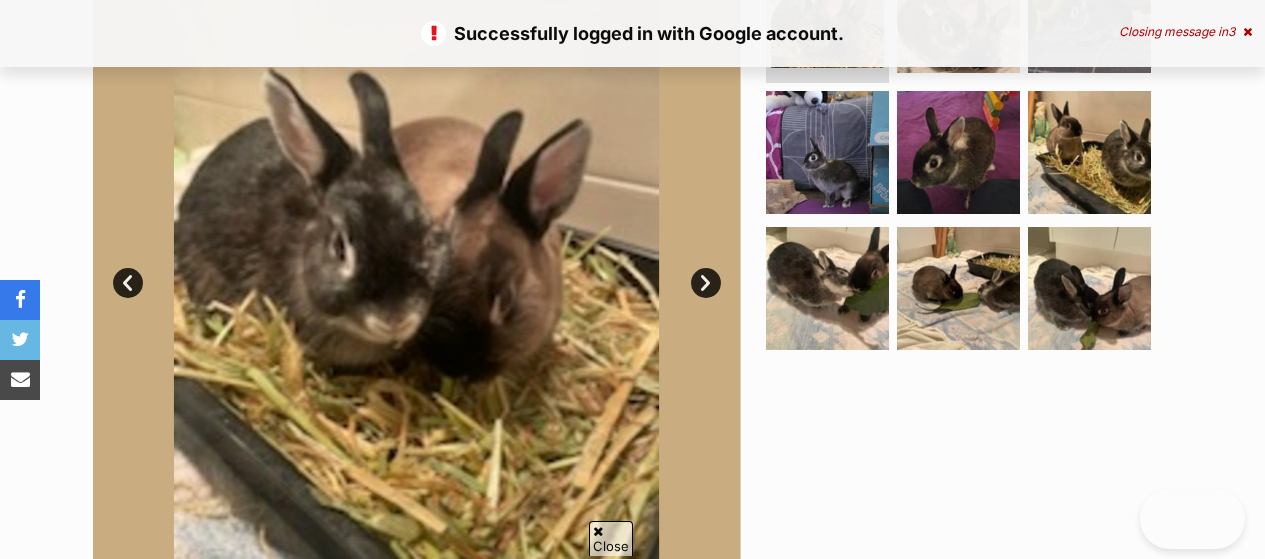 scroll, scrollTop: 444, scrollLeft: 0, axis: vertical 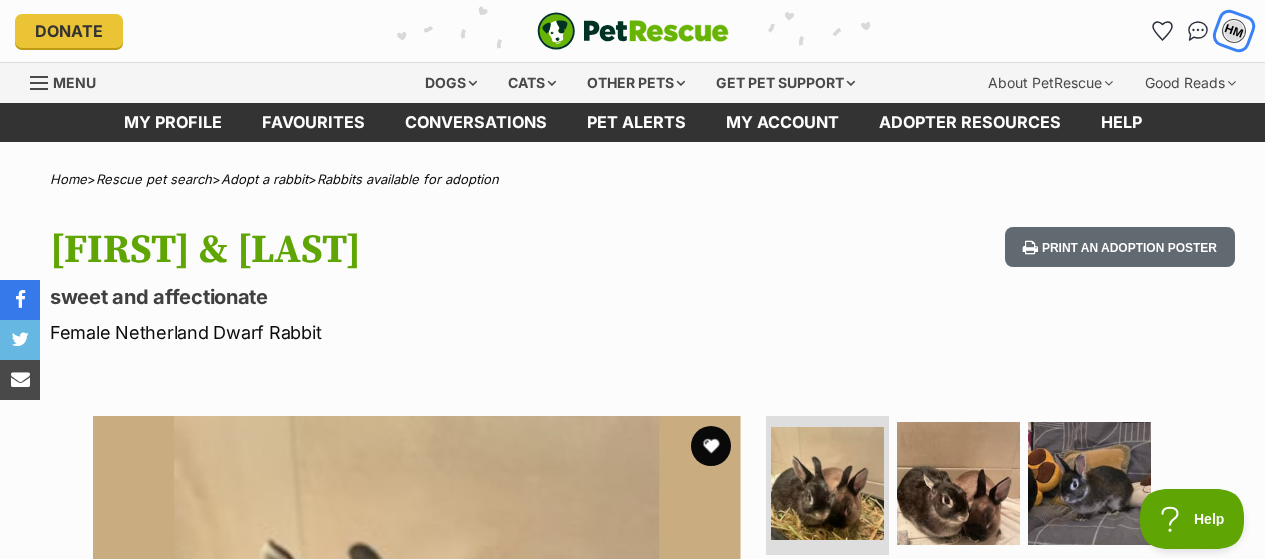 click on "HM" at bounding box center [1234, 31] 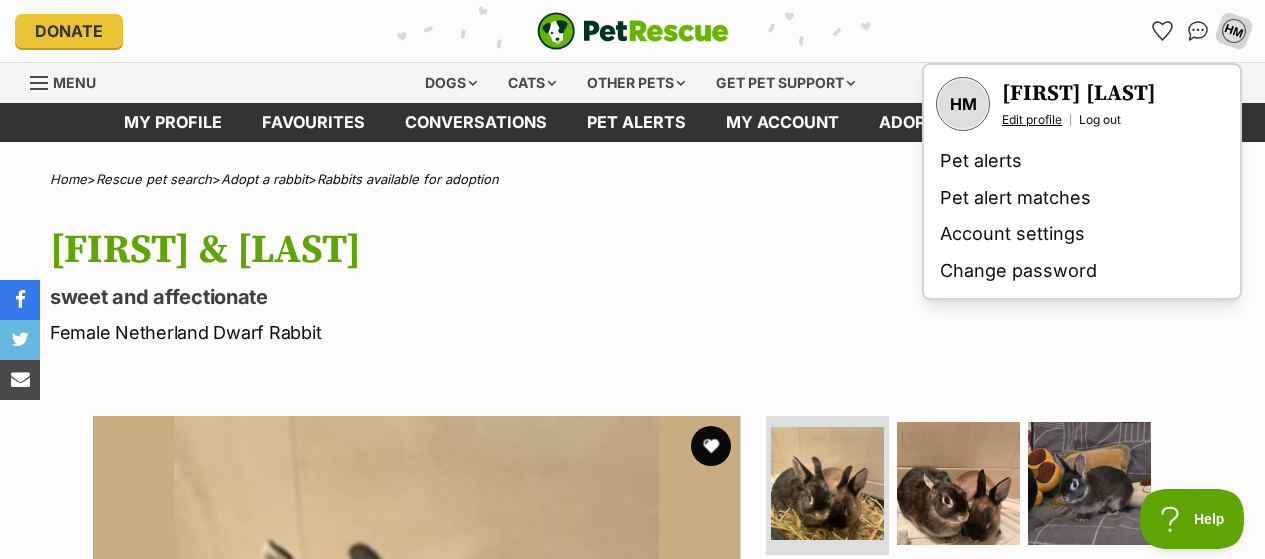 click on "Edit profile" at bounding box center [1032, 120] 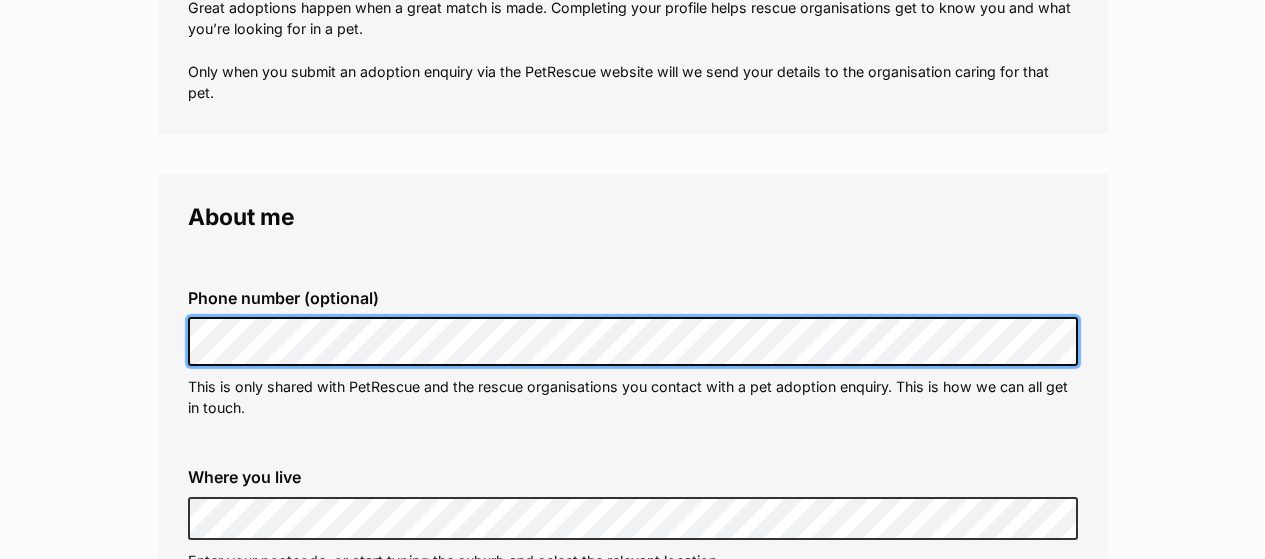 scroll, scrollTop: 403, scrollLeft: 0, axis: vertical 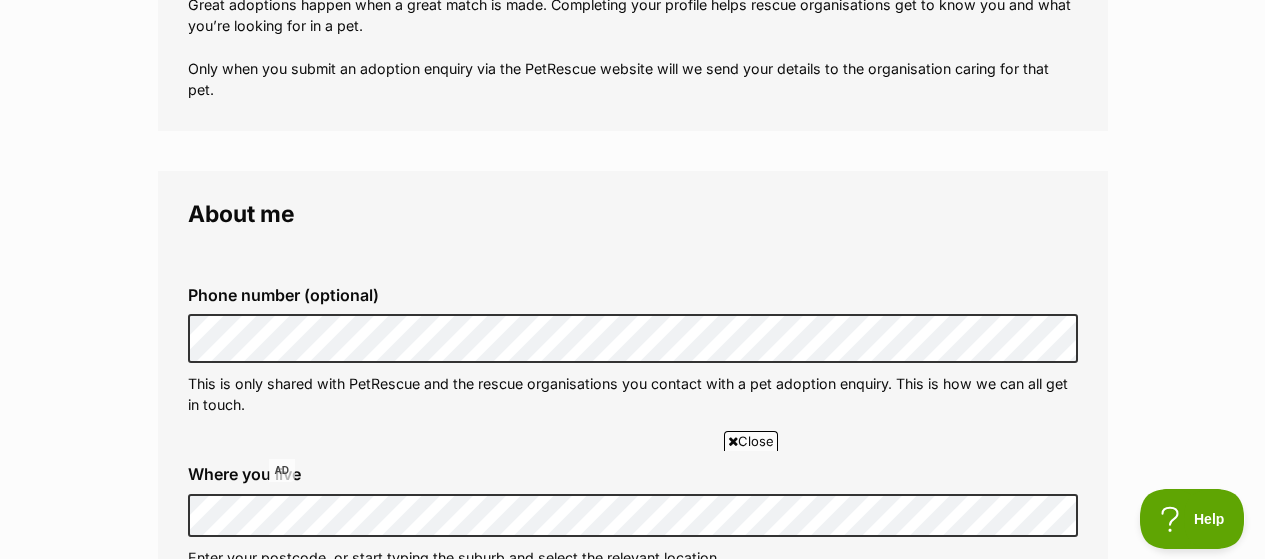 click on "Close" at bounding box center [751, 441] 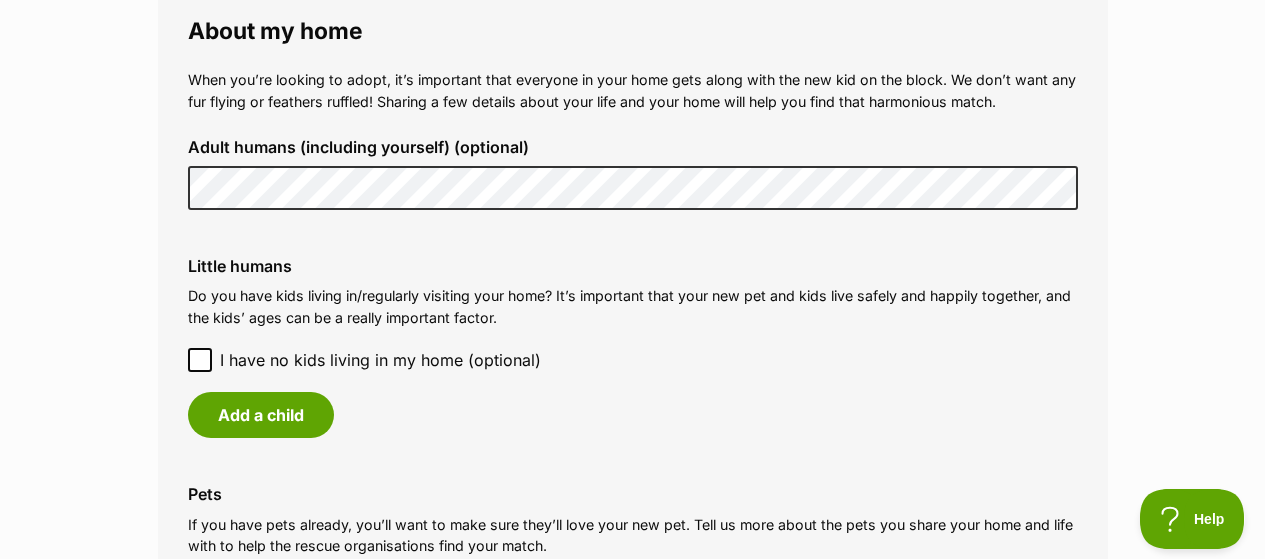 scroll, scrollTop: 1487, scrollLeft: 0, axis: vertical 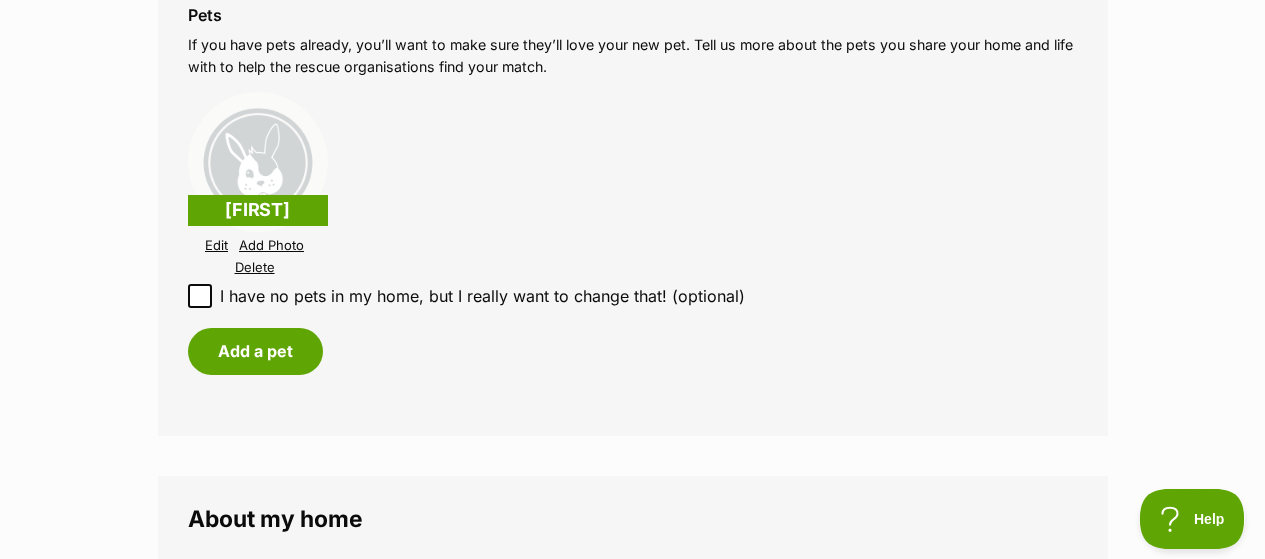 click on "Add Photo" at bounding box center [271, 245] 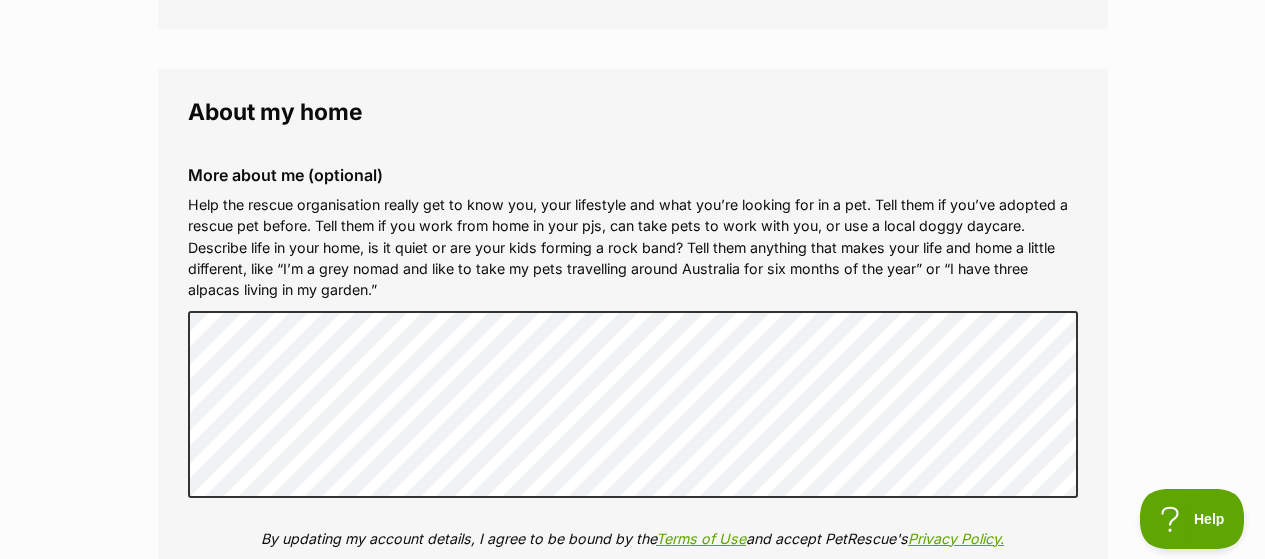scroll, scrollTop: 2307, scrollLeft: 0, axis: vertical 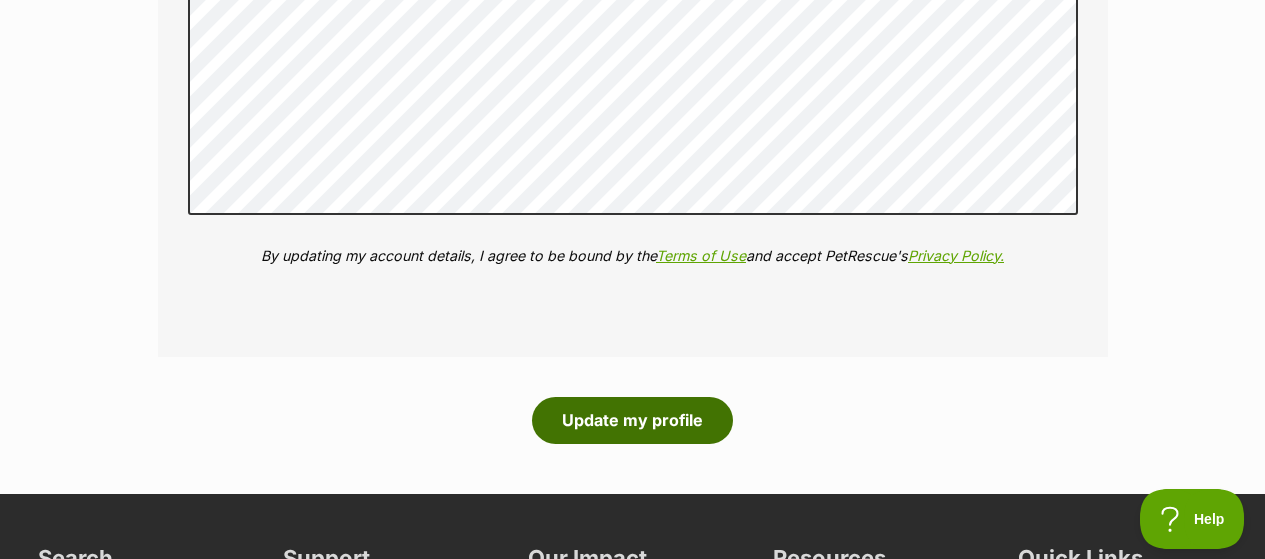 click on "Update my profile" at bounding box center (632, 420) 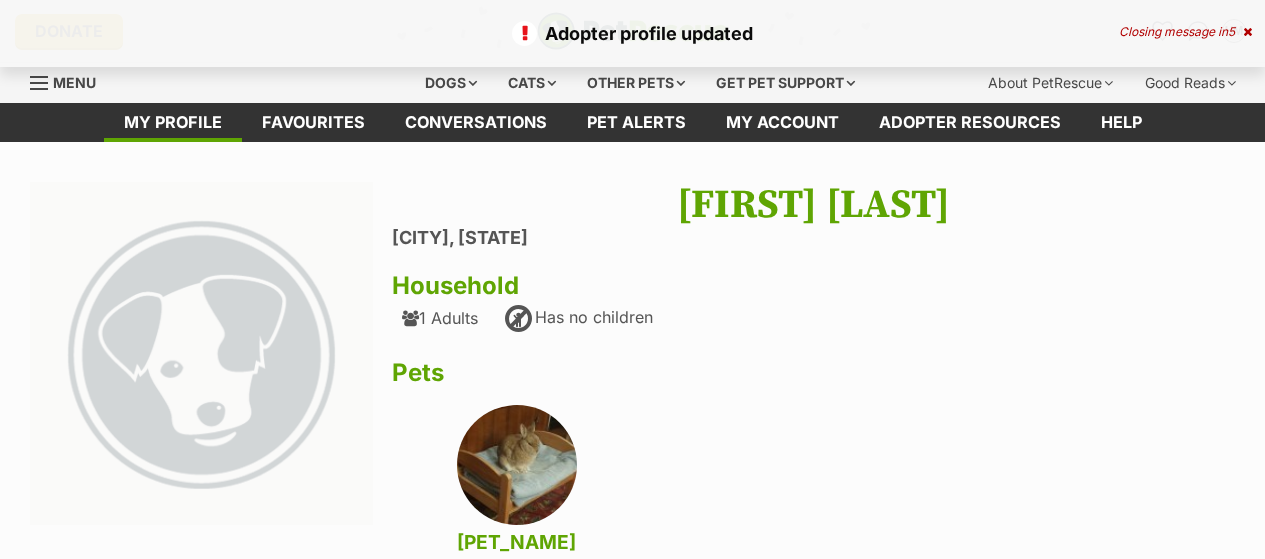 scroll, scrollTop: 0, scrollLeft: 0, axis: both 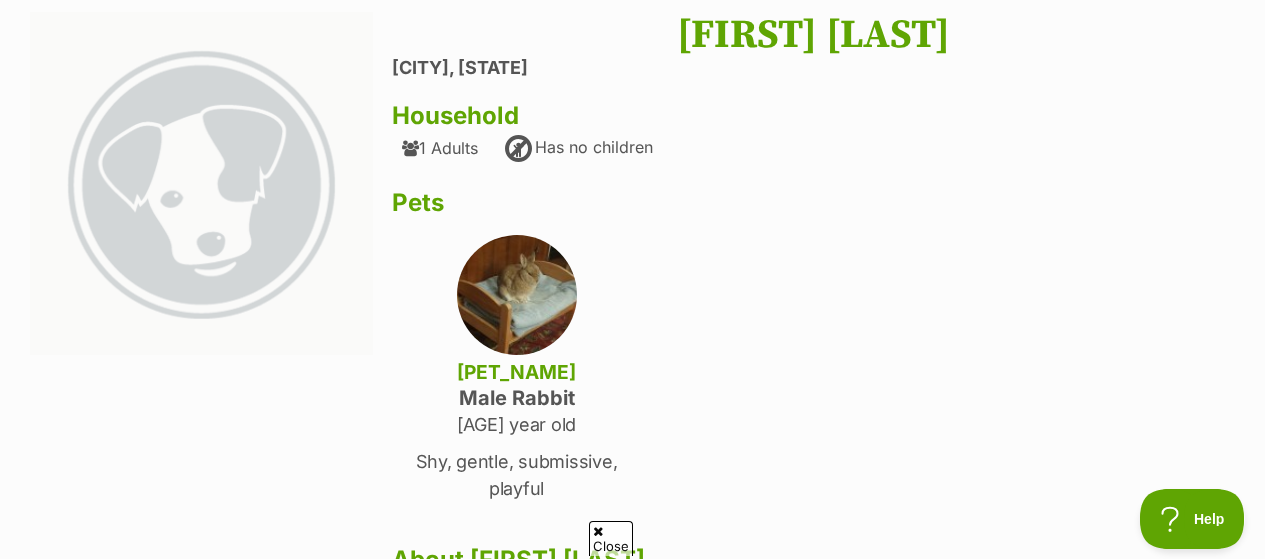 click at bounding box center [201, 183] 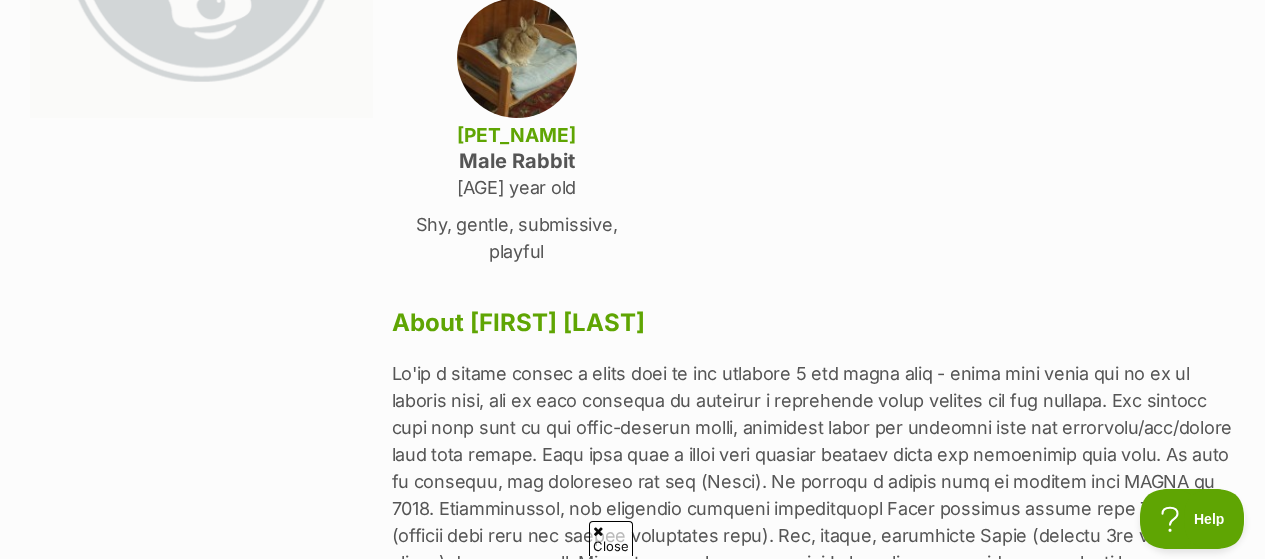 scroll, scrollTop: 413, scrollLeft: 0, axis: vertical 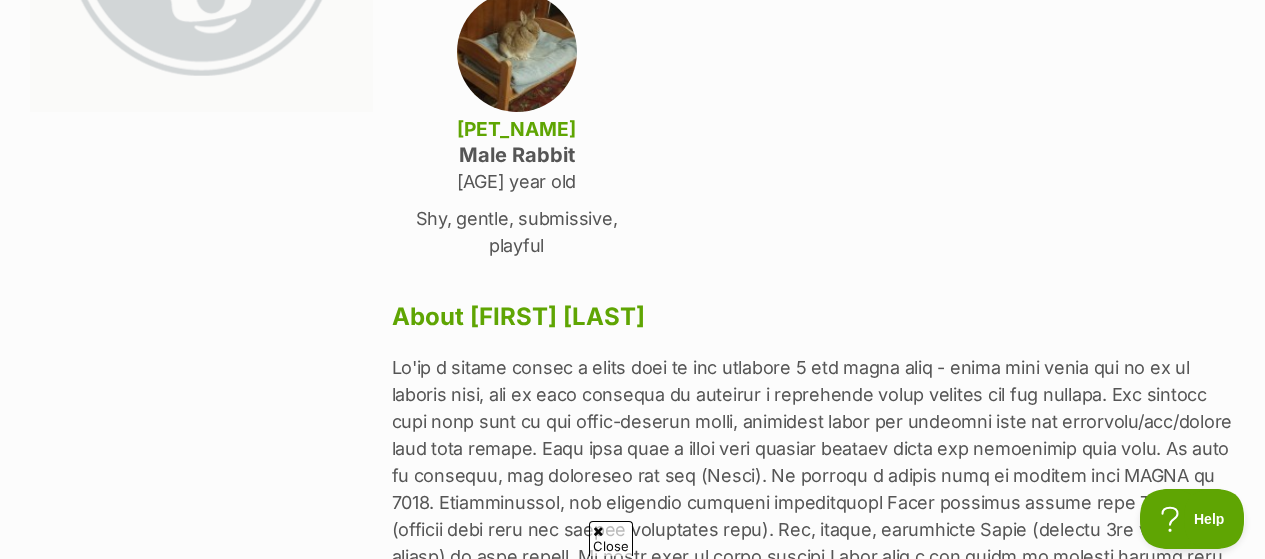 click at bounding box center [814, 516] 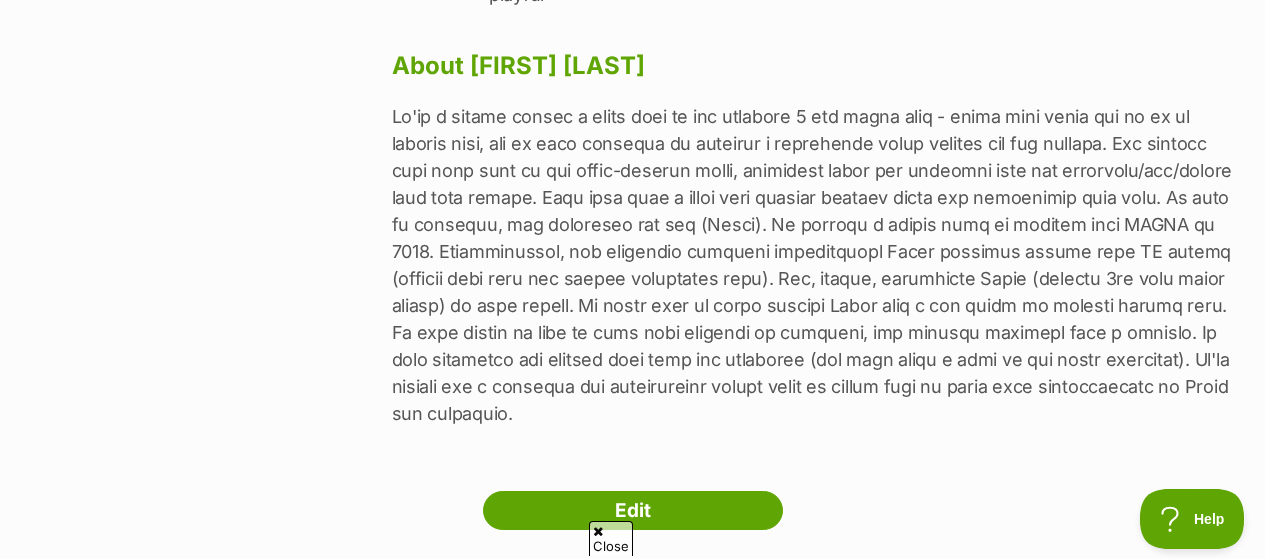 scroll, scrollTop: 667, scrollLeft: 0, axis: vertical 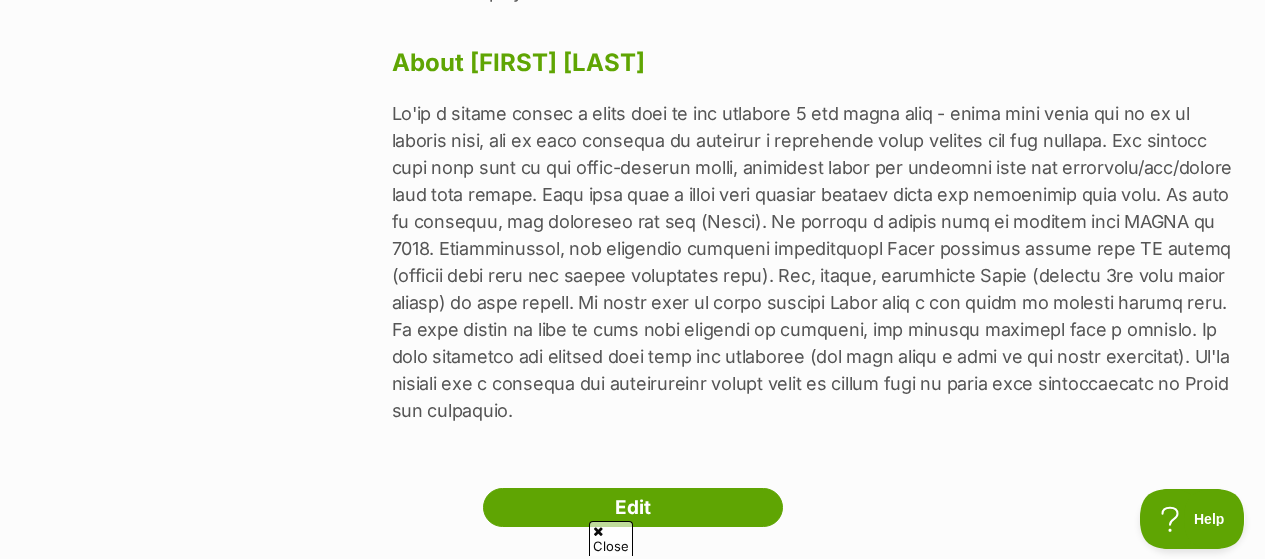 click at bounding box center [814, 262] 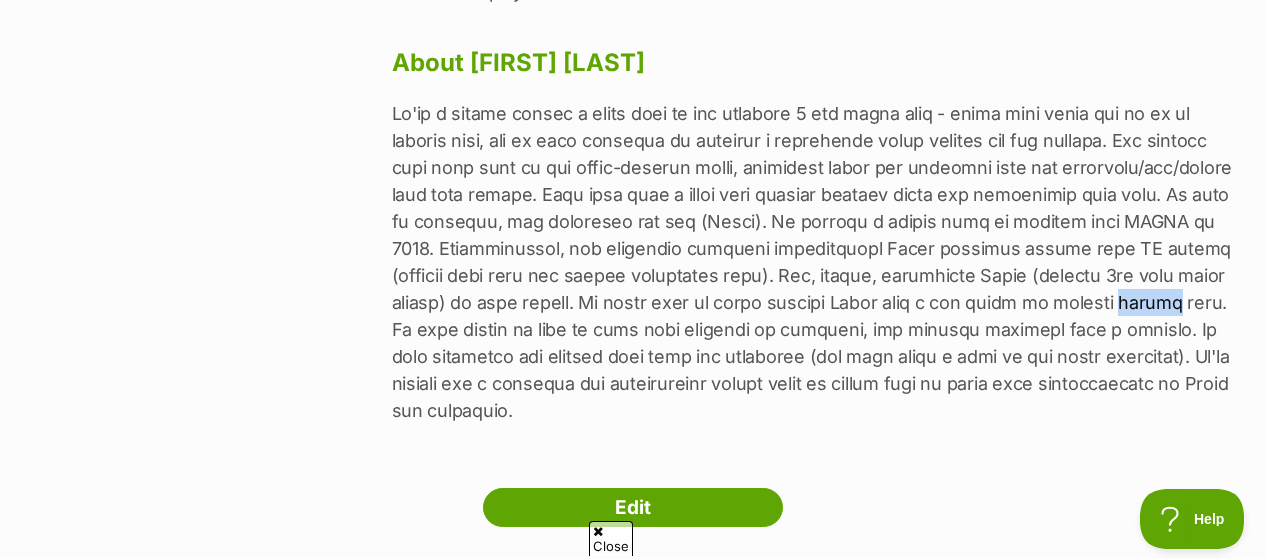 click at bounding box center (814, 262) 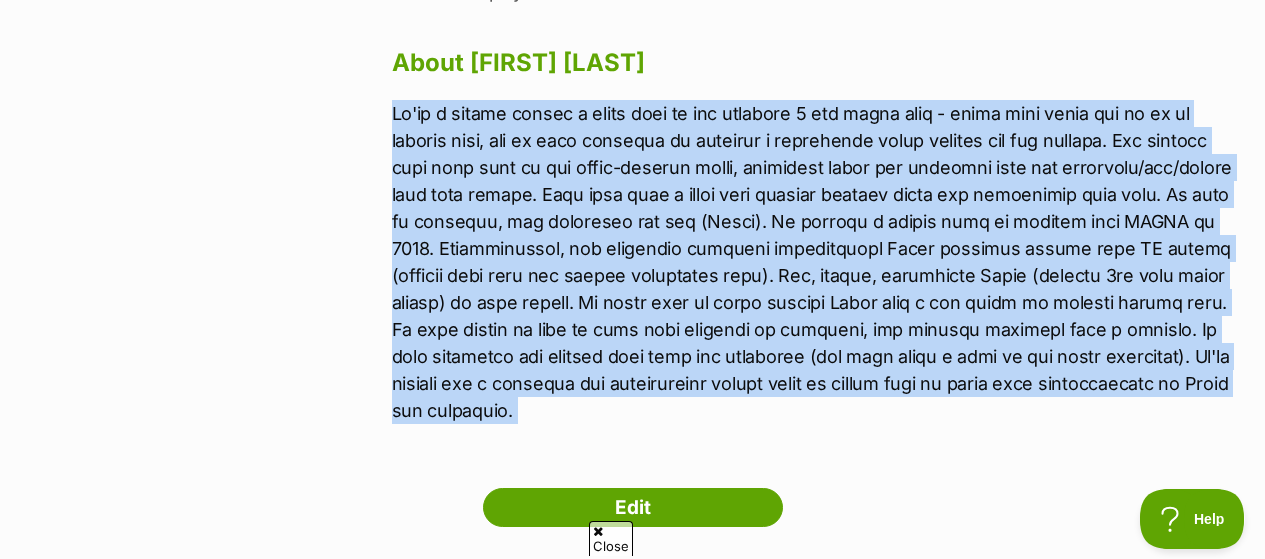 click at bounding box center [814, 262] 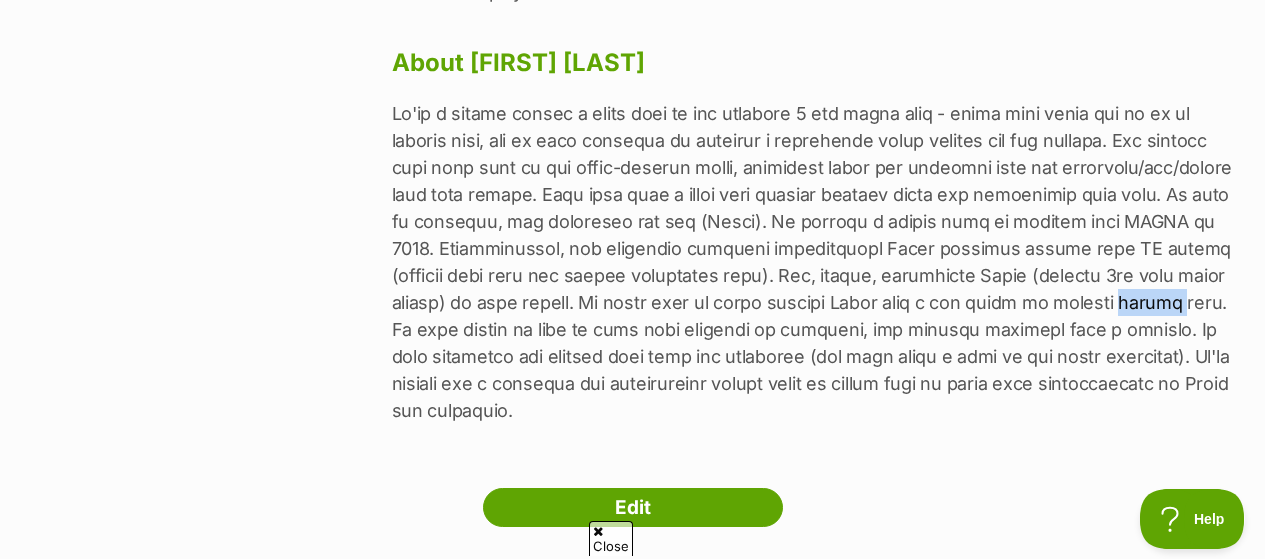 click at bounding box center [814, 262] 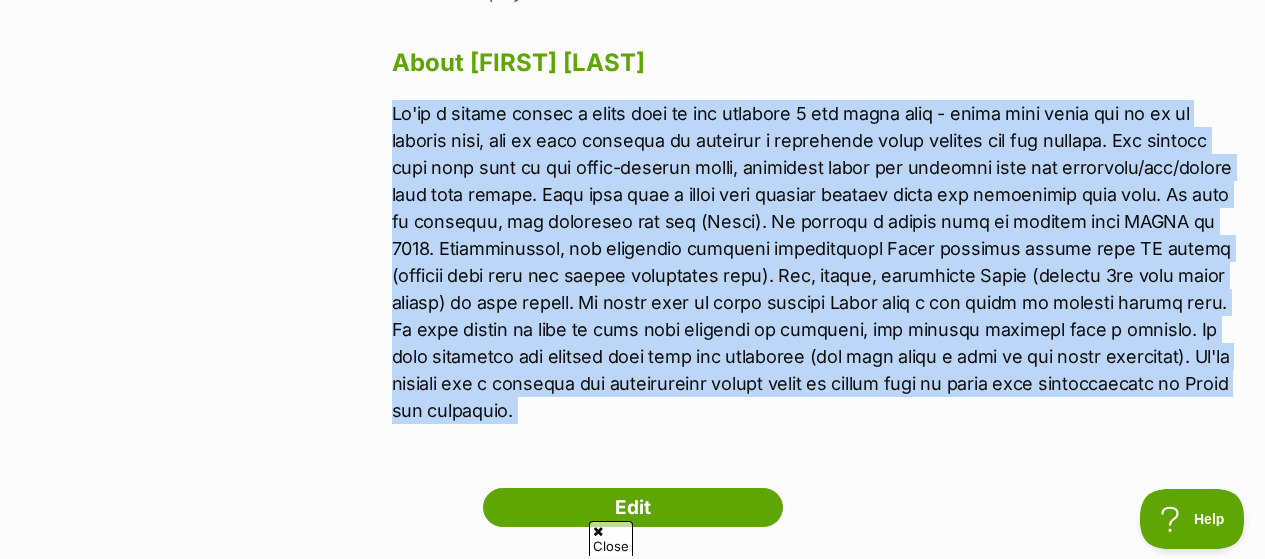 click at bounding box center (814, 262) 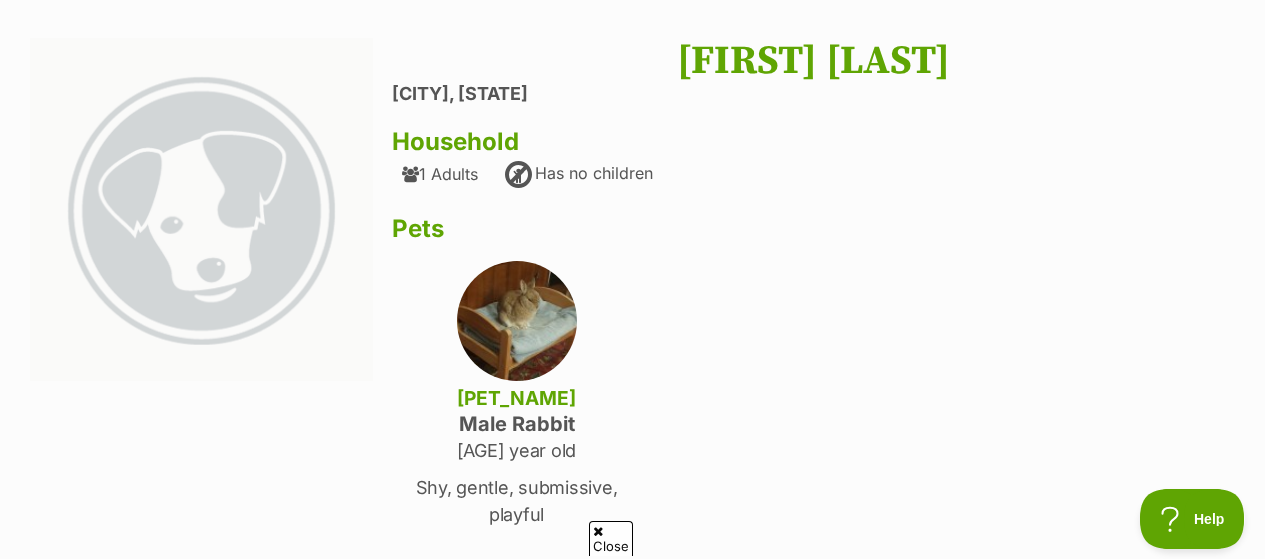 scroll, scrollTop: 0, scrollLeft: 0, axis: both 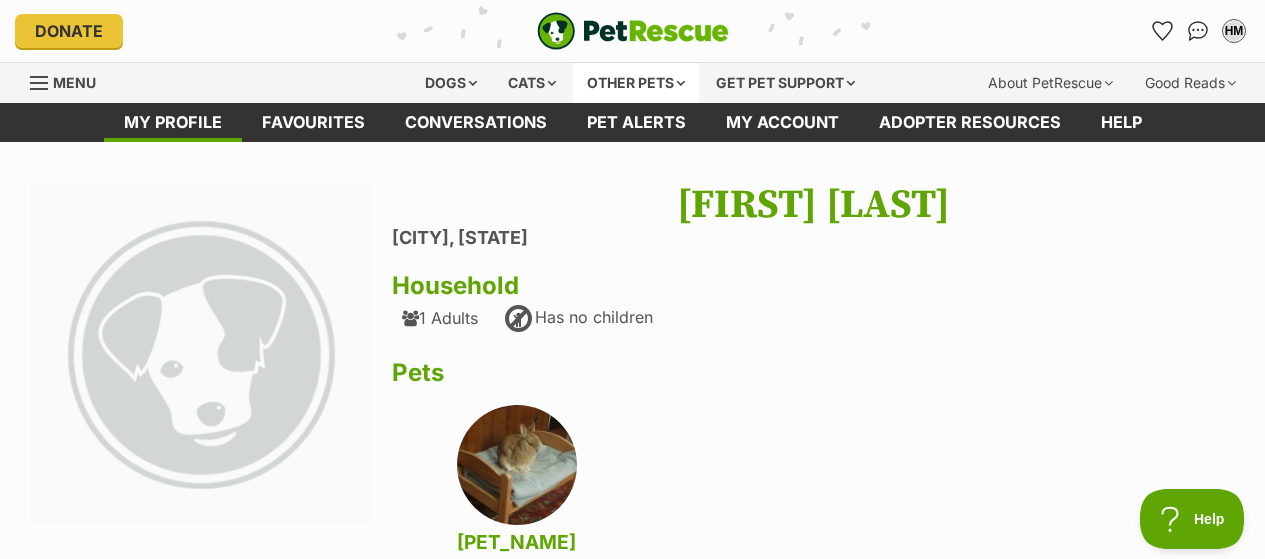 click on "Other pets" at bounding box center [636, 83] 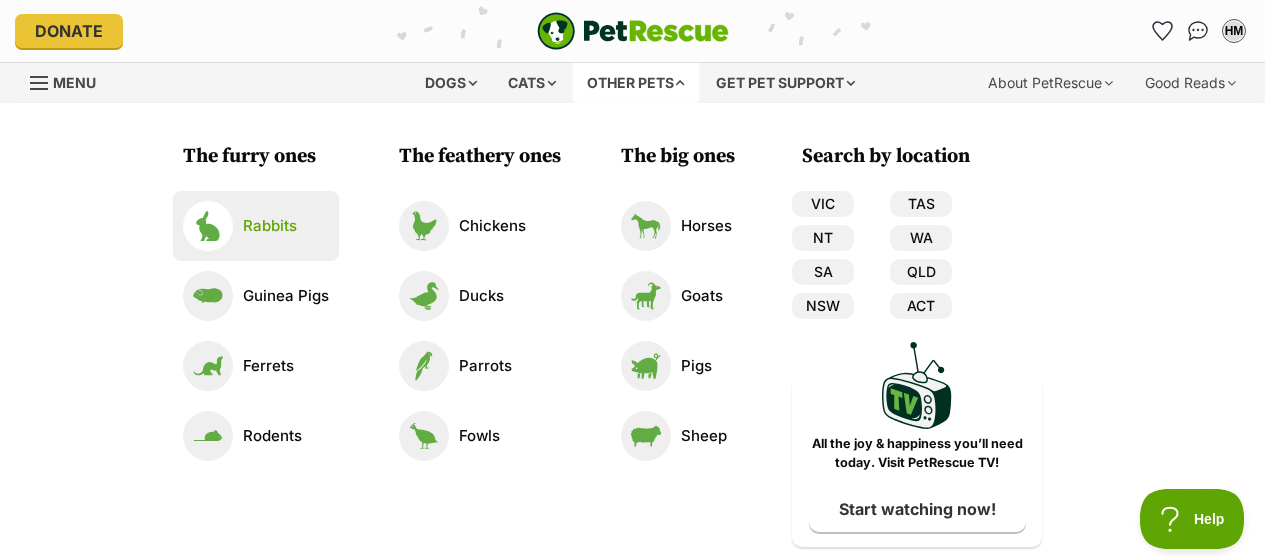 click on "Rabbits" at bounding box center [270, 226] 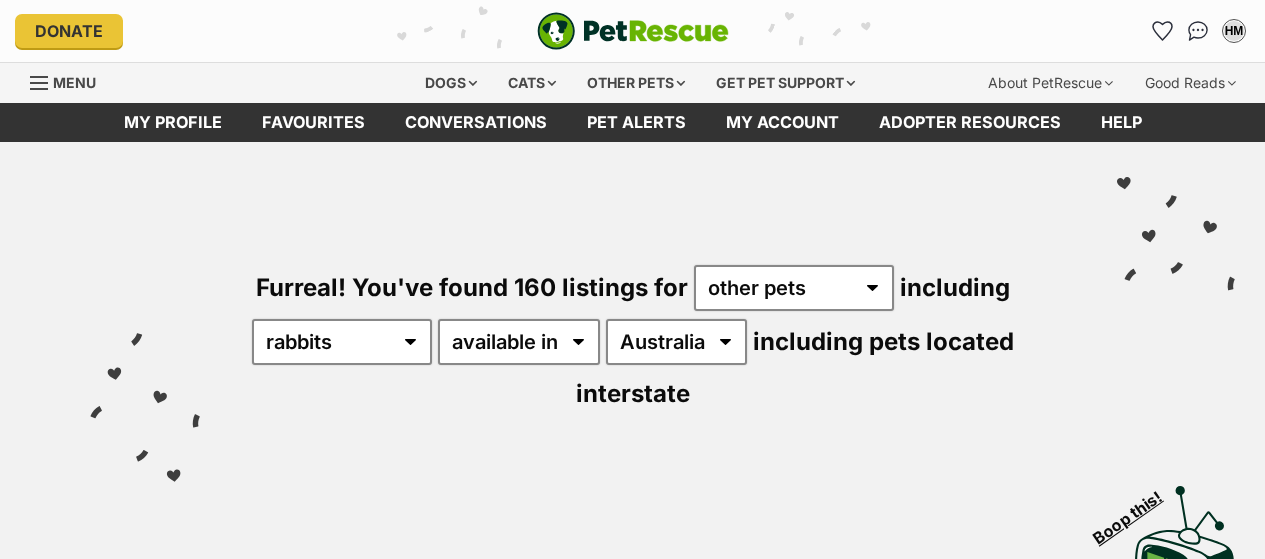 scroll, scrollTop: 0, scrollLeft: 0, axis: both 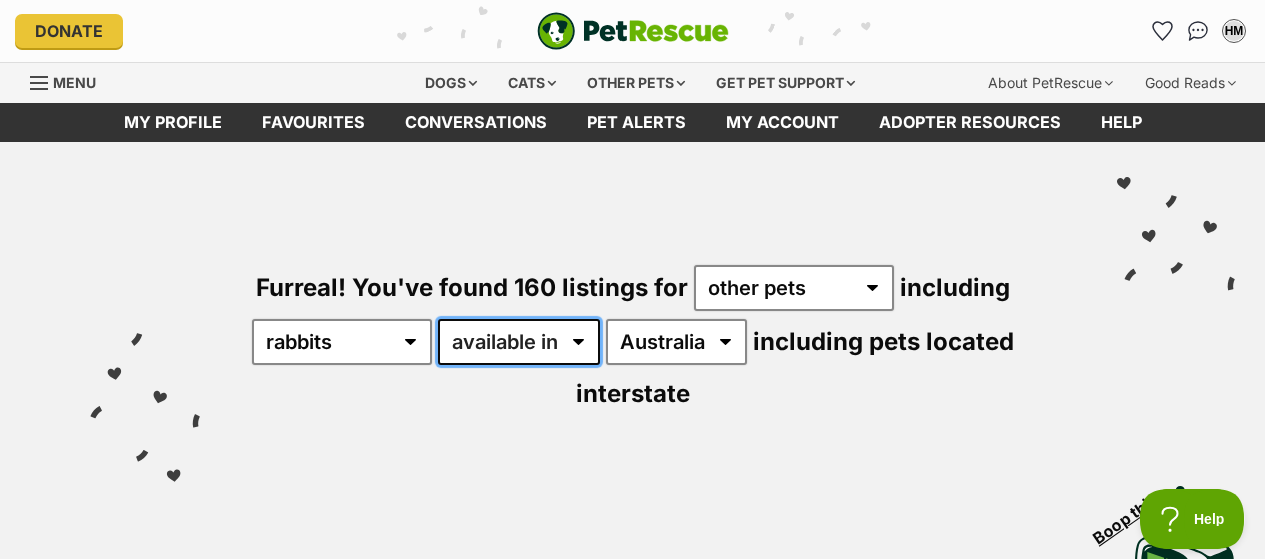 click on "available in
located in" at bounding box center [519, 342] 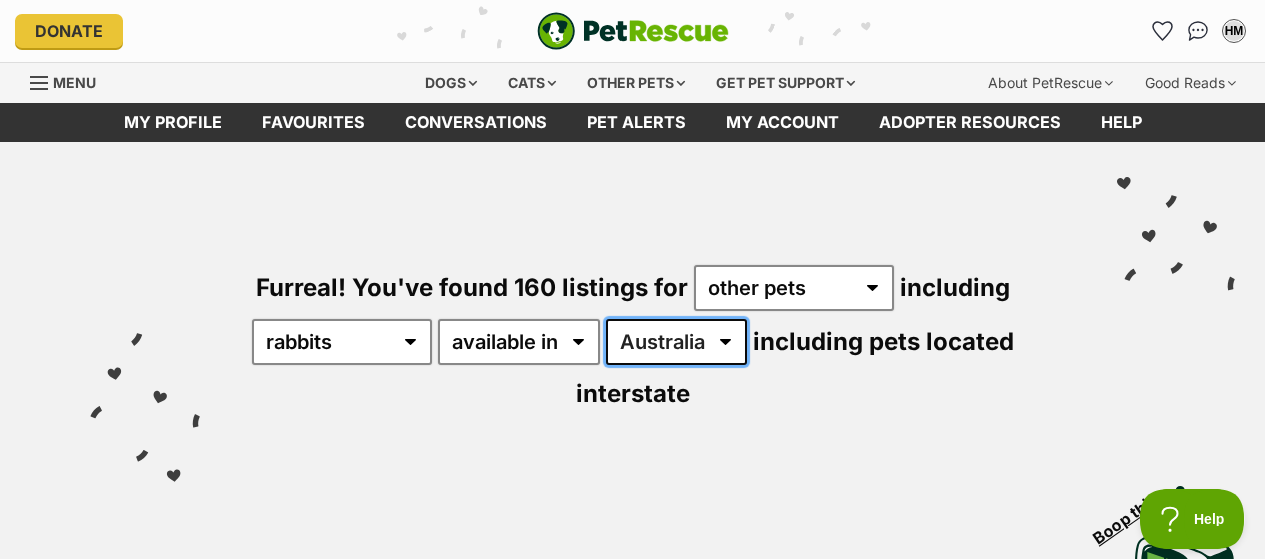 click on "[COUNTRY]
[STATE]
[STATE]
[STATE]
[STATE]
[STATE]
[STATE]" at bounding box center (676, 342) 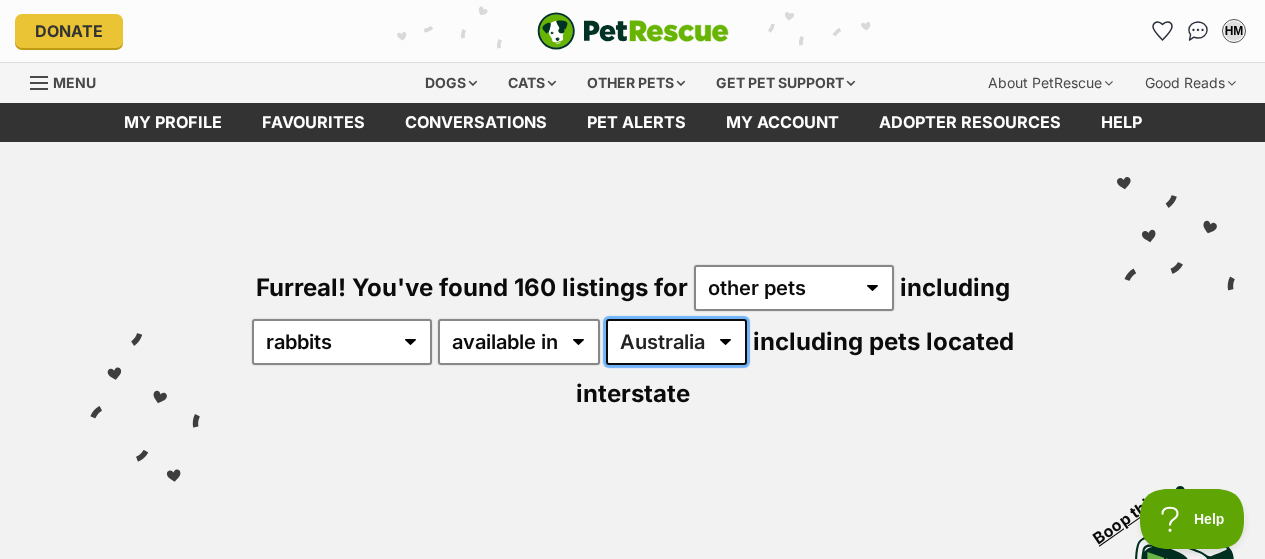 select on "VIC" 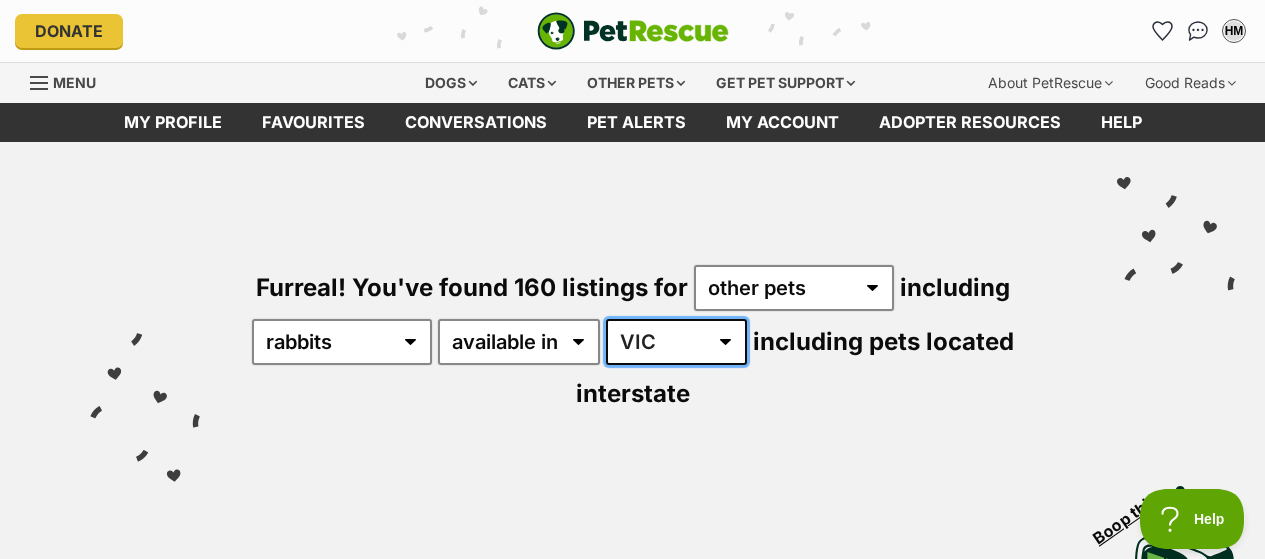 click on "[COUNTRY]
[STATE]
[STATE]
[STATE]
[STATE]
[STATE]
[STATE]" at bounding box center (676, 342) 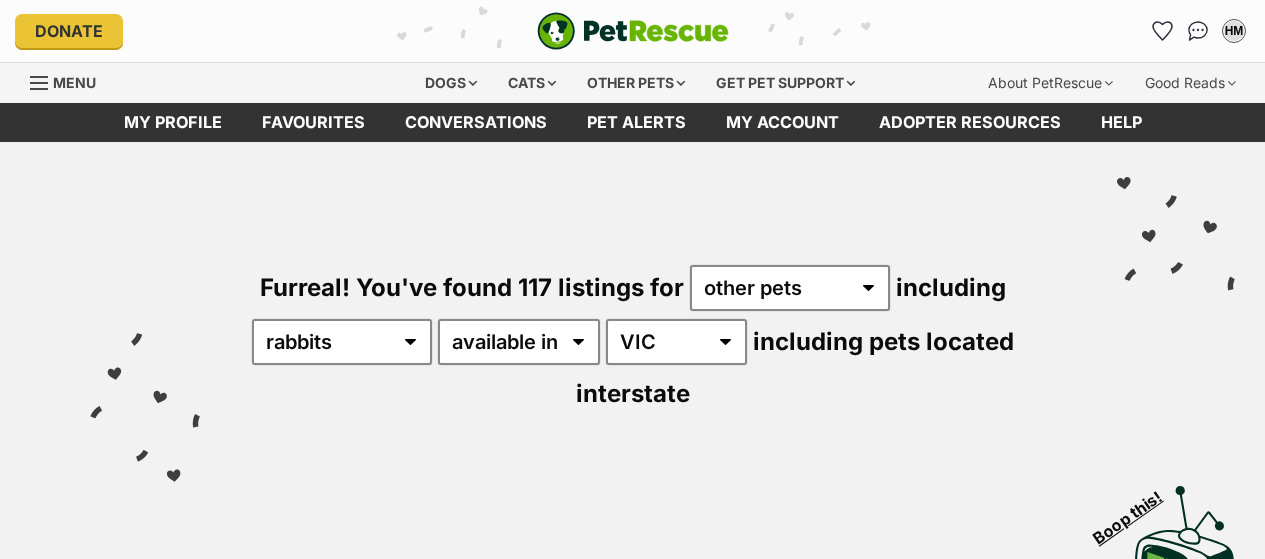 scroll, scrollTop: 0, scrollLeft: 0, axis: both 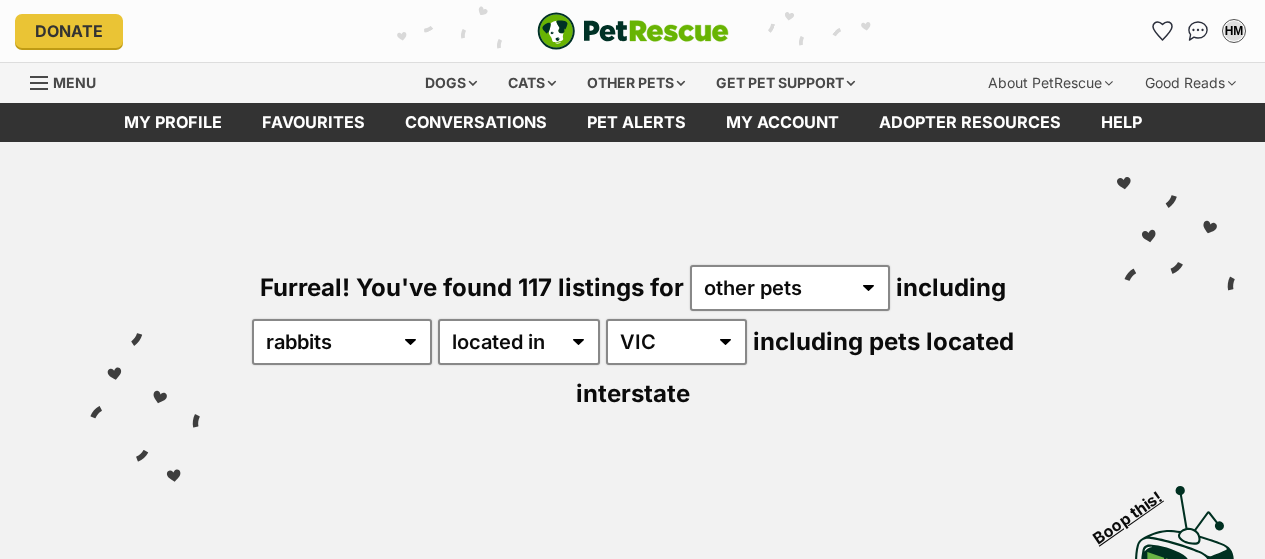 click on "available in
located in" at bounding box center [519, 342] 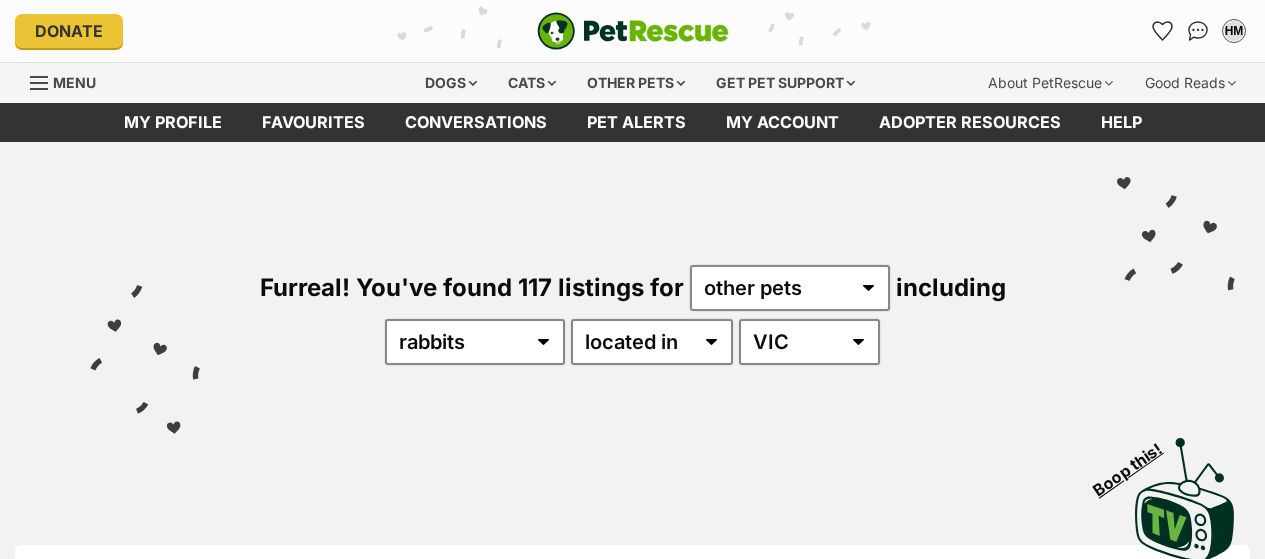 scroll, scrollTop: 0, scrollLeft: 0, axis: both 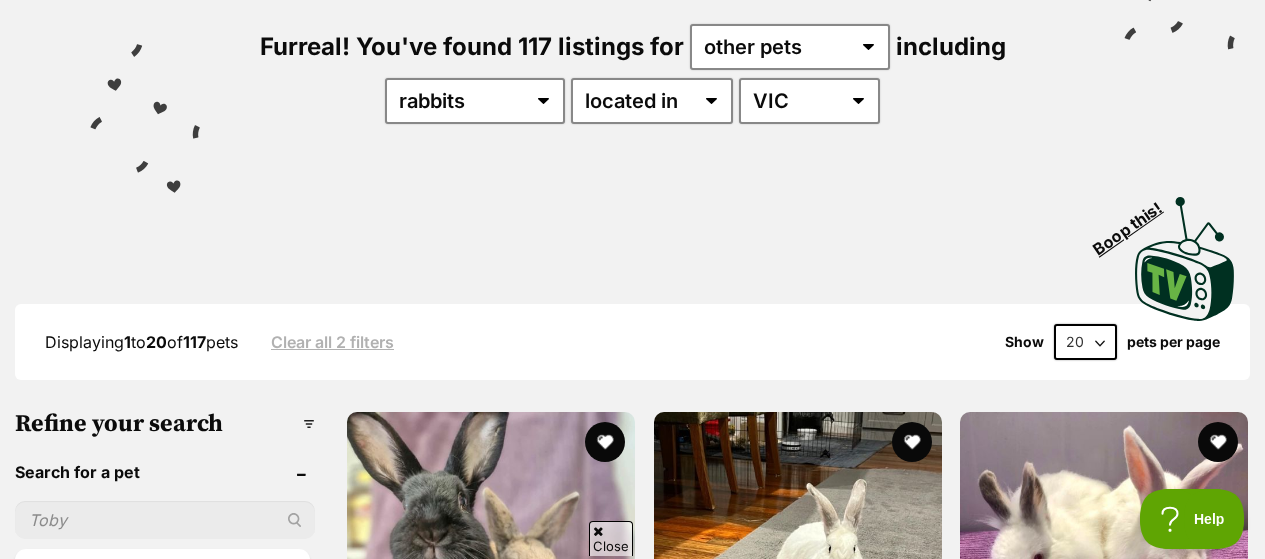 click on "20 40 60" at bounding box center [1085, 342] 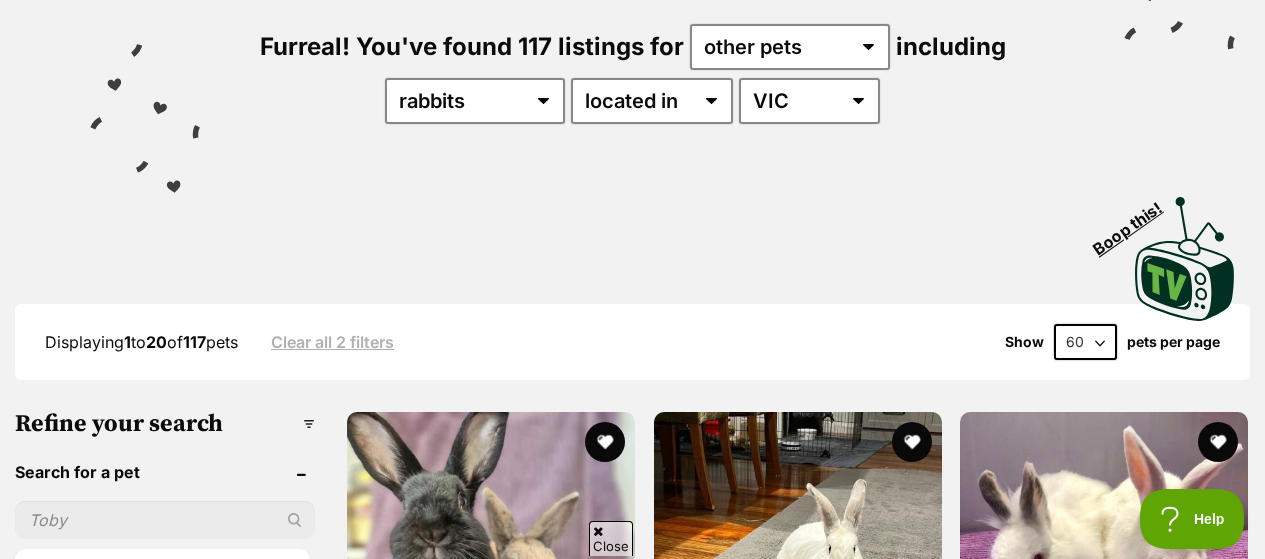 click on "20 40 60" at bounding box center (1085, 342) 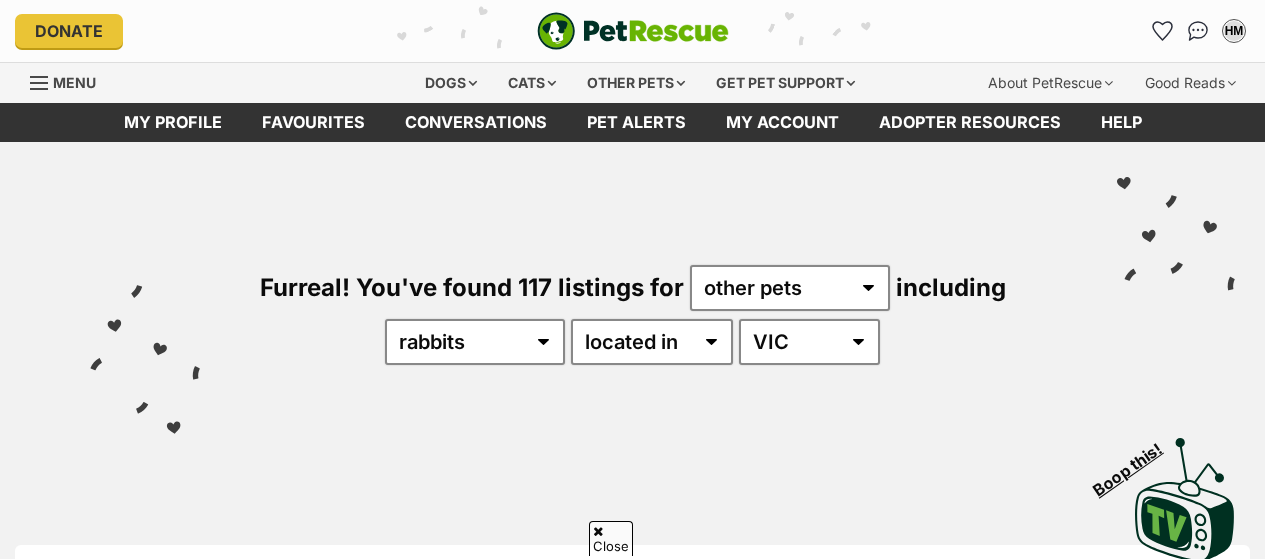 scroll, scrollTop: 513, scrollLeft: 0, axis: vertical 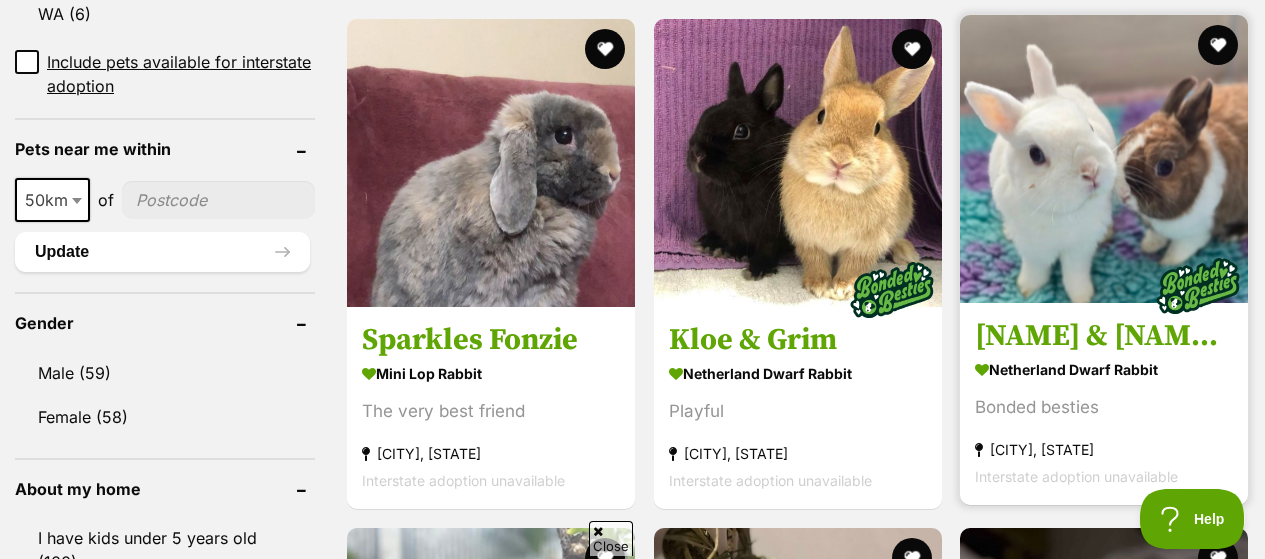 click on "Rex & Roger (Located in Wantirna South)" at bounding box center [1104, 336] 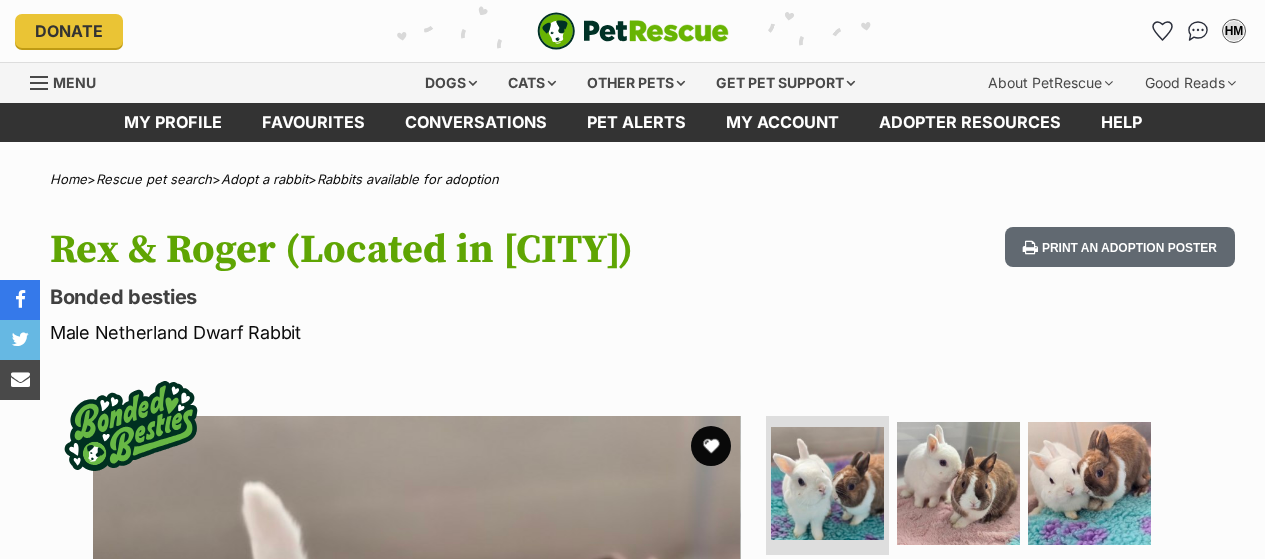 scroll, scrollTop: 0, scrollLeft: 0, axis: both 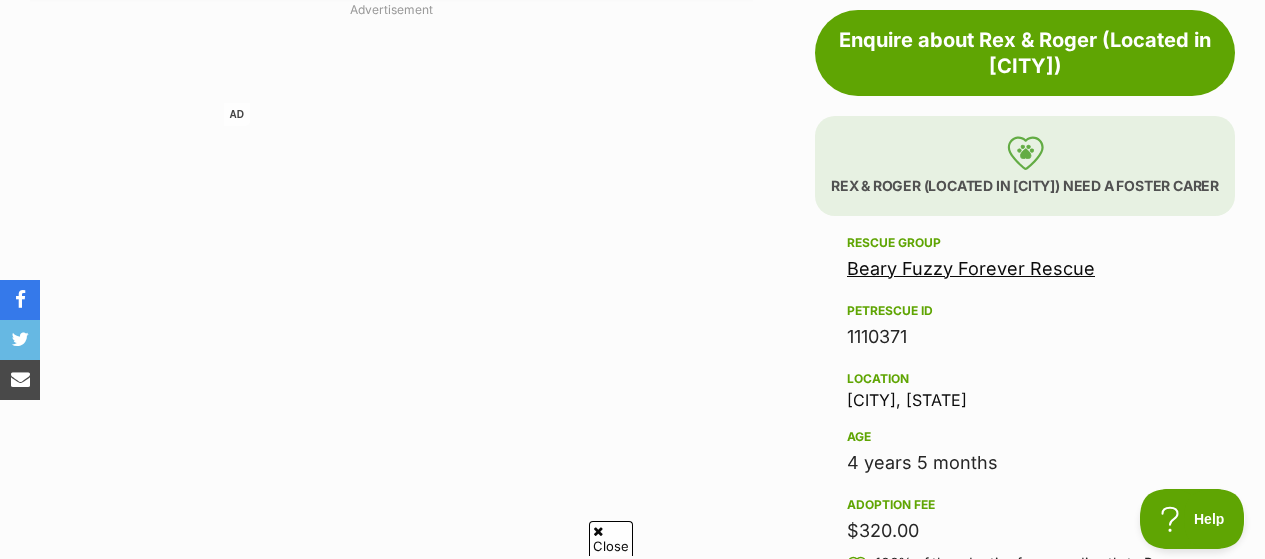 click at bounding box center [598, 531] 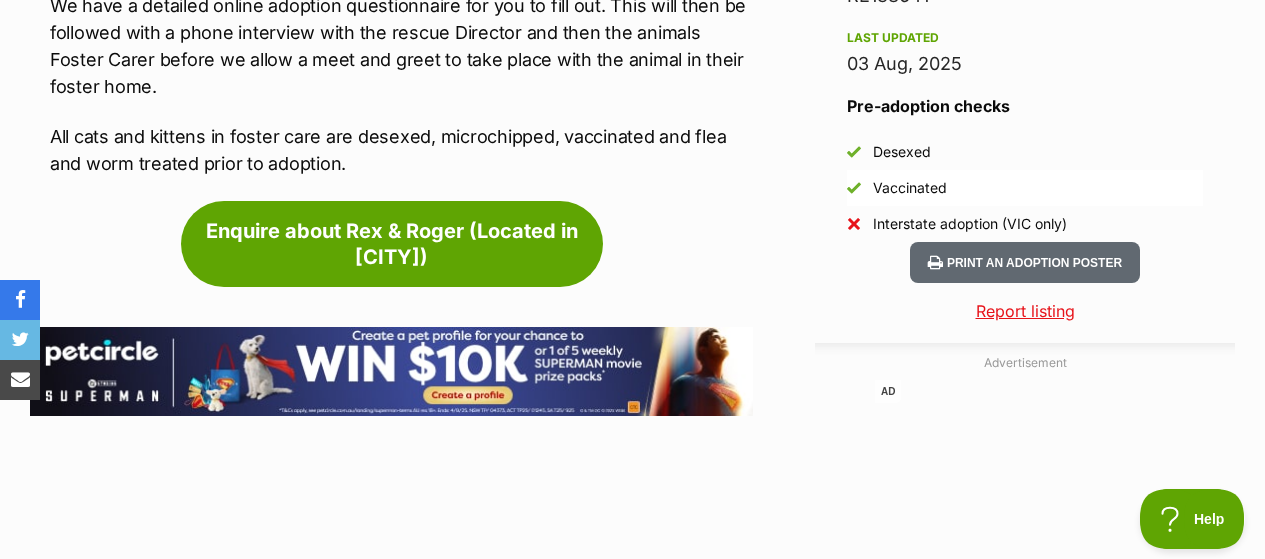 scroll, scrollTop: 2462, scrollLeft: 0, axis: vertical 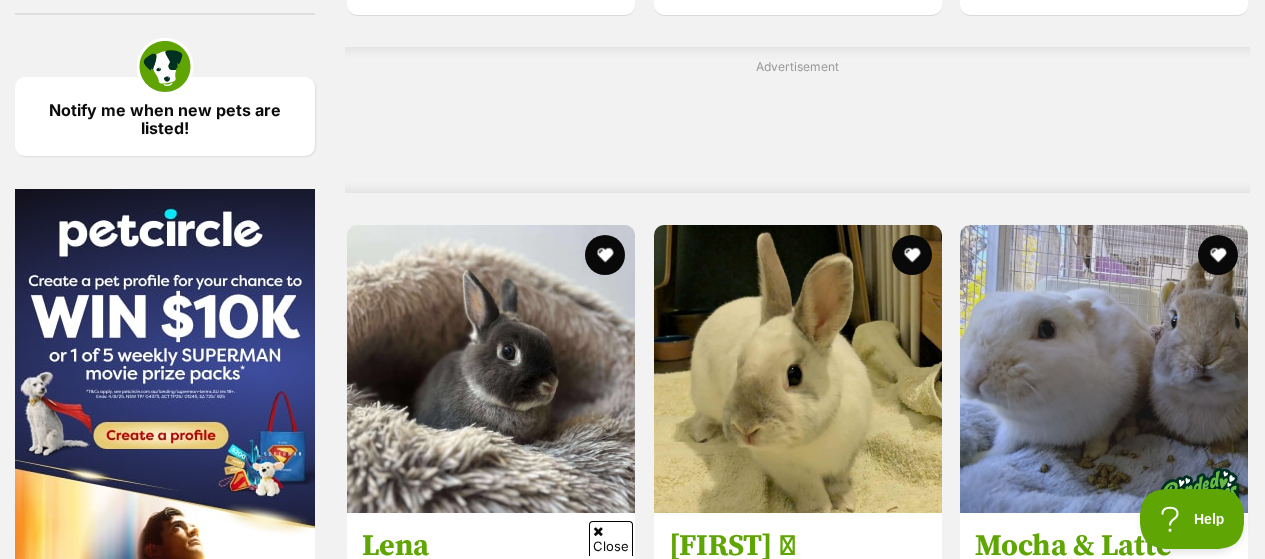 click on "Coco & Cinnamon
Domestic Rabbit
Bonded Besties
[CITY], [STATE]
Interstate adoption unavailable
Margot
Flemish Giant Rabbit
Lashes
[CITY], [STATE]
Interstate adoption unavailable
Amelia and Snowman
Cashmere Lop Rabbit
Fuzzy and sleek
[CITY], [STATE]
Interstate adoption unavailable
blizzard & Odette
Californian Rabbit
Bonded sisters
[CITY], [STATE]
Interstate adoption unavailable
Smudge & Splodge
Mini Lop Rabbit
Bonded brothers
[CITY], [STATE]
Interstate adoption unavailable
Mim & Moo
Mini Lop Rabbit
Full of Beans
[CITY], [STATE]
Interstate adoption unavailable
Advertisement
Sparkles Fonzie
Mini Lop Rabbit" at bounding box center [797, 3749] 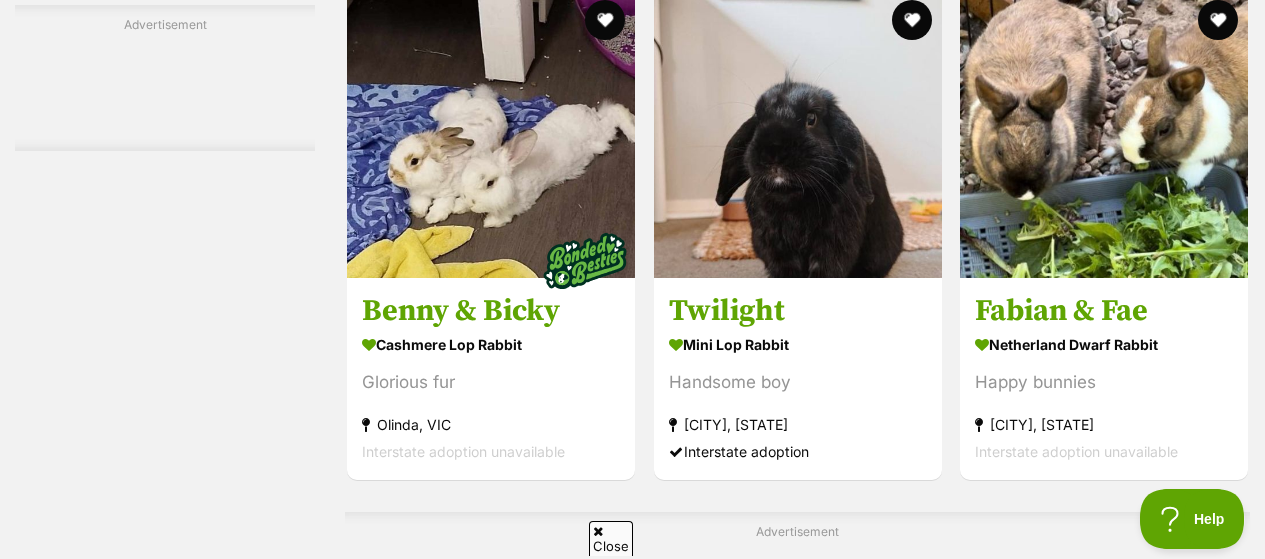 scroll, scrollTop: 4807, scrollLeft: 0, axis: vertical 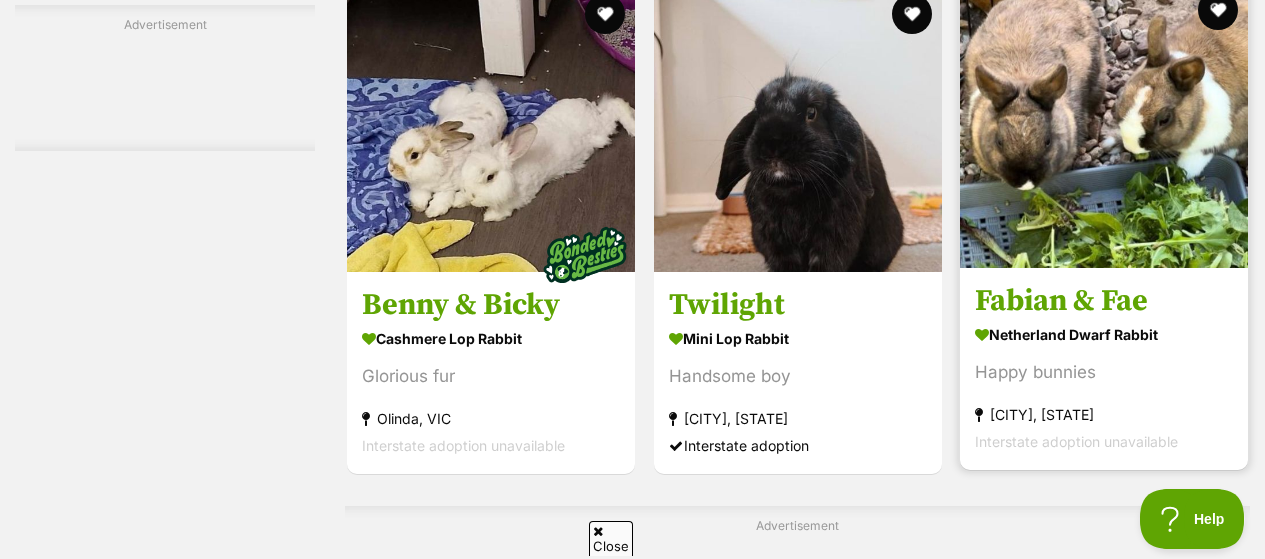 click on "Fabian & Fae" at bounding box center [1104, 301] 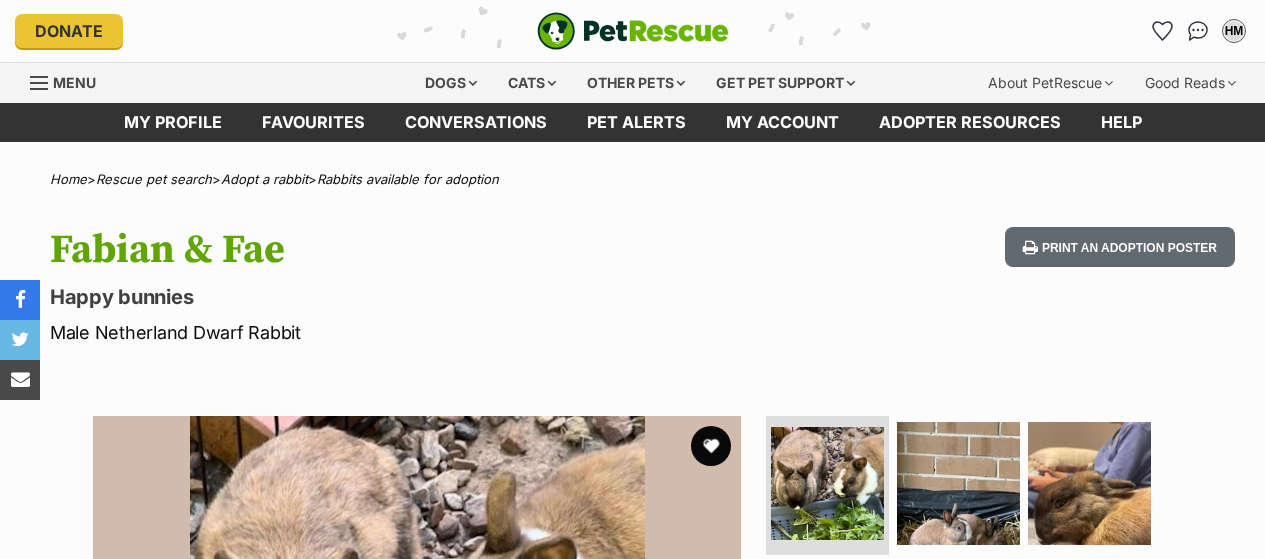 scroll, scrollTop: 0, scrollLeft: 0, axis: both 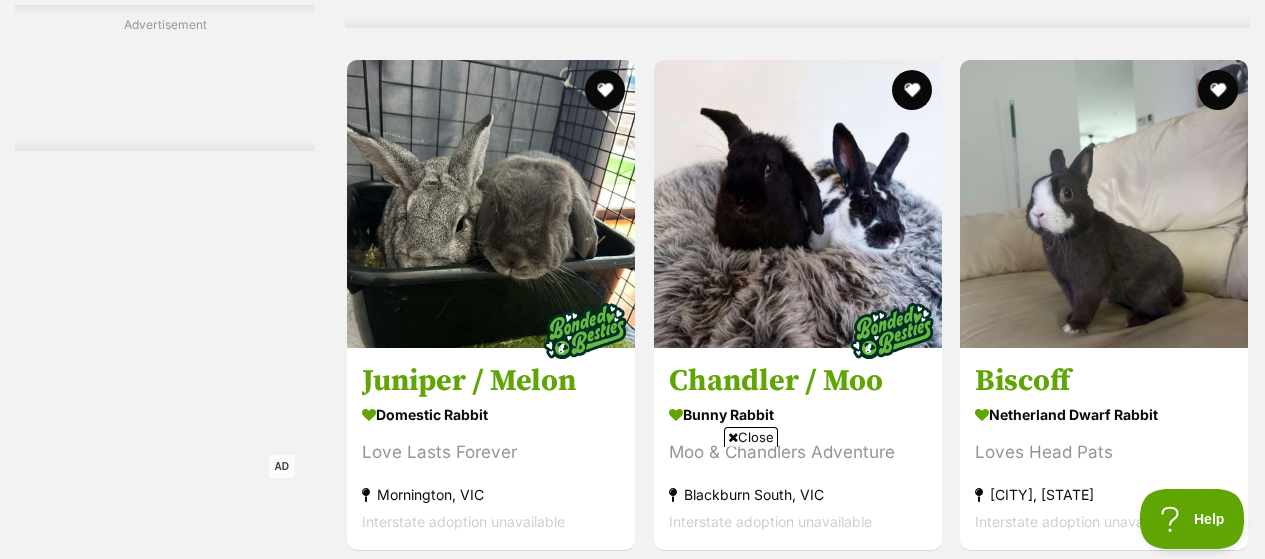 click on "Refine your search
Search for a pet
Search
Species
Cats (1,703)
Dogs (687)
Other Pets (210)
Birds (48)
Chickens (3)
Cows (3)
Ducks (2)
Goats (1)
Guinea Pigs (6)
Horses (3)
Mice (20)
Pigs (3)
Rabbits (117)
Rats (2)
Sheep (2)
State
ACT (1)
NSW (19)
SA (10)
TAS (7)
VIC (117)
WA (6)
Include pets available for interstate adoption
Pets near me within
10km
25km
50km
100km
250km
50km
of
Update
Gender
Male (59)
Female (58)
About my home
I have kids under 5 years old (100)
I have kids under 12 years old (112)
I have resident dogs (114)
I have resident cats (114)" at bounding box center (165, 2414) 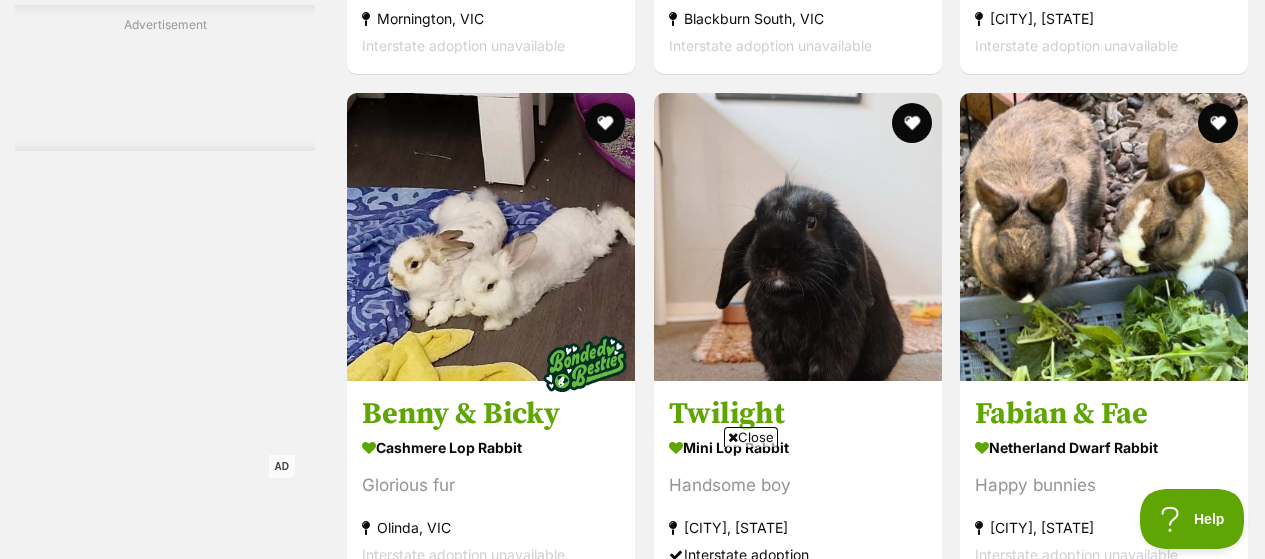 scroll, scrollTop: 4711, scrollLeft: 0, axis: vertical 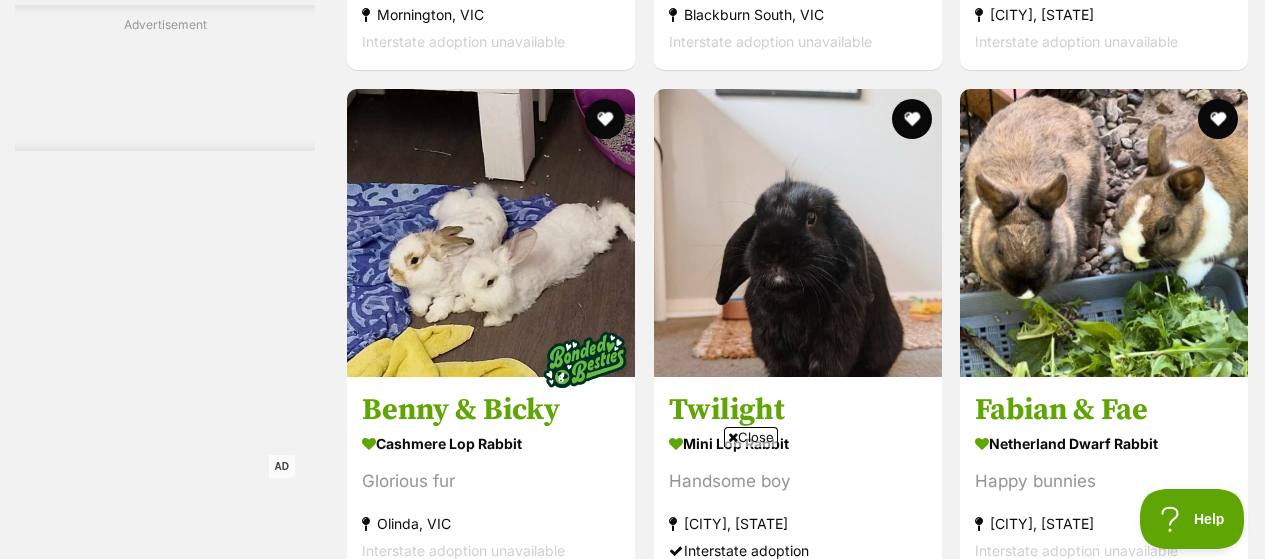 click on "Close" at bounding box center (751, 437) 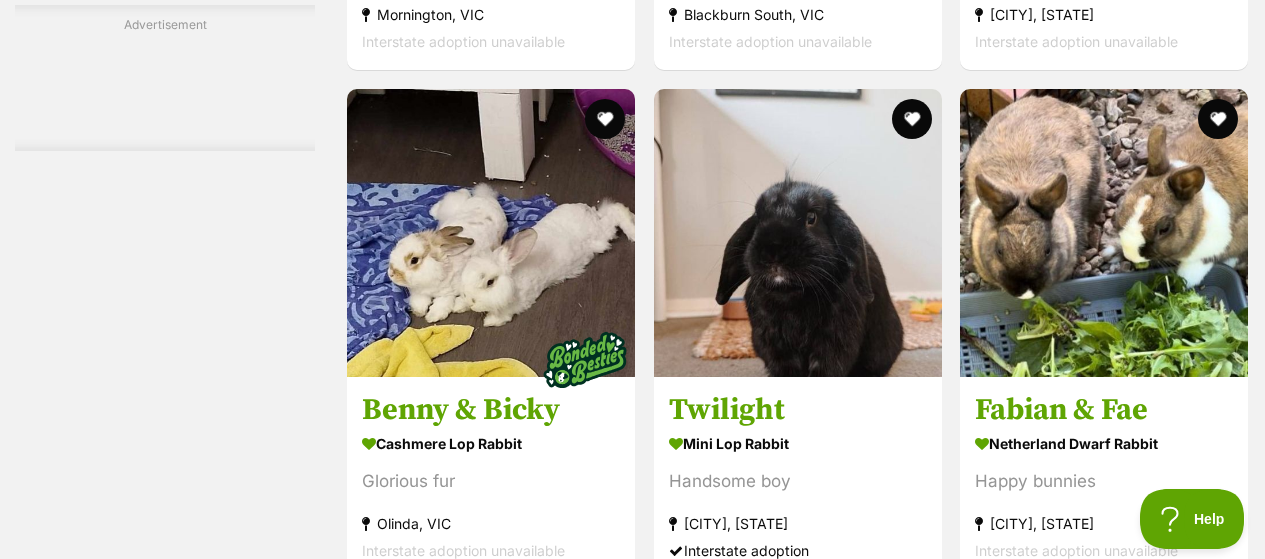 scroll, scrollTop: 0, scrollLeft: 0, axis: both 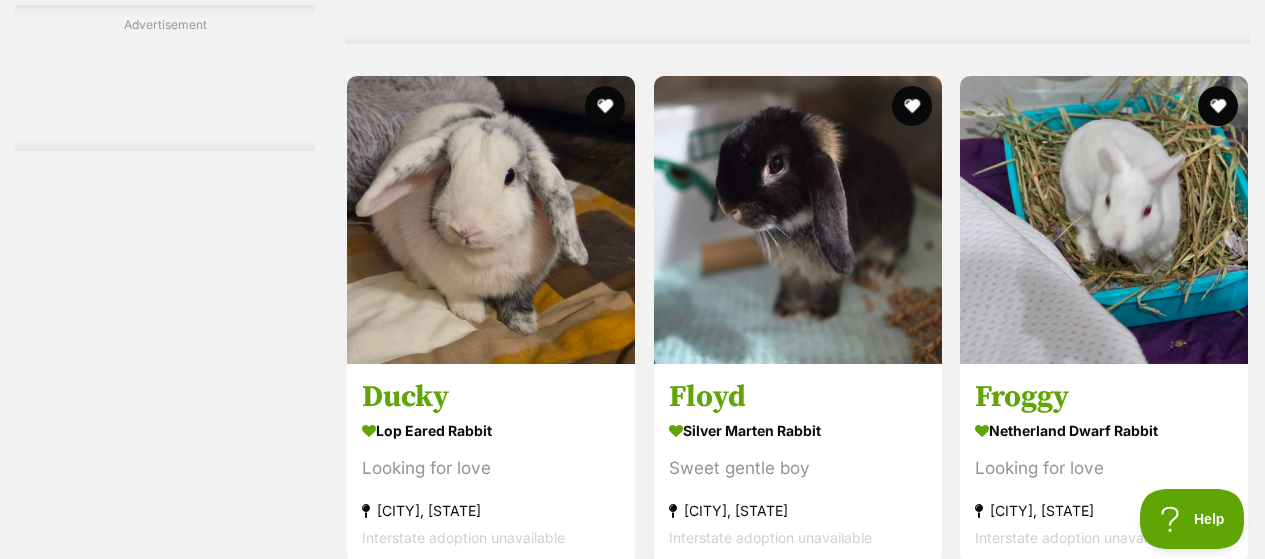 click on "Refine your search
Search for a pet
Search
Species
Cats (1,703)
Dogs (687)
Other Pets (210)
Birds (48)
Chickens (3)
Cows (3)
Ducks (2)
Goats (1)
Guinea Pigs (6)
Horses (3)
Mice (20)
Pigs (3)
Rabbits (117)
Rats (2)
Sheep (2)
State
ACT (1)
NSW (19)
SA (10)
TAS (7)
VIC (117)
WA (6)
Include pets available for interstate adoption
Pets near me within
10km
25km
50km
100km
250km
50km
of
Update
Gender
Male (59)
Female (58)
About my home
I have kids under 5 years old (100)
I have kids under 12 years old (112)
I have resident dogs (114)
I have resident cats (114)" at bounding box center [165, 1223] 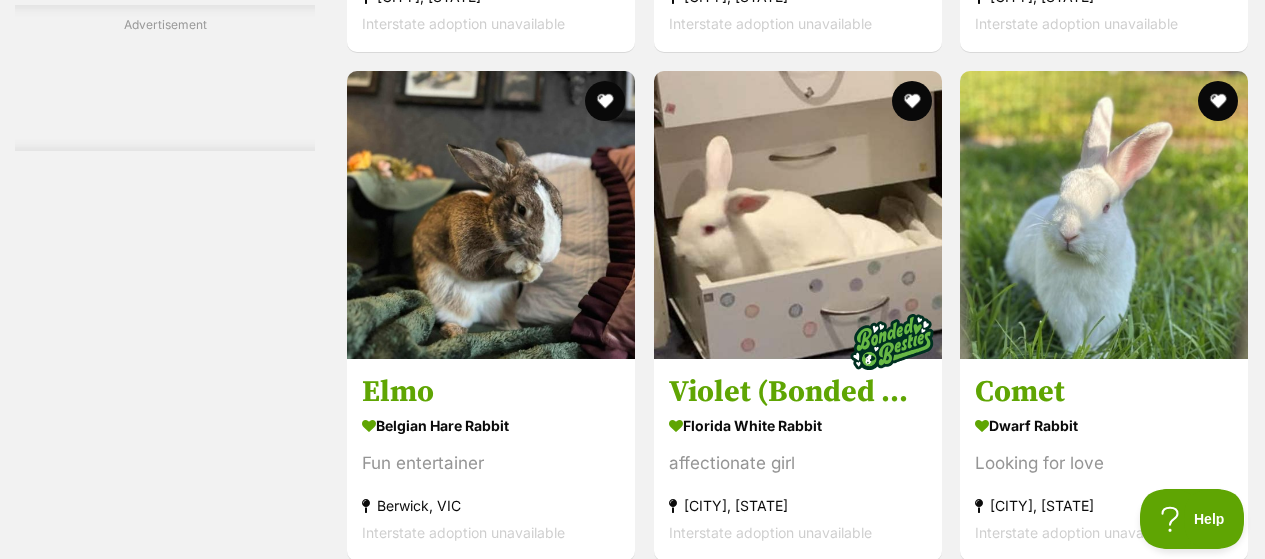 click on "Chilled bunnies" at bounding box center (798, 1163) 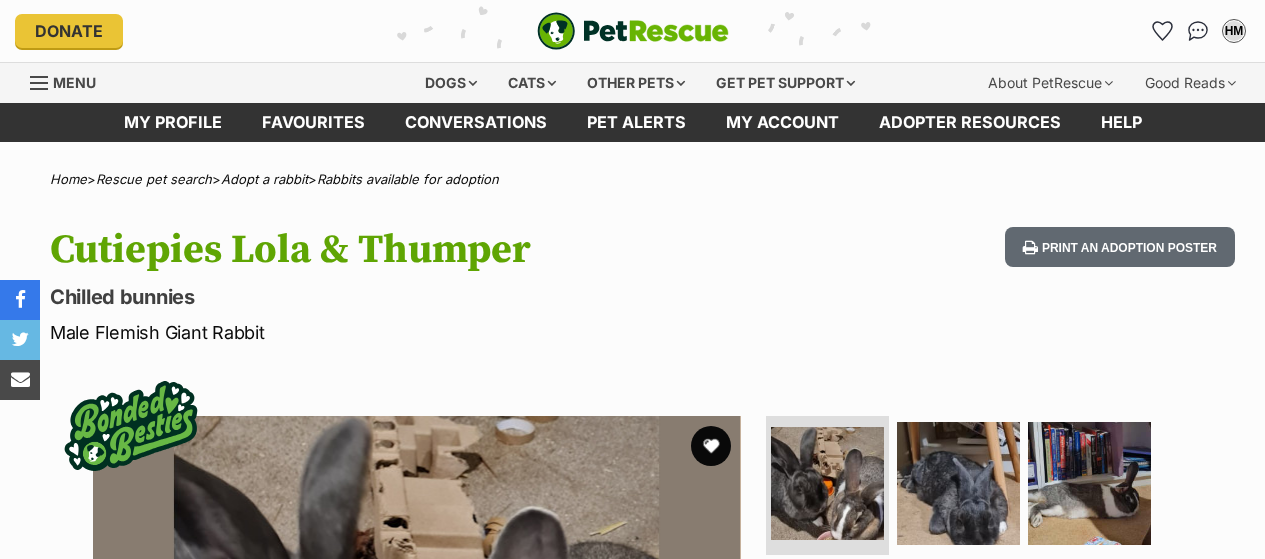 scroll, scrollTop: 0, scrollLeft: 0, axis: both 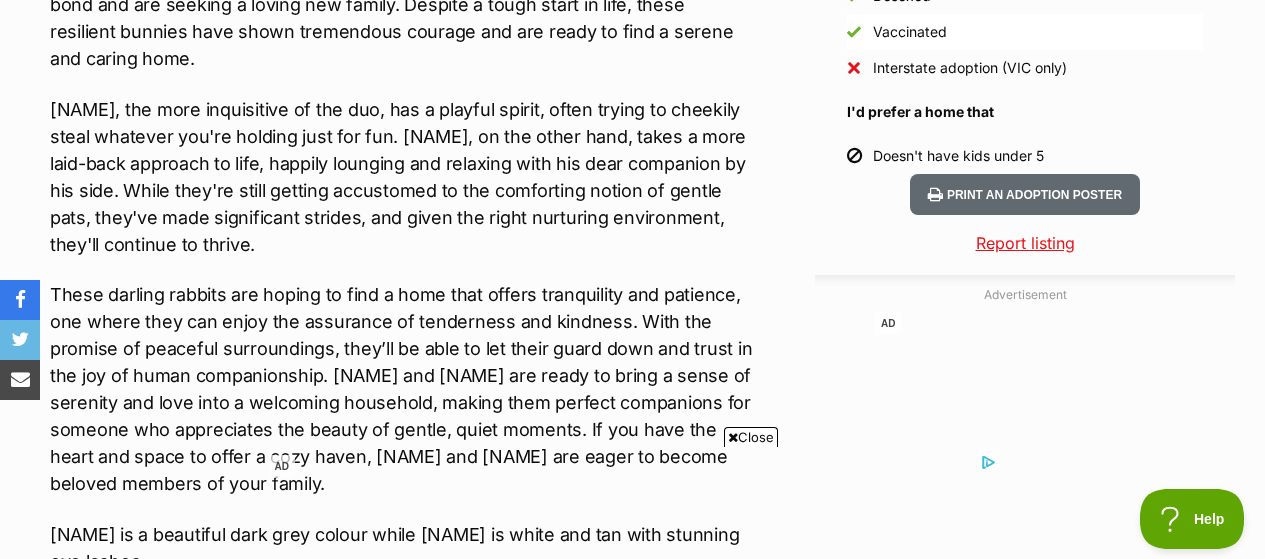 click on "Close" at bounding box center [751, 437] 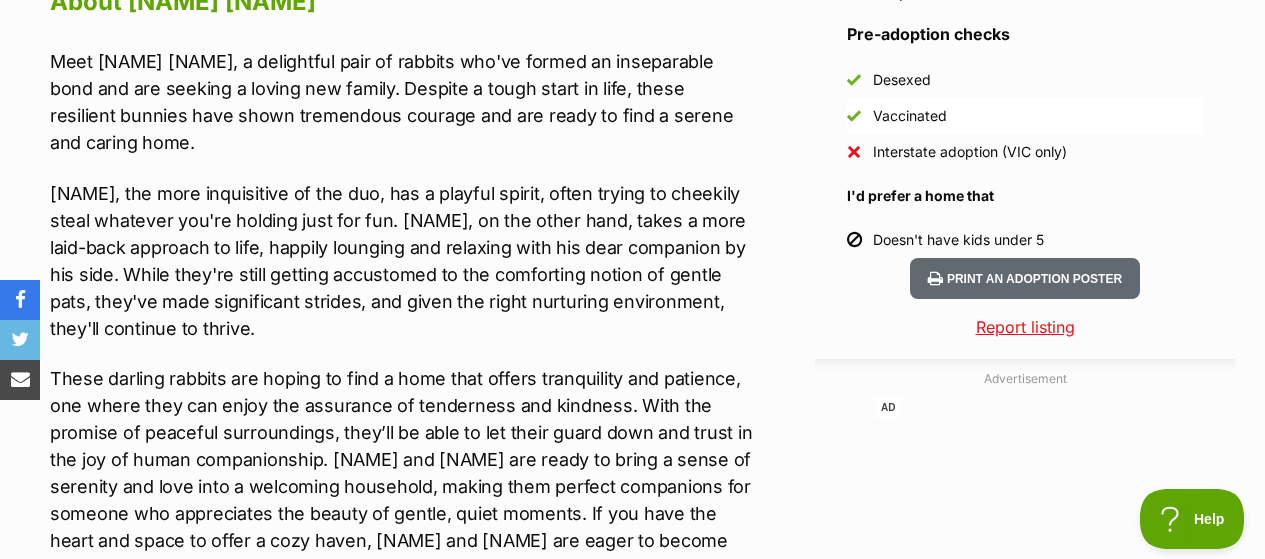 scroll, scrollTop: 1805, scrollLeft: 0, axis: vertical 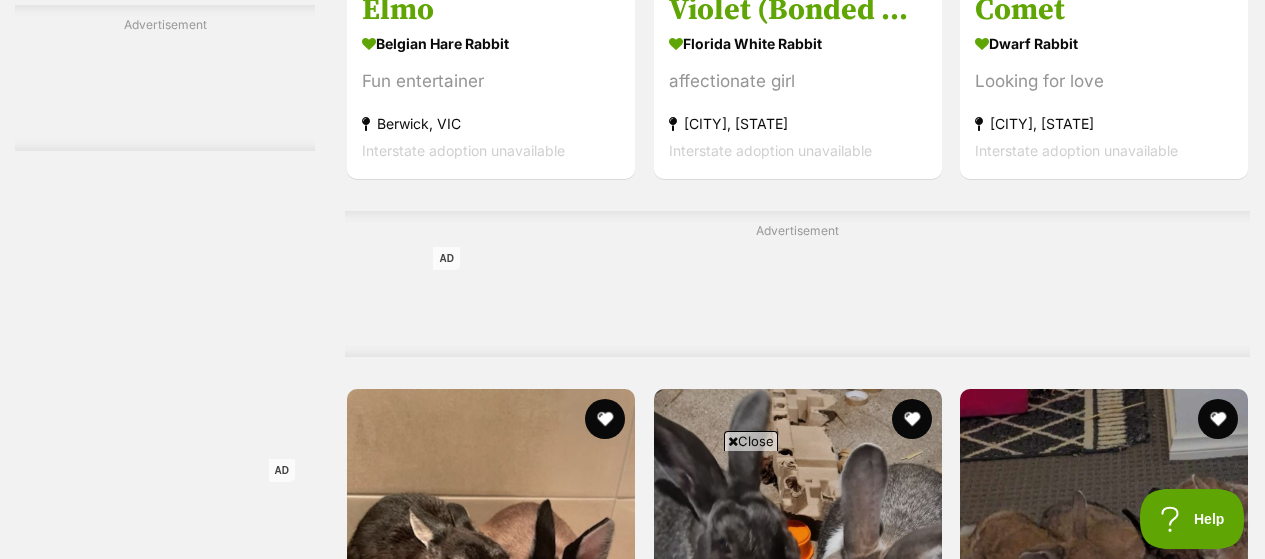 click on "Netherland Dwarf Rabbit
very affectionate
Point Cook, VIC
Interstate adoption unavailable" at bounding box center [491, 2006] 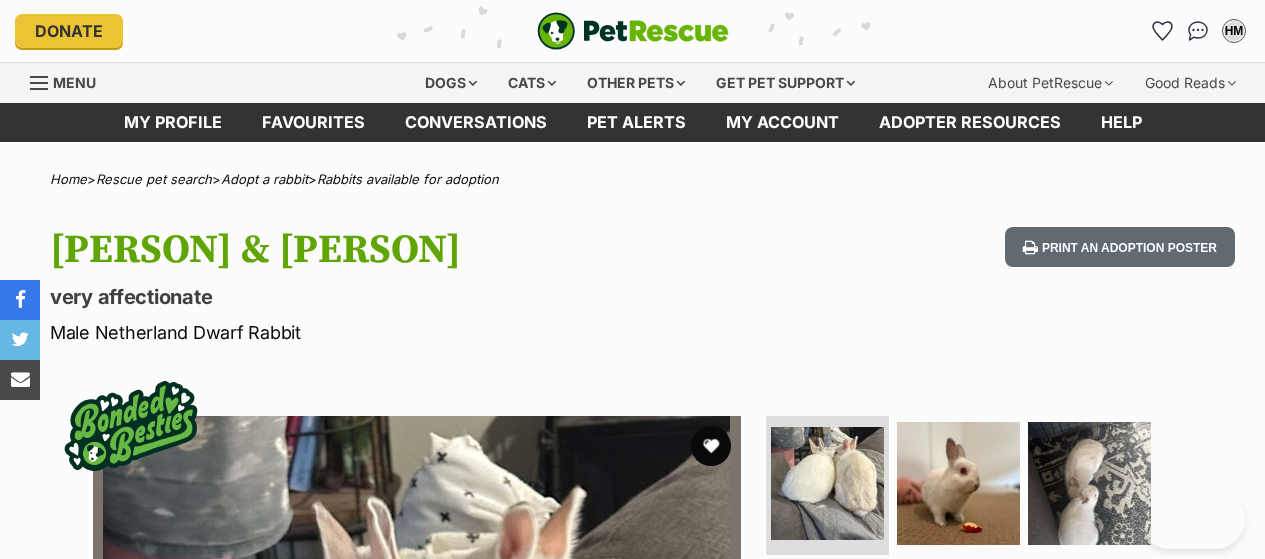 scroll, scrollTop: 0, scrollLeft: 0, axis: both 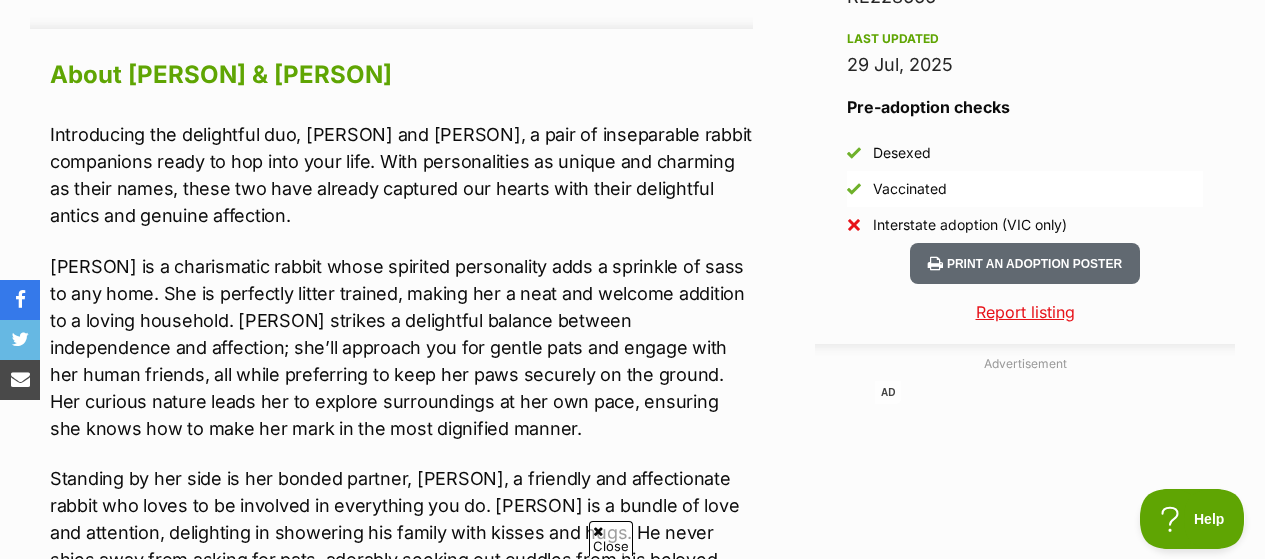 click on "[PERSON] is a charismatic rabbit whose spirited personality adds a sprinkle of sass to any home. She is perfectly litter trained, making her a neat and welcome addition to a loving household. [PERSON] strikes a delightful balance between independence and affection; she’ll approach you for gentle pats and engage with her human friends, all while preferring to keep her paws securely on the ground. Her curious nature leads her to explore surroundings at her own pace, ensuring she knows how to make her mark in the most dignified manner." at bounding box center [401, 347] 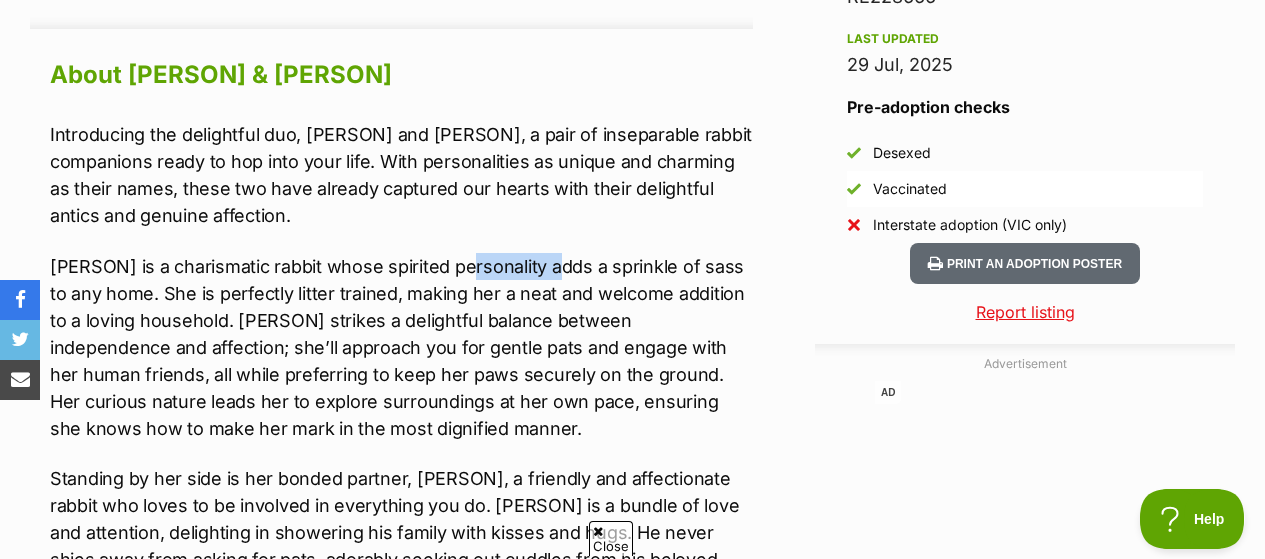 click on "[PERSON] is a charismatic rabbit whose spirited personality adds a sprinkle of sass to any home. She is perfectly litter trained, making her a neat and welcome addition to a loving household. [PERSON] strikes a delightful balance between independence and affection; she’ll approach you for gentle pats and engage with her human friends, all while preferring to keep her paws securely on the ground. Her curious nature leads her to explore surroundings at her own pace, ensuring she knows how to make her mark in the most dignified manner." at bounding box center [401, 347] 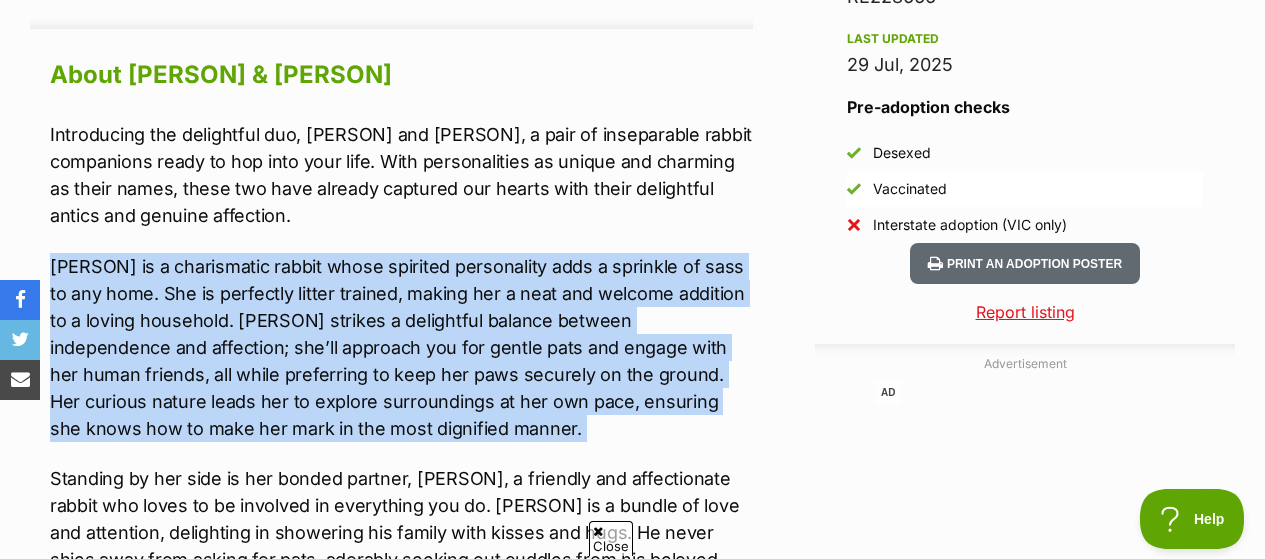 click on "Anna-Bella is a charismatic rabbit whose spirited personality adds a sprinkle of sass to any home. She is perfectly litter trained, making her a neat and welcome addition to a loving household. Anna-Bella strikes a delightful balance between independence and affection; she’ll approach you for gentle pats and engage with her human friends, all while preferring to keep her paws securely on the ground. Her curious nature leads her to explore surroundings at her own pace, ensuring she knows how to make her mark in the most dignified manner." at bounding box center (401, 347) 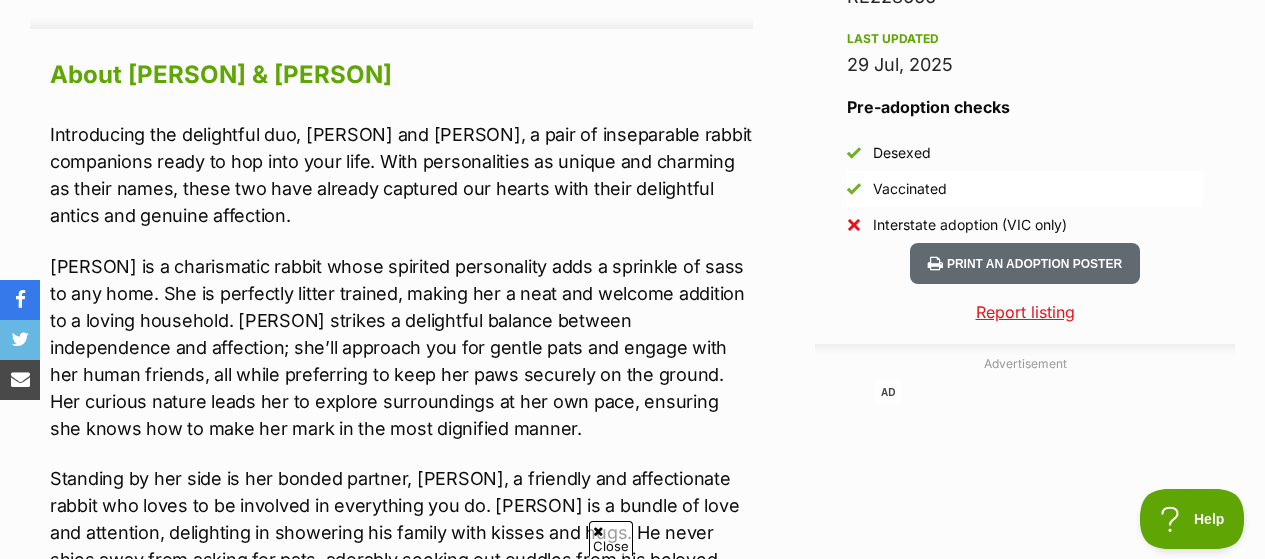 click on "Anna-Bella is a charismatic rabbit whose spirited personality adds a sprinkle of sass to any home. She is perfectly litter trained, making her a neat and welcome addition to a loving household. Anna-Bella strikes a delightful balance between independence and affection; she’ll approach you for gentle pats and engage with her human friends, all while preferring to keep her paws securely on the ground. Her curious nature leads her to explore surroundings at her own pace, ensuring she knows how to make her mark in the most dignified manner." at bounding box center (401, 347) 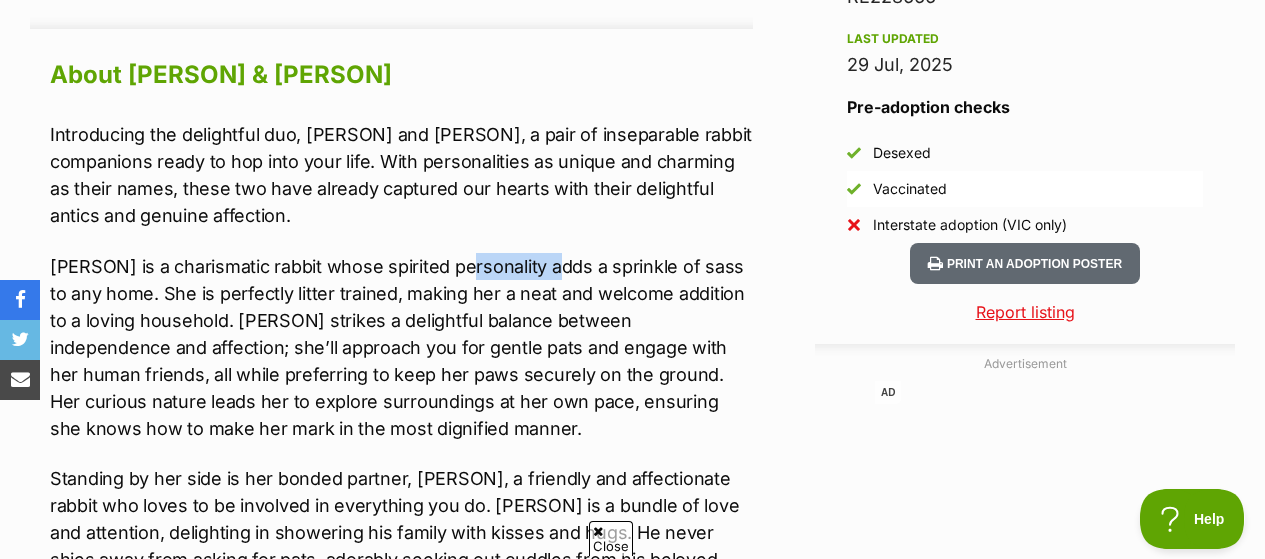 click on "Anna-Bella is a charismatic rabbit whose spirited personality adds a sprinkle of sass to any home. She is perfectly litter trained, making her a neat and welcome addition to a loving household. Anna-Bella strikes a delightful balance between independence and affection; she’ll approach you for gentle pats and engage with her human friends, all while preferring to keep her paws securely on the ground. Her curious nature leads her to explore surroundings at her own pace, ensuring she knows how to make her mark in the most dignified manner." at bounding box center [401, 347] 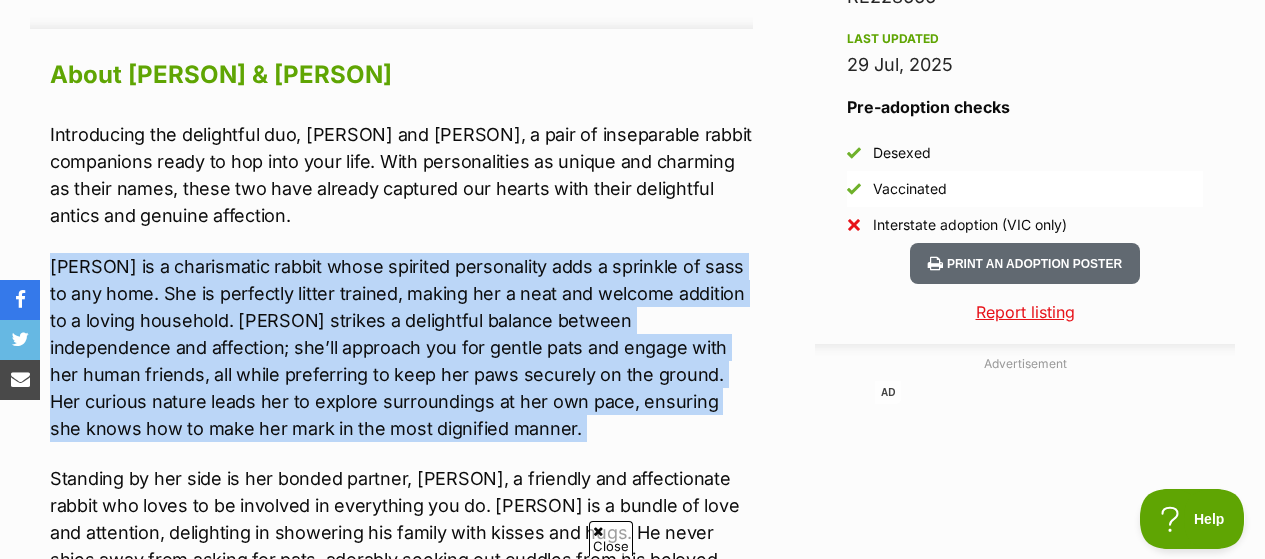 click on "Anna-Bella is a charismatic rabbit whose spirited personality adds a sprinkle of sass to any home. She is perfectly litter trained, making her a neat and welcome addition to a loving household. Anna-Bella strikes a delightful balance between independence and affection; she’ll approach you for gentle pats and engage with her human friends, all while preferring to keep her paws securely on the ground. Her curious nature leads her to explore surroundings at her own pace, ensuring she knows how to make her mark in the most dignified manner." at bounding box center [401, 347] 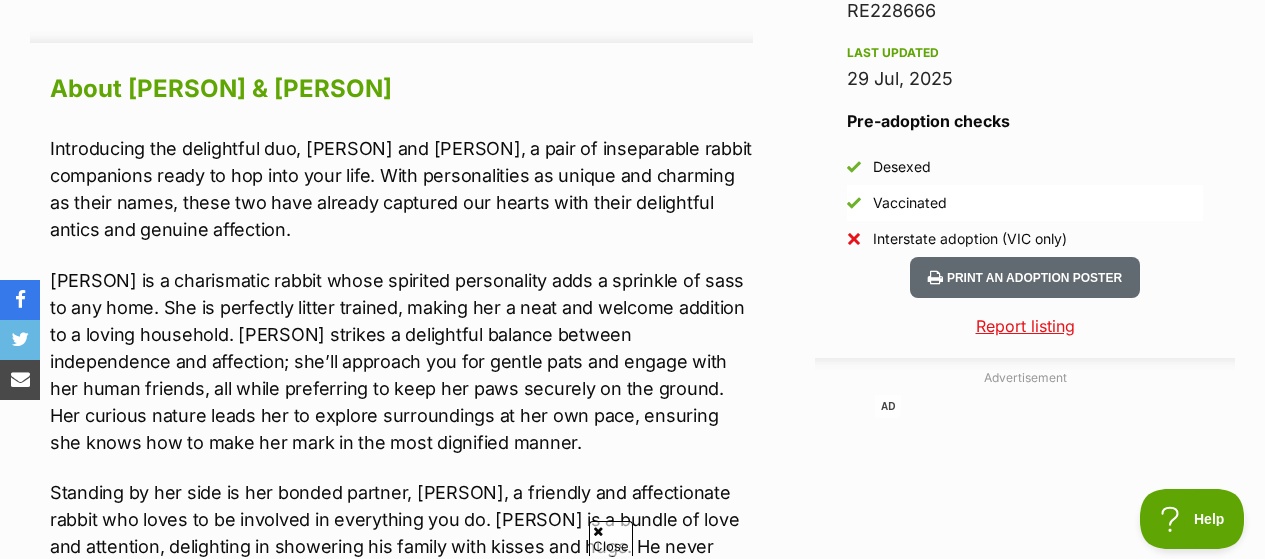scroll, scrollTop: 1714, scrollLeft: 0, axis: vertical 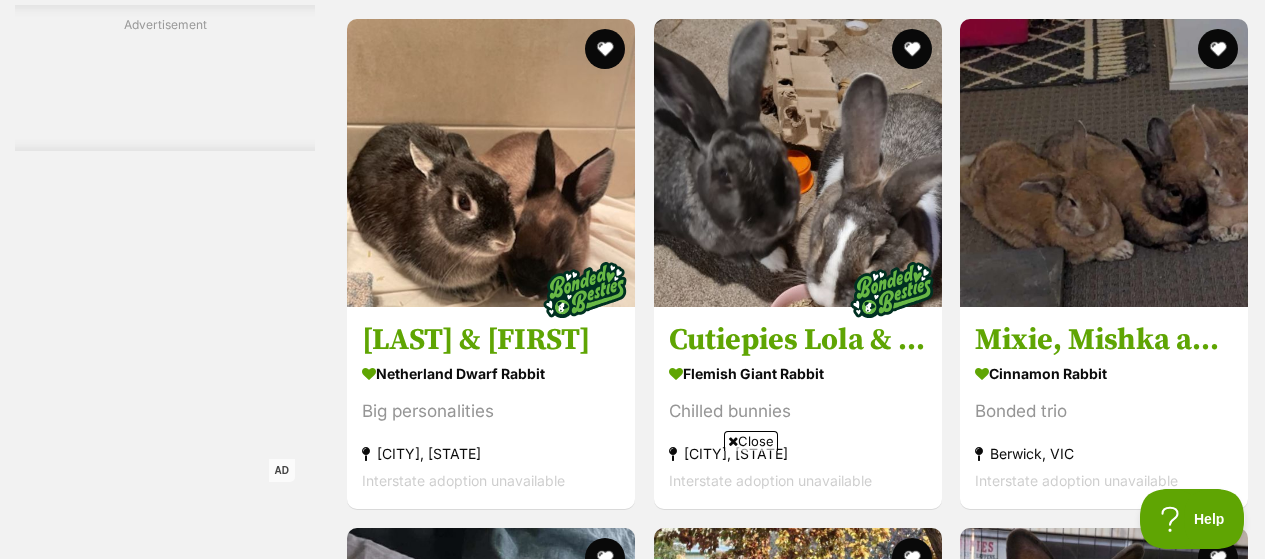 click on "Displaying  1  to  60  of  117  pets
Clear all 2 filters
Show 20 40 60 pets per page
Visit PetRescue TV (external site)
Boop this!
Refine your search
Search for a pet
Search
Species
Cats (1,703)
Dogs (687)
Other Pets (210)
Birds (48)
Chickens (3)
Cows (3)
Ducks (2)
Goats (1)
Guinea Pigs (6)
Horses (3)
Mice (20)
Pigs (3)
Rabbits (117)
Rats (2)
Sheep (2)
State
ACT (1)
NSW (19)
SA (10)
TAS (7)
VIC (117)
WA (6)
Include pets available for interstate adoption
Pets near me within
10km
25km
50km
100km
250km
50km
of
Update
Gender
Male (59)
Female (58)
About my home" at bounding box center (632, -95) 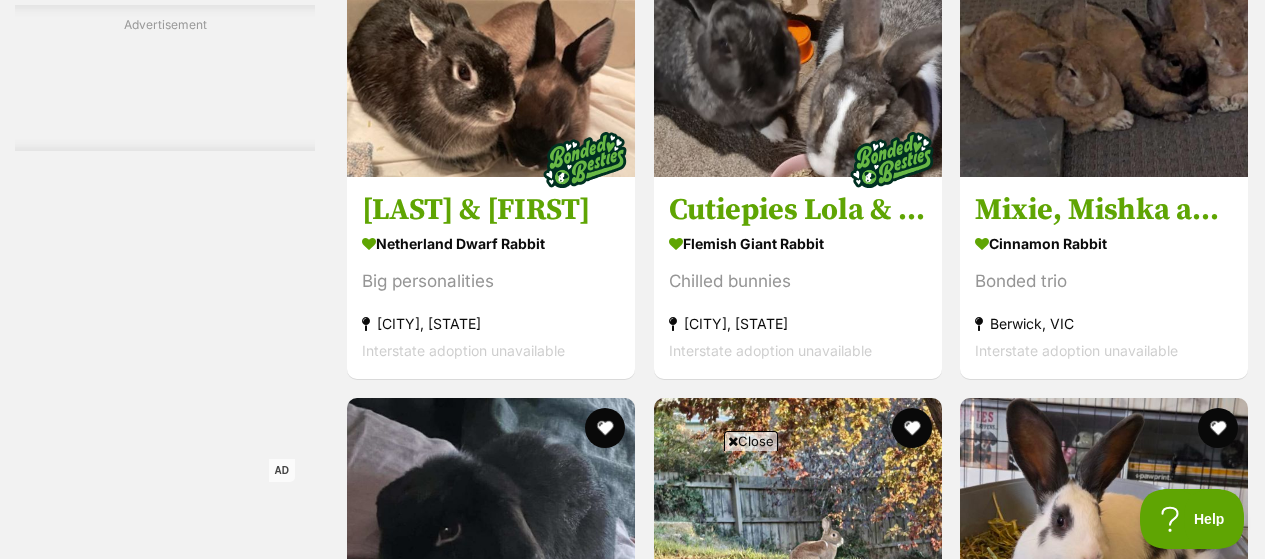 scroll, scrollTop: 0, scrollLeft: 0, axis: both 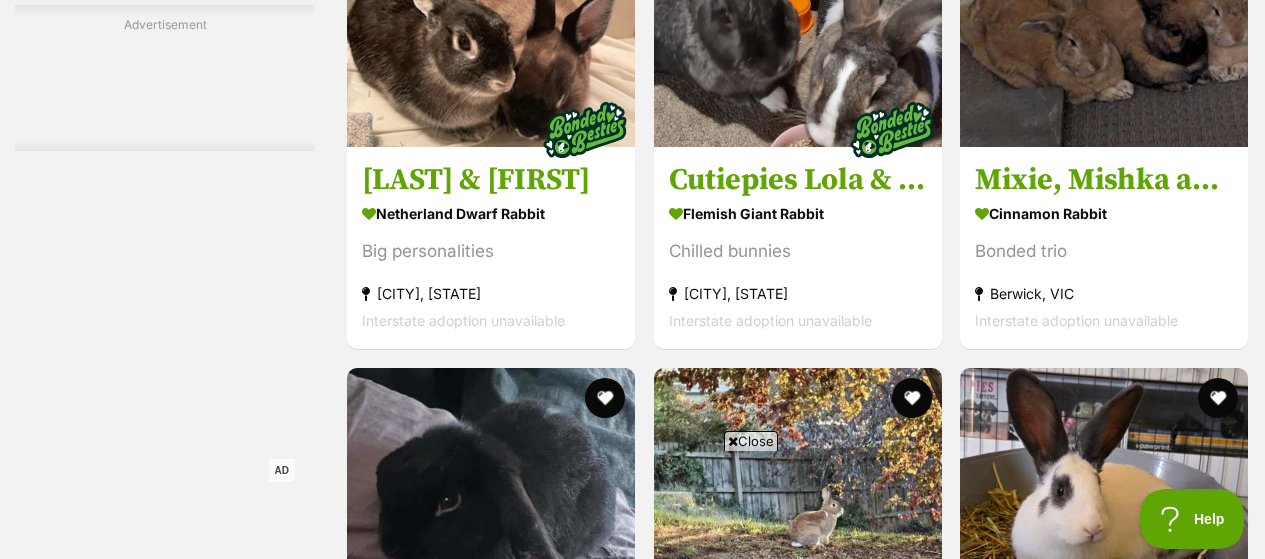 click on "Dwarf Rabbit" at bounding box center (491, 1932) 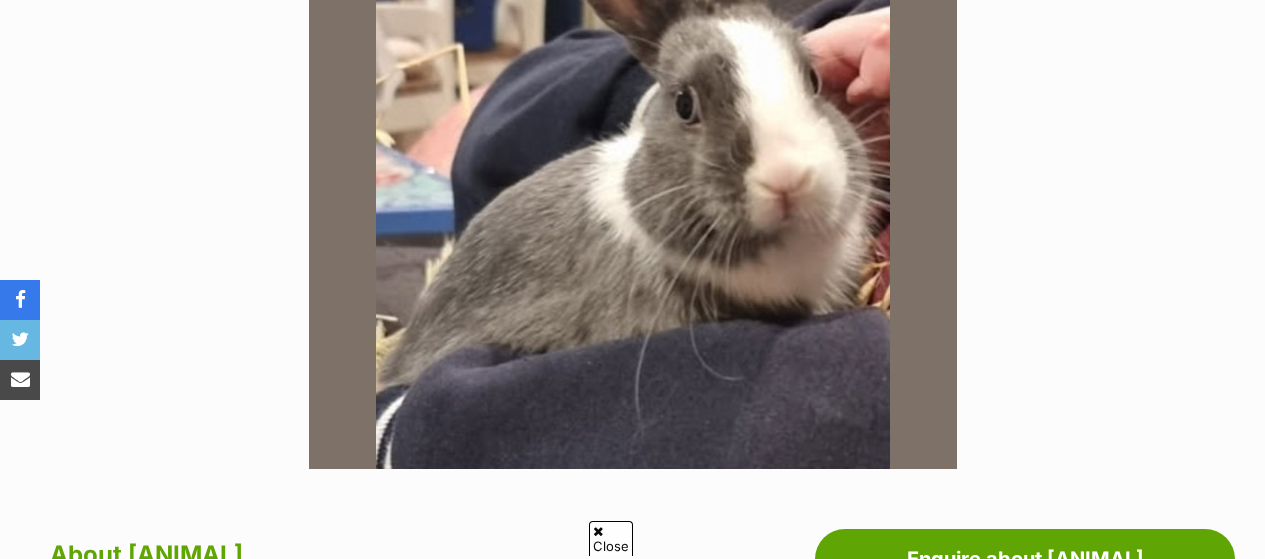 scroll, scrollTop: 0, scrollLeft: 0, axis: both 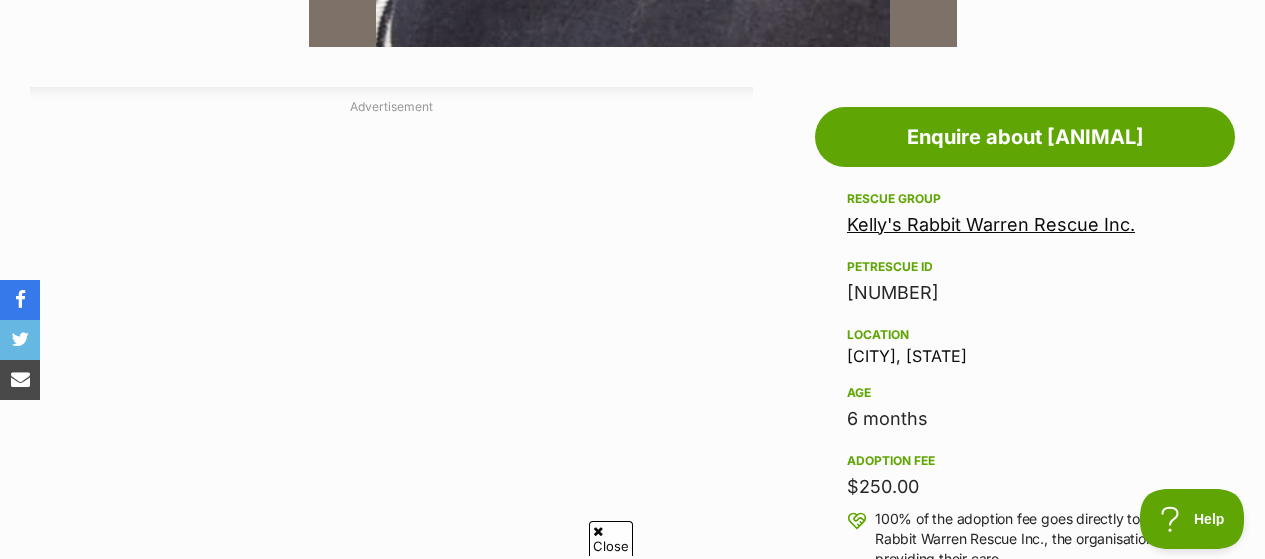 drag, startPoint x: 430, startPoint y: 220, endPoint x: 522, endPoint y: 378, distance: 182.83325 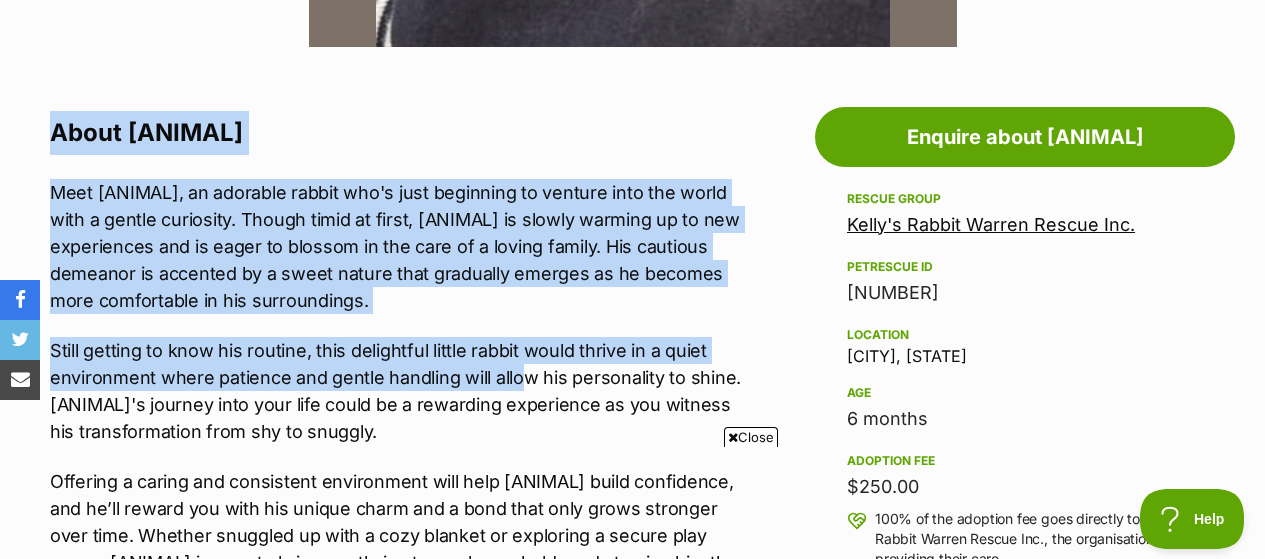 scroll, scrollTop: 1026, scrollLeft: 0, axis: vertical 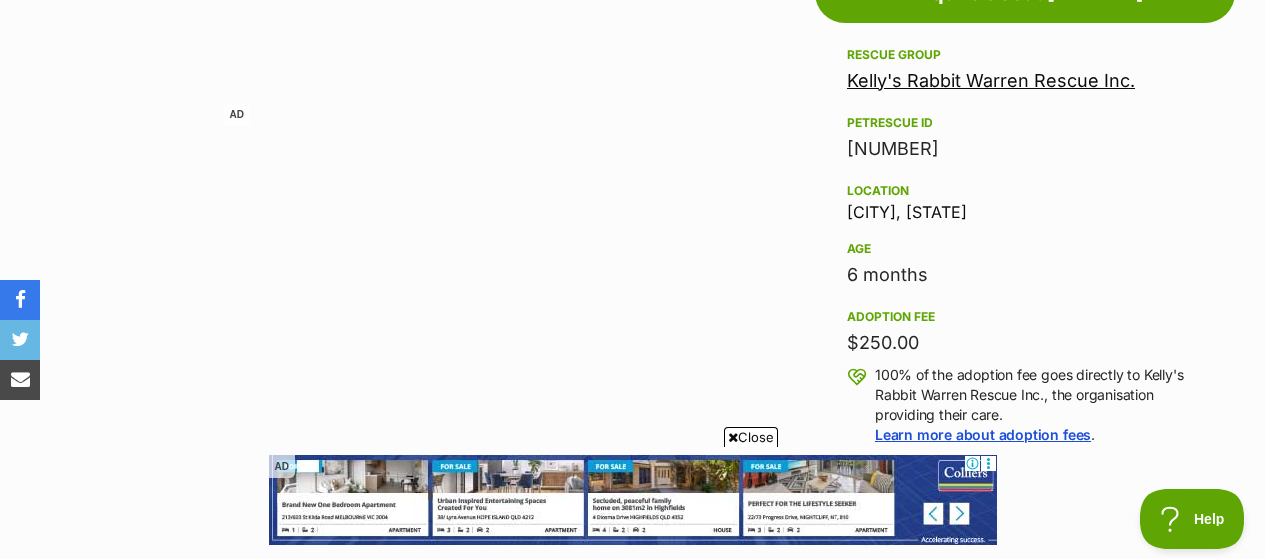 click on "Close" at bounding box center [751, 437] 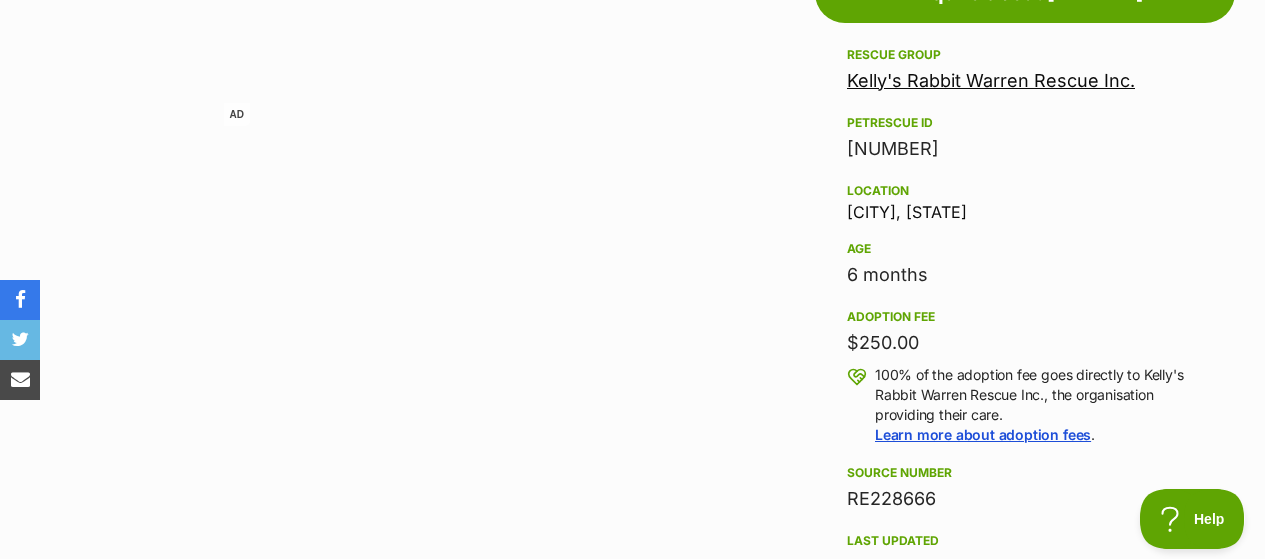 click on "100% of the adoption fee goes directly to [ORGANIZATION], the organisation providing their care.
Learn more about adoption fees ." at bounding box center [1039, 405] 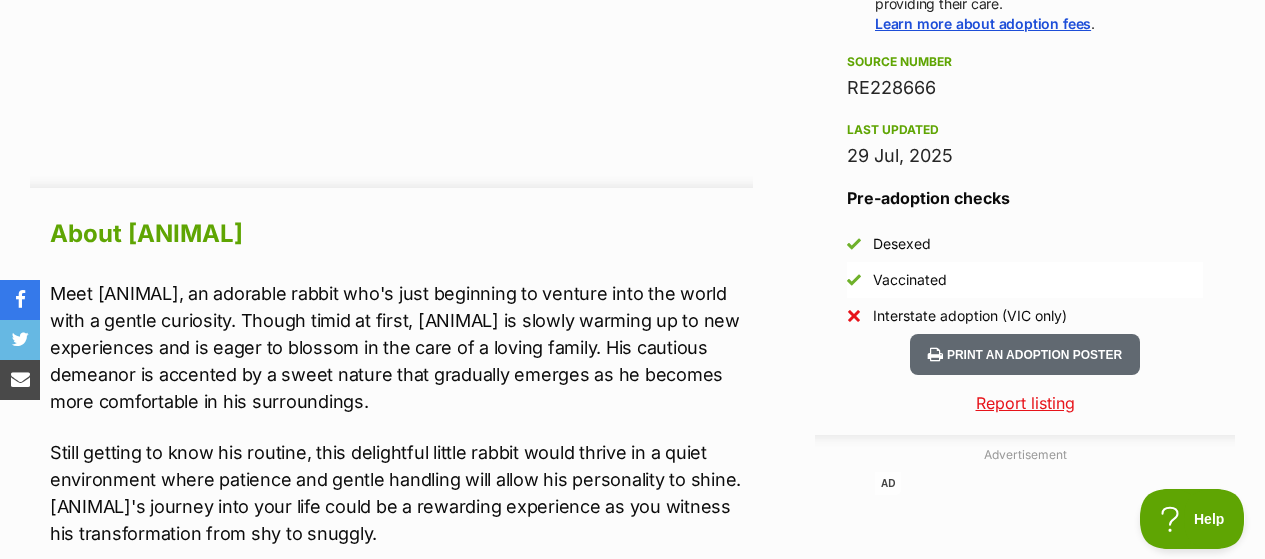 scroll, scrollTop: 1868, scrollLeft: 0, axis: vertical 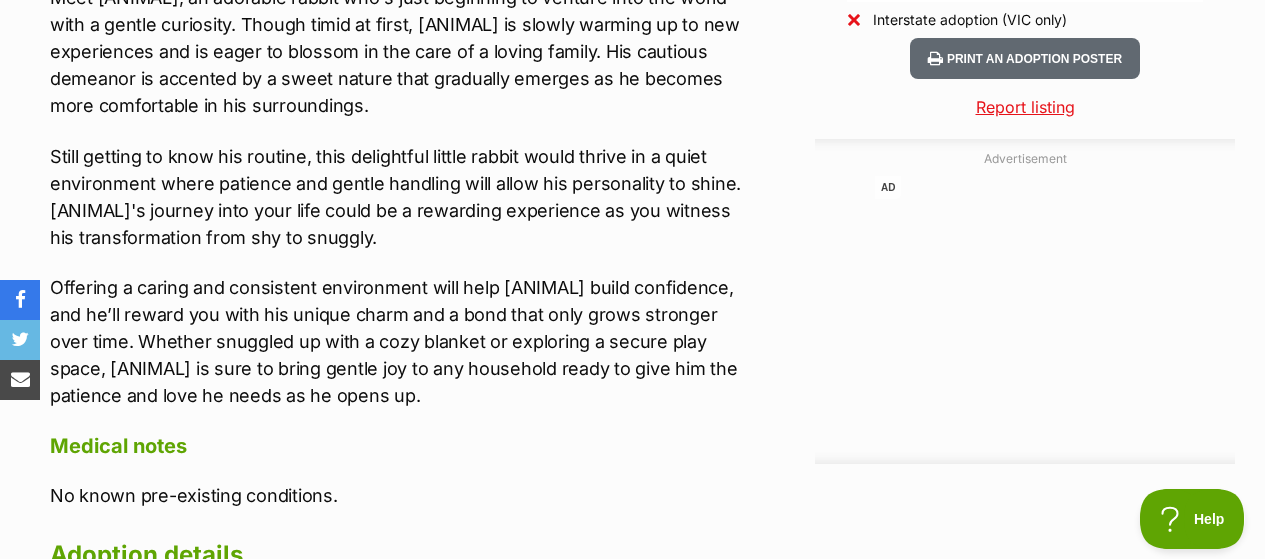 click on "Still getting to know his routine, this delightful little rabbit would thrive in a quiet environment where patience and gentle handling will allow his personality to shine. [ANIMAL]'s journey into your life could be a rewarding experience as you witness his transformation from shy to snuggly." at bounding box center (401, 197) 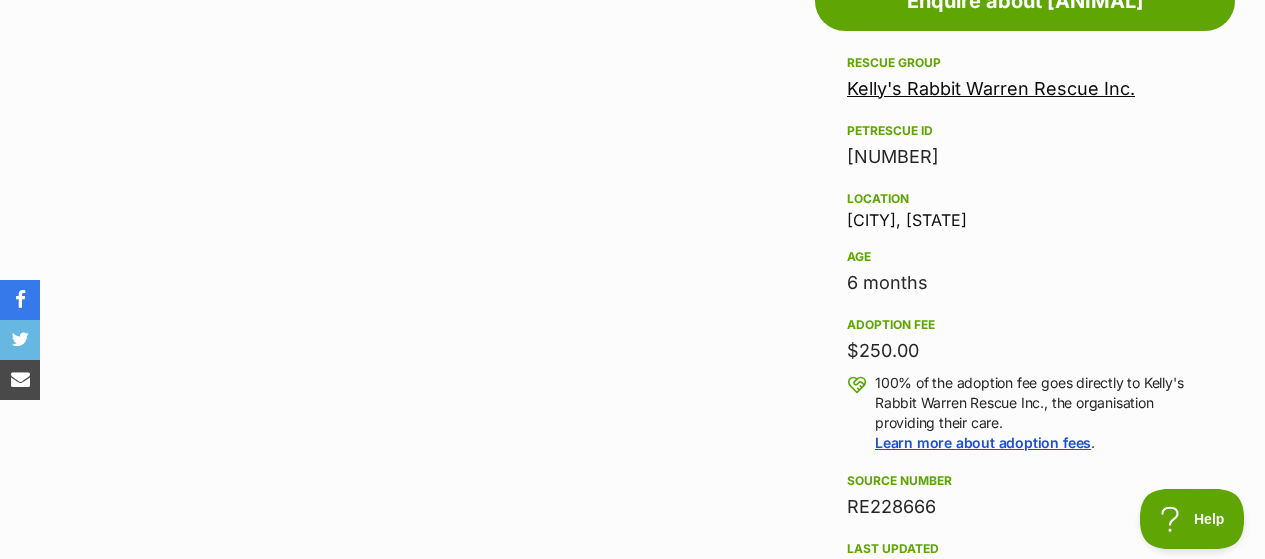scroll, scrollTop: 1810, scrollLeft: 0, axis: vertical 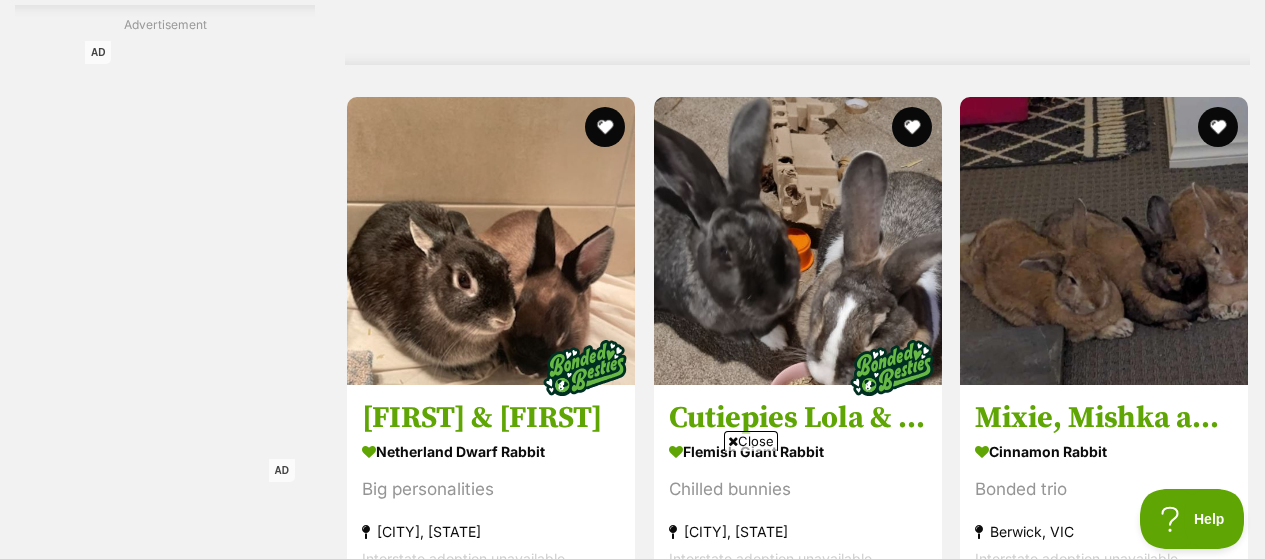 click on "Looking for love" at bounding box center (1104, 2203) 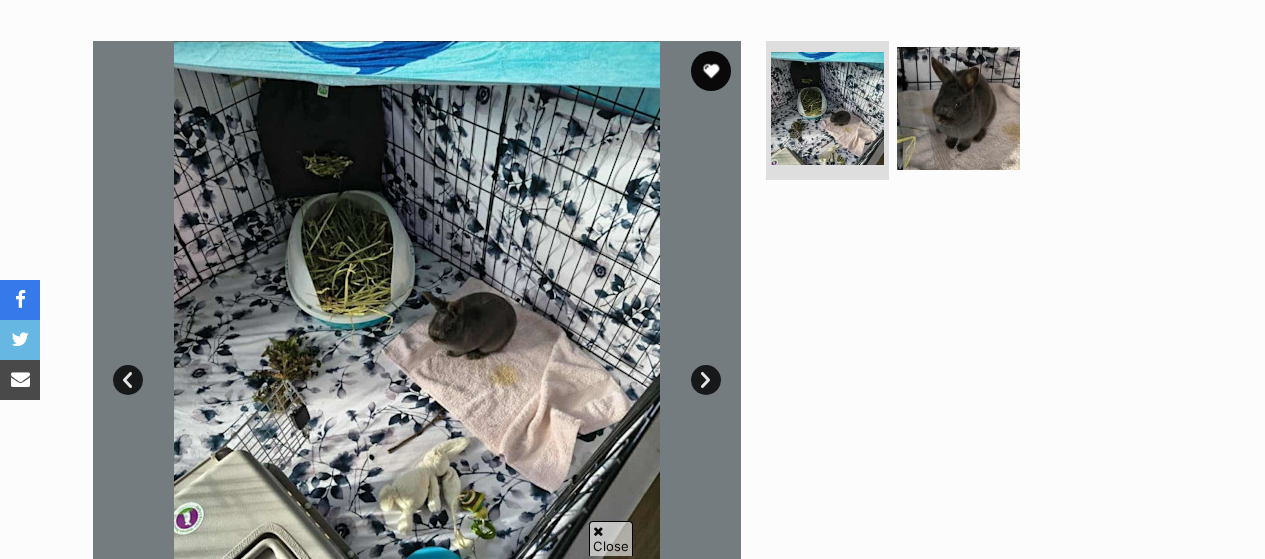 scroll, scrollTop: 570, scrollLeft: 0, axis: vertical 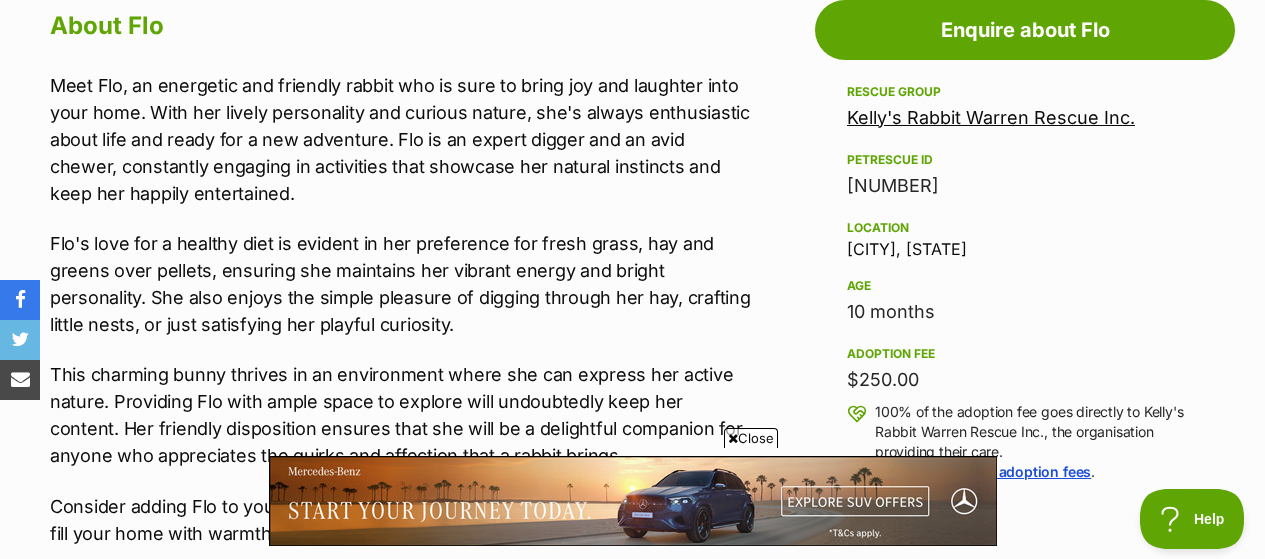 click on "Flo's love for a healthy diet is evident in her preference for fresh grass, hay and greens over pellets, ensuring she maintains her vibrant energy and bright personality. She also enjoys the simple pleasure of digging through her hay, crafting little nests, or just satisfying her playful curiosity." at bounding box center [401, 284] 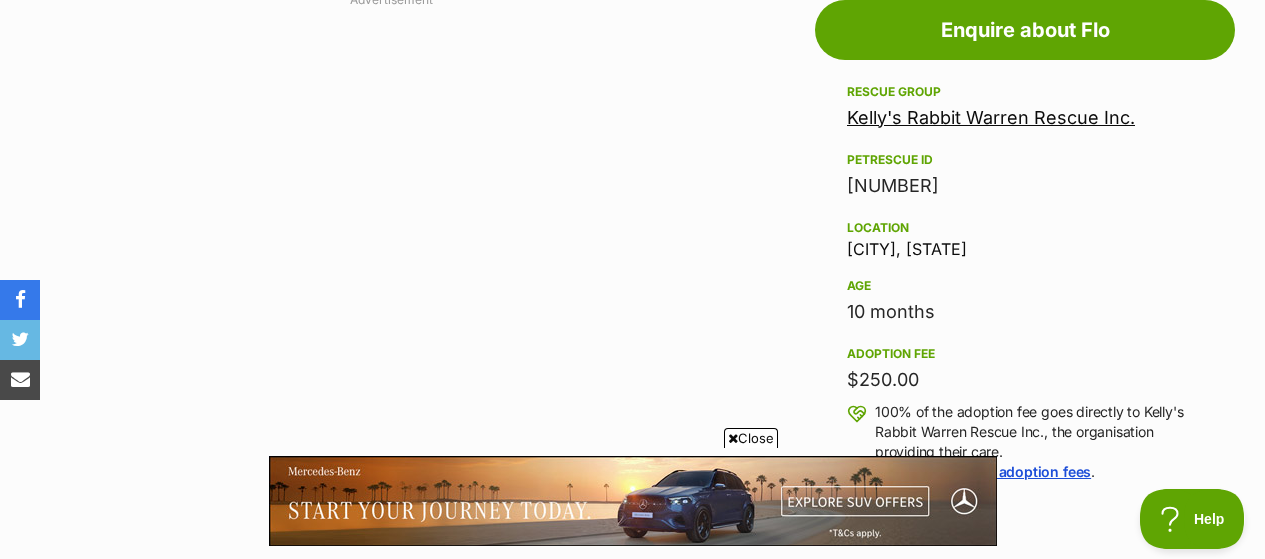 scroll, scrollTop: 1780, scrollLeft: 0, axis: vertical 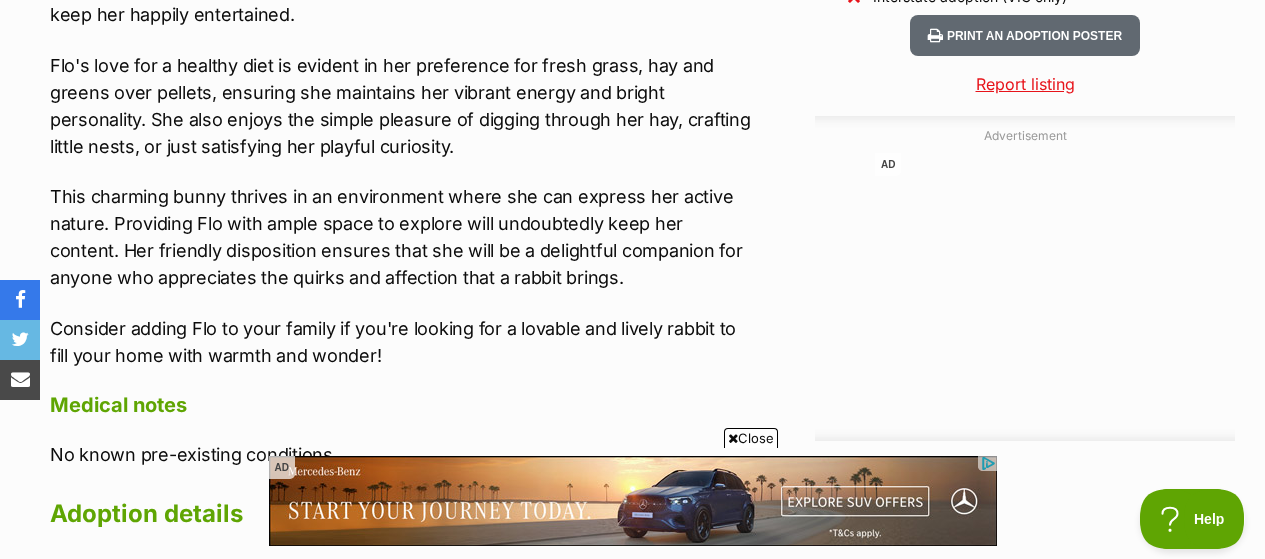 click on "Meet Flo, an energetic and friendly rabbit who is sure to bring joy and laughter into your home. With her lively personality and curious nature, she's always enthusiastic about life and ready for a new adventure. Flo is an expert digger and an avid chewer, constantly engaging in activities that showcase her natural instincts and keep her happily entertained.
Flo's love for a healthy diet is evident in her preference for fresh grass, hay and greens over pellets, ensuring she maintains her vibrant energy and bright personality. She also enjoys the simple pleasure of digging through her hay, crafting little nests, or just satisfying her playful curiosity.
This charming bunny thrives in an environment where she can express her active nature. Providing Flo with ample space to explore will undoubtedly keep her content. Her friendly disposition ensures that she will be a delightful companion for anyone who appreciates the quirks and affection that a rabbit brings." at bounding box center (401, 130) 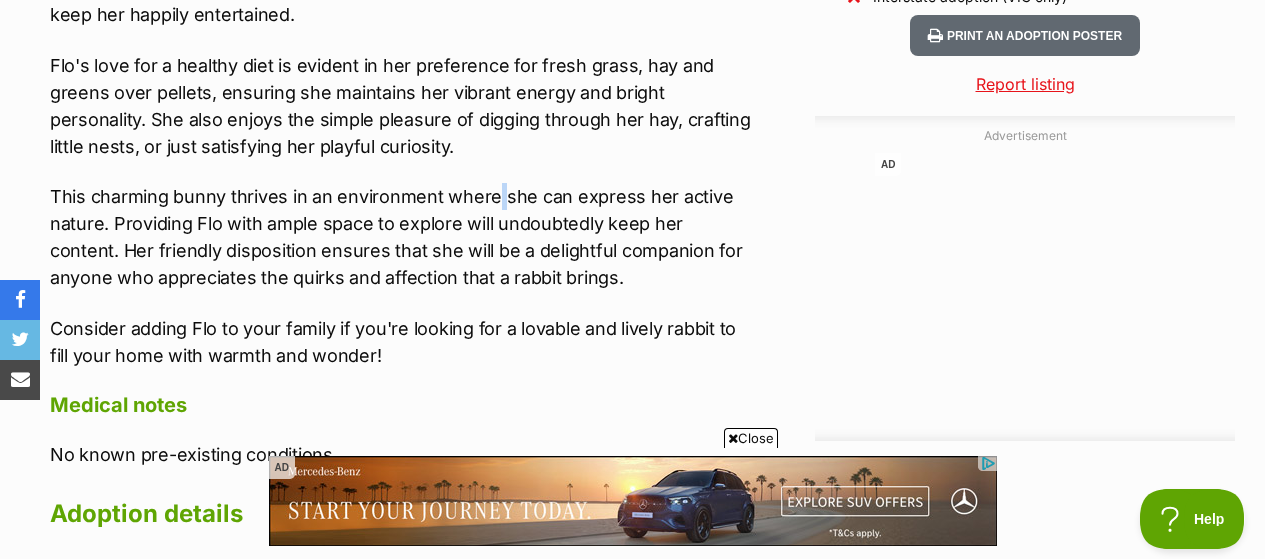 click on "Meet Flo, an energetic and friendly rabbit who is sure to bring joy and laughter into your home. With her lively personality and curious nature, she's always enthusiastic about life and ready for a new adventure. Flo is an expert digger and an avid chewer, constantly engaging in activities that showcase her natural instincts and keep her happily entertained.
Flo's love for a healthy diet is evident in her preference for fresh grass, hay and greens over pellets, ensuring she maintains her vibrant energy and bright personality. She also enjoys the simple pleasure of digging through her hay, crafting little nests, or just satisfying her playful curiosity.
This charming bunny thrives in an environment where she can express her active nature. Providing Flo with ample space to explore will undoubtedly keep her content. Her friendly disposition ensures that she will be a delightful companion for anyone who appreciates the quirks and affection that a rabbit brings." at bounding box center (401, 130) 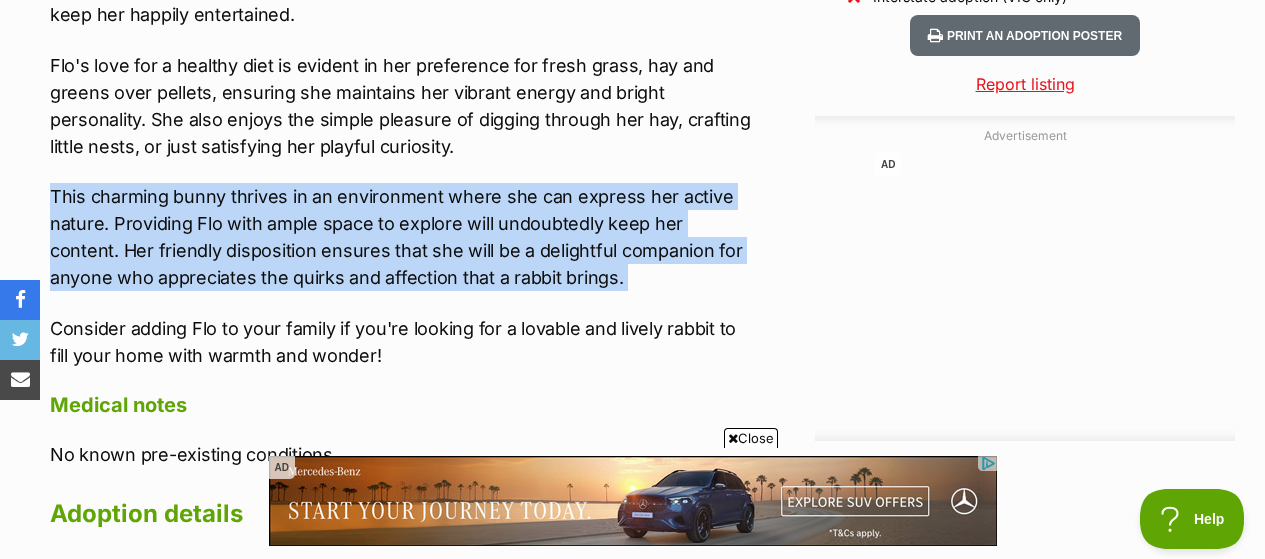 click on "Meet Flo, an energetic and friendly rabbit who is sure to bring joy and laughter into your home. With her lively personality and curious nature, she's always enthusiastic about life and ready for a new adventure. Flo is an expert digger and an avid chewer, constantly engaging in activities that showcase her natural instincts and keep her happily entertained.
Flo's love for a healthy diet is evident in her preference for fresh grass, hay and greens over pellets, ensuring she maintains her vibrant energy and bright personality. She also enjoys the simple pleasure of digging through her hay, crafting little nests, or just satisfying her playful curiosity.
This charming bunny thrives in an environment where she can express her active nature. Providing Flo with ample space to explore will undoubtedly keep her content. Her friendly disposition ensures that she will be a delightful companion for anyone who appreciates the quirks and affection that a rabbit brings." at bounding box center (401, 130) 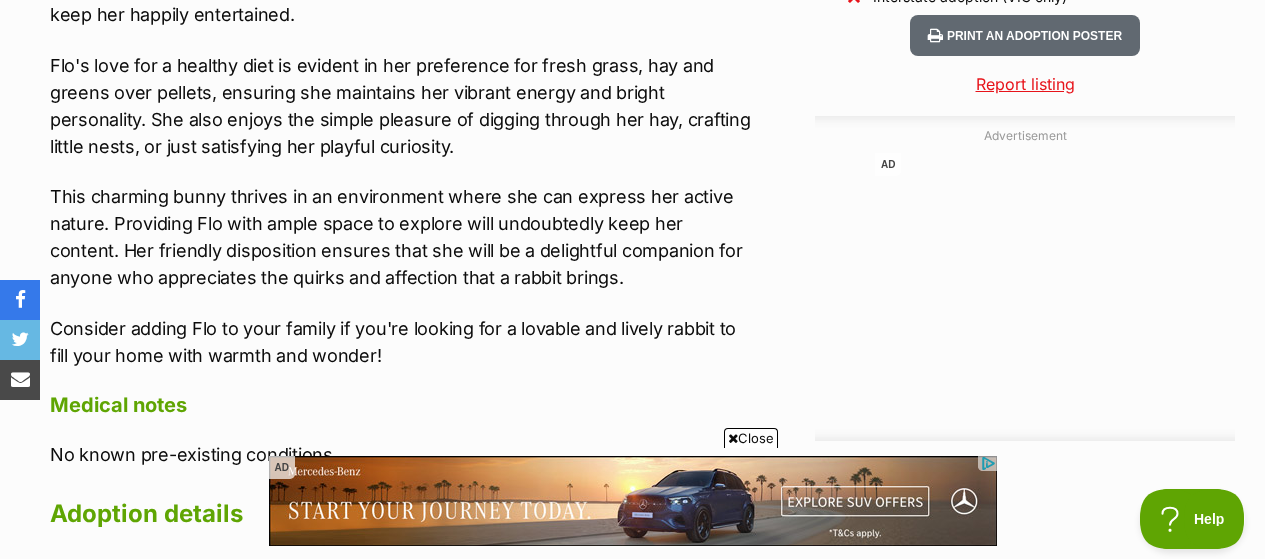 click on "Meet Flo, an energetic and friendly rabbit who is sure to bring joy and laughter into your home. With her lively personality and curious nature, she's always enthusiastic about life and ready for a new adventure. Flo is an expert digger and an avid chewer, constantly engaging in activities that showcase her natural instincts and keep her happily entertained.
Flo's love for a healthy diet is evident in her preference for fresh grass, hay and greens over pellets, ensuring she maintains her vibrant energy and bright personality. She also enjoys the simple pleasure of digging through her hay, crafting little nests, or just satisfying her playful curiosity.
This charming bunny thrives in an environment where she can express her active nature. Providing Flo with ample space to explore will undoubtedly keep her content. Her friendly disposition ensures that she will be a delightful companion for anyone who appreciates the quirks and affection that a rabbit brings." at bounding box center (401, 130) 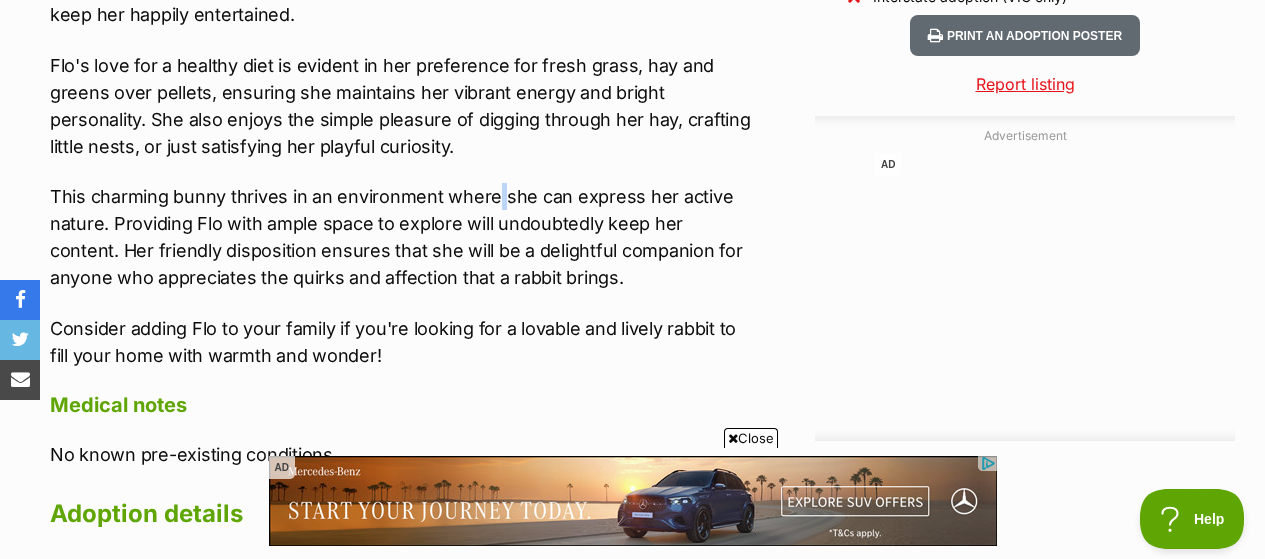 click on "Meet Flo, an energetic and friendly rabbit who is sure to bring joy and laughter into your home. With her lively personality and curious nature, she's always enthusiastic about life and ready for a new adventure. Flo is an expert digger and an avid chewer, constantly engaging in activities that showcase her natural instincts and keep her happily entertained.
Flo's love for a healthy diet is evident in her preference for fresh grass, hay and greens over pellets, ensuring she maintains her vibrant energy and bright personality. She also enjoys the simple pleasure of digging through her hay, crafting little nests, or just satisfying her playful curiosity.
This charming bunny thrives in an environment where she can express her active nature. Providing Flo with ample space to explore will undoubtedly keep her content. Her friendly disposition ensures that she will be a delightful companion for anyone who appreciates the quirks and affection that a rabbit brings." at bounding box center [401, 130] 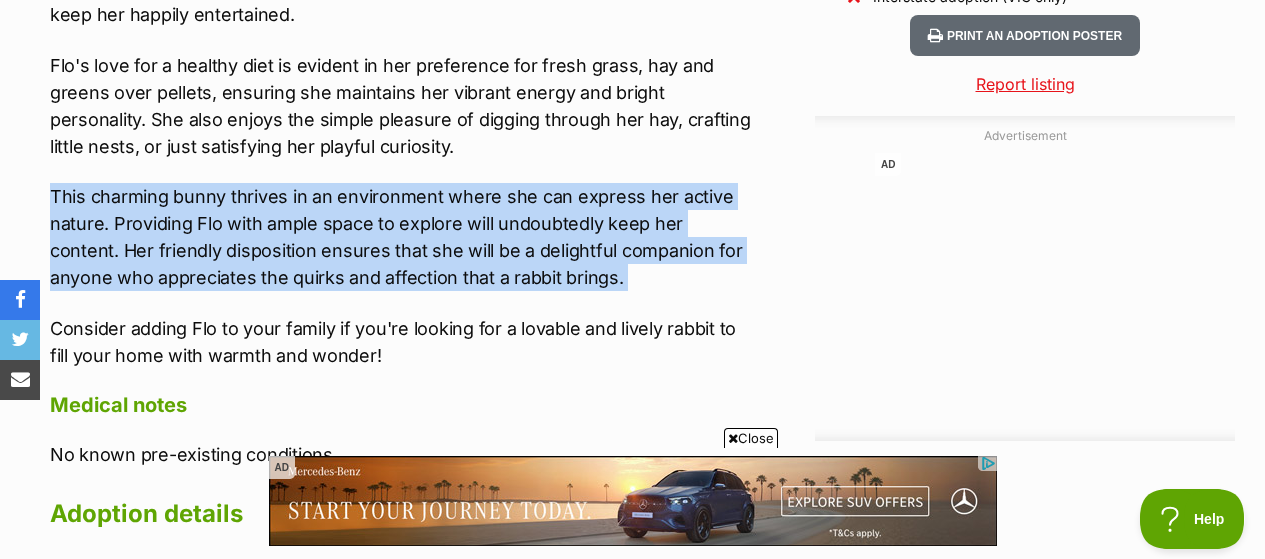 click on "Meet Flo, an energetic and friendly rabbit who is sure to bring joy and laughter into your home. With her lively personality and curious nature, she's always enthusiastic about life and ready for a new adventure. Flo is an expert digger and an avid chewer, constantly engaging in activities that showcase her natural instincts and keep her happily entertained.
Flo's love for a healthy diet is evident in her preference for fresh grass, hay and greens over pellets, ensuring she maintains her vibrant energy and bright personality. She also enjoys the simple pleasure of digging through her hay, crafting little nests, or just satisfying her playful curiosity.
This charming bunny thrives in an environment where she can express her active nature. Providing Flo with ample space to explore will undoubtedly keep her content. Her friendly disposition ensures that she will be a delightful companion for anyone who appreciates the quirks and affection that a rabbit brings." at bounding box center [401, 130] 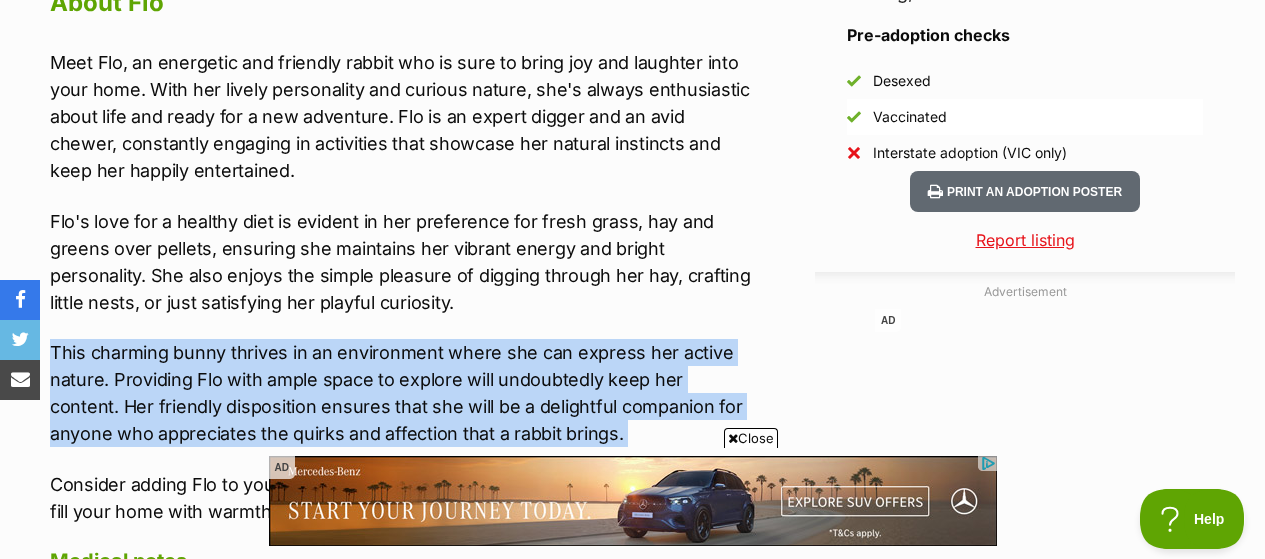 scroll, scrollTop: 1799, scrollLeft: 0, axis: vertical 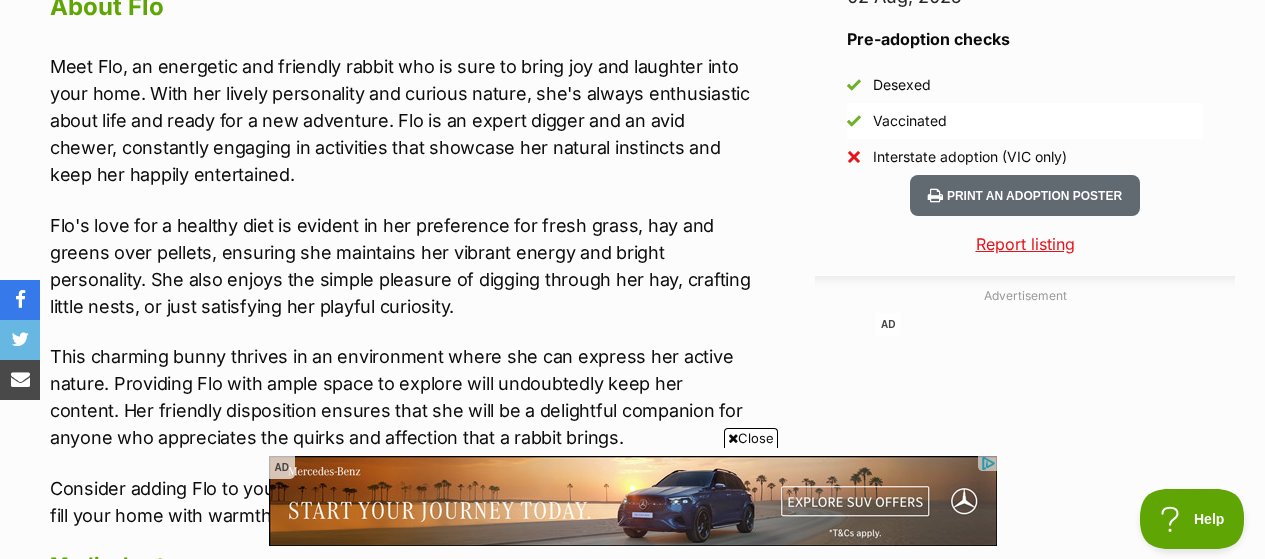 click on "Meet Flo, an energetic and friendly rabbit who is sure to bring joy and laughter into your home. With her lively personality and curious nature, she's always enthusiastic about life and ready for a new adventure. Flo is an expert digger and an avid chewer, constantly engaging in activities that showcase her natural instincts and keep her happily entertained." at bounding box center [401, 120] 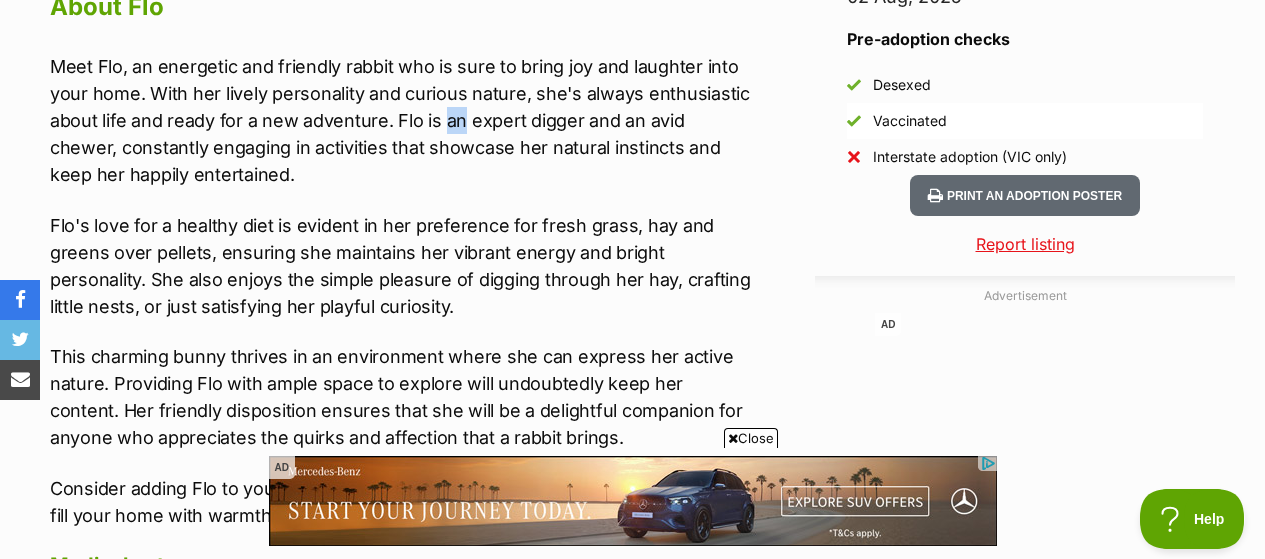 click on "Meet Flo, an energetic and friendly rabbit who is sure to bring joy and laughter into your home. With her lively personality and curious nature, she's always enthusiastic about life and ready for a new adventure. Flo is an expert digger and an avid chewer, constantly engaging in activities that showcase her natural instincts and keep her happily entertained." at bounding box center (401, 120) 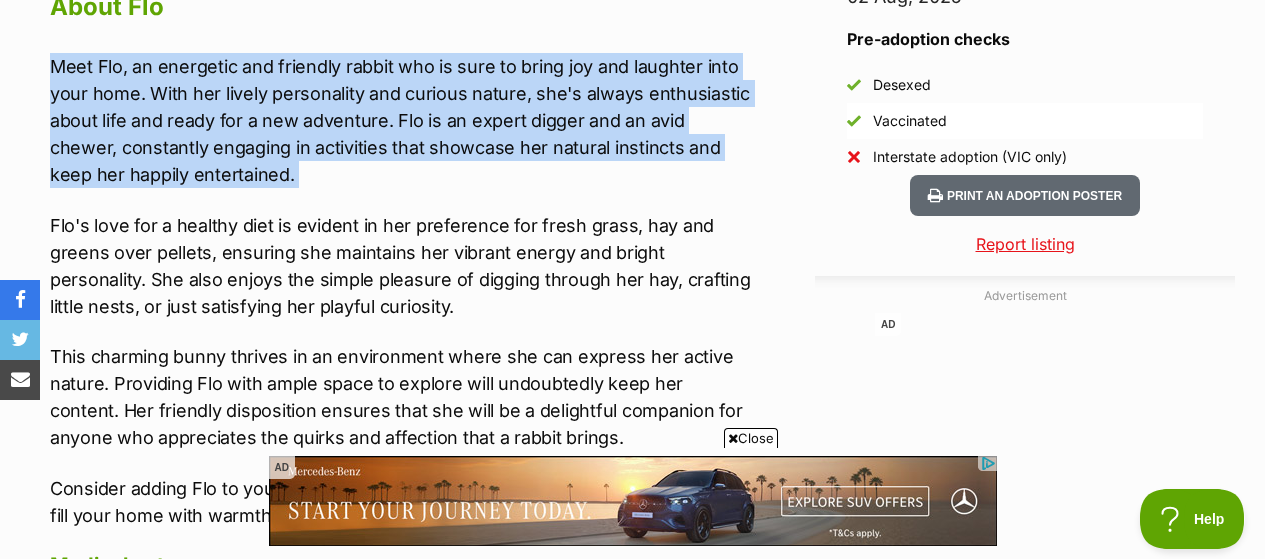click on "Meet Flo, an energetic and friendly rabbit who is sure to bring joy and laughter into your home. With her lively personality and curious nature, she's always enthusiastic about life and ready for a new adventure. Flo is an expert digger and an avid chewer, constantly engaging in activities that showcase her natural instincts and keep her happily entertained." at bounding box center [401, 120] 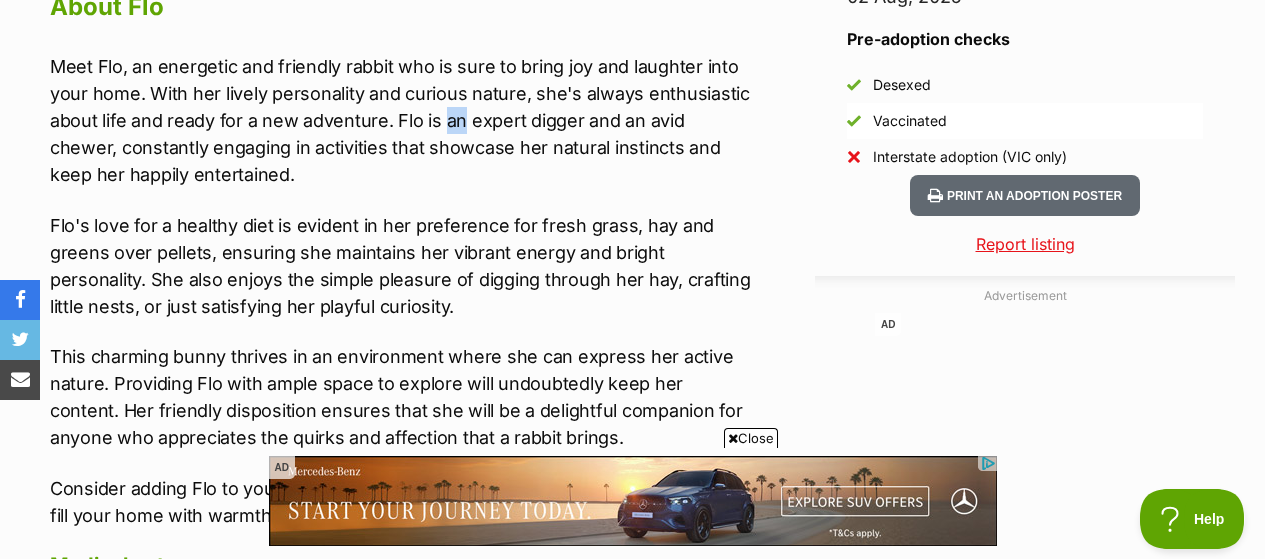 click on "Meet Flo, an energetic and friendly rabbit who is sure to bring joy and laughter into your home. With her lively personality and curious nature, she's always enthusiastic about life and ready for a new adventure. Flo is an expert digger and an avid chewer, constantly engaging in activities that showcase her natural instincts and keep her happily entertained." at bounding box center [401, 120] 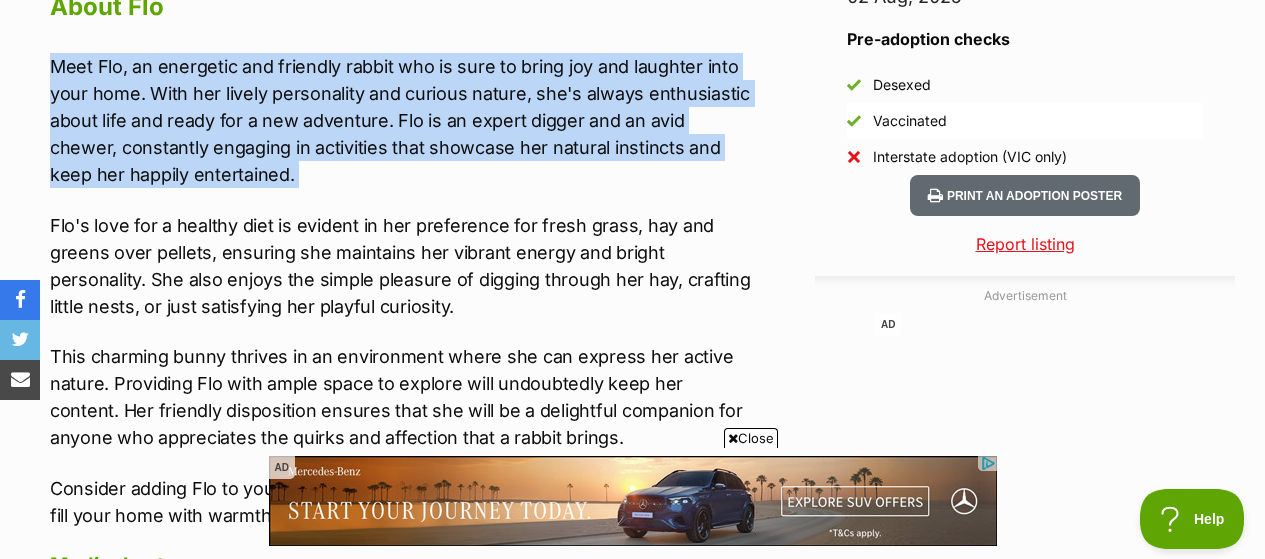 scroll, scrollTop: 1143, scrollLeft: 0, axis: vertical 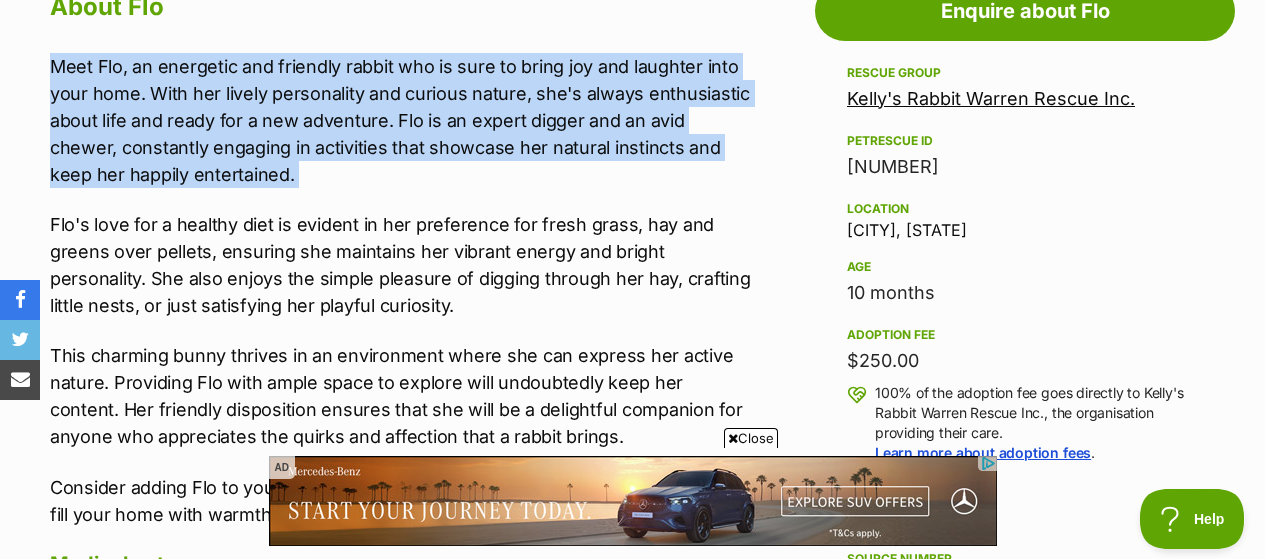 click on "Meet Flo, an energetic and friendly rabbit who is sure to bring joy and laughter into your home. With her lively personality and curious nature, she's always enthusiastic about life and ready for a new adventure. Flo is an expert digger and an avid chewer, constantly engaging in activities that showcase her natural instincts and keep her happily entertained." at bounding box center [401, 120] 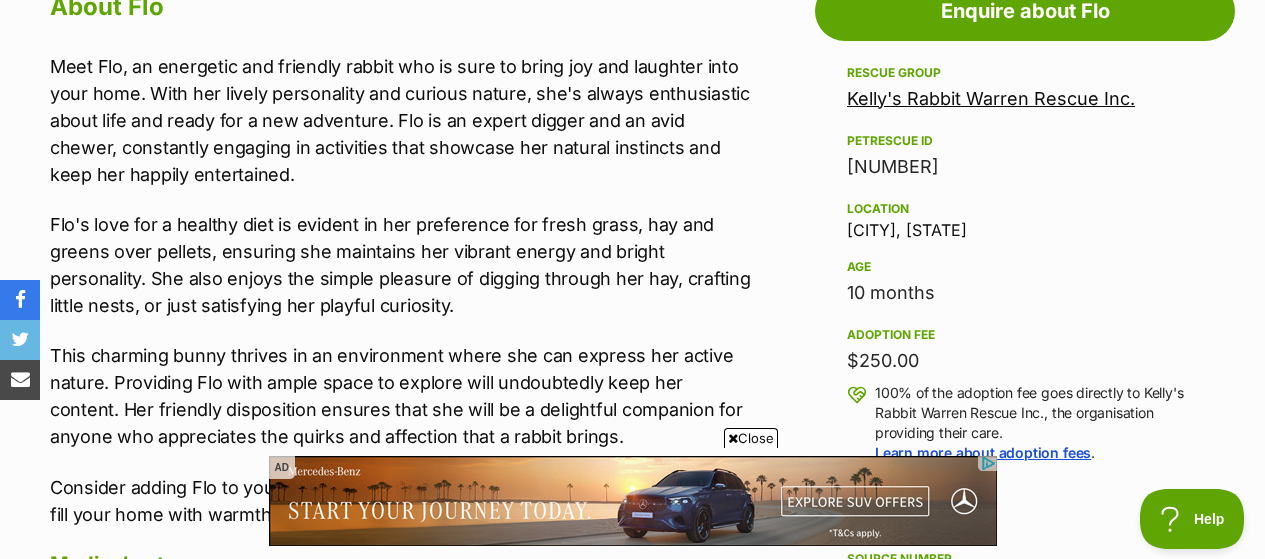 scroll, scrollTop: 1799, scrollLeft: 0, axis: vertical 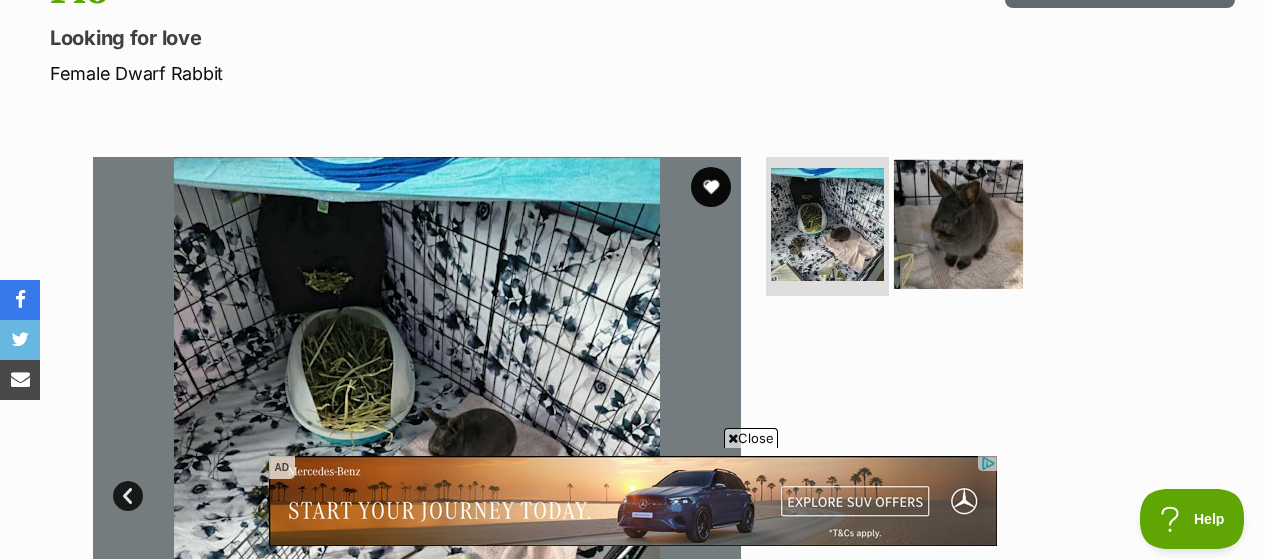 click at bounding box center [958, 223] 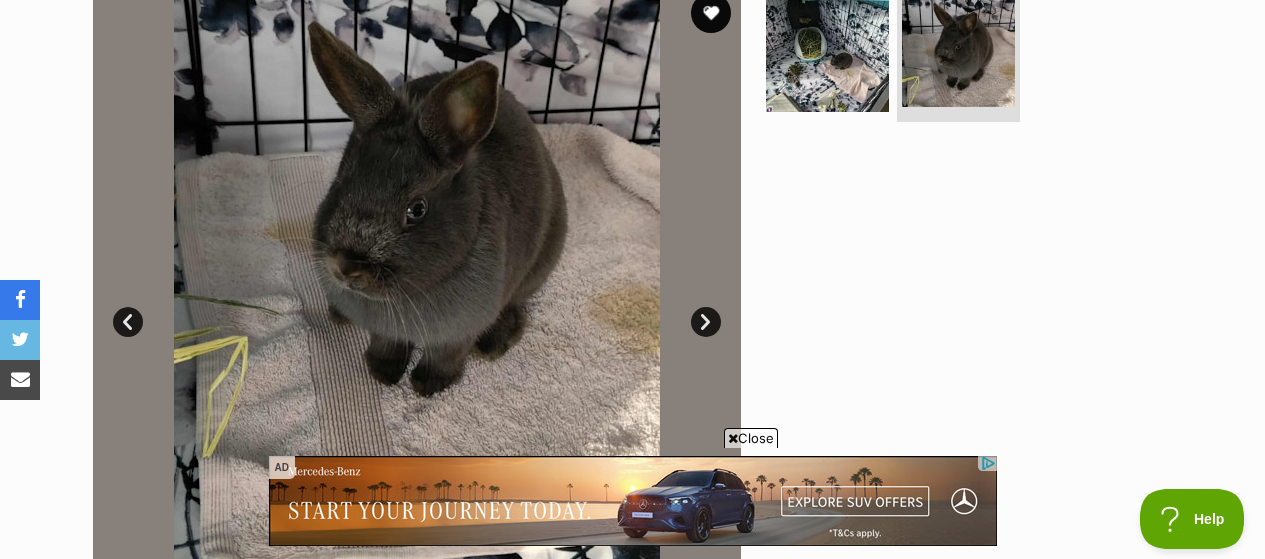scroll, scrollTop: 434, scrollLeft: 0, axis: vertical 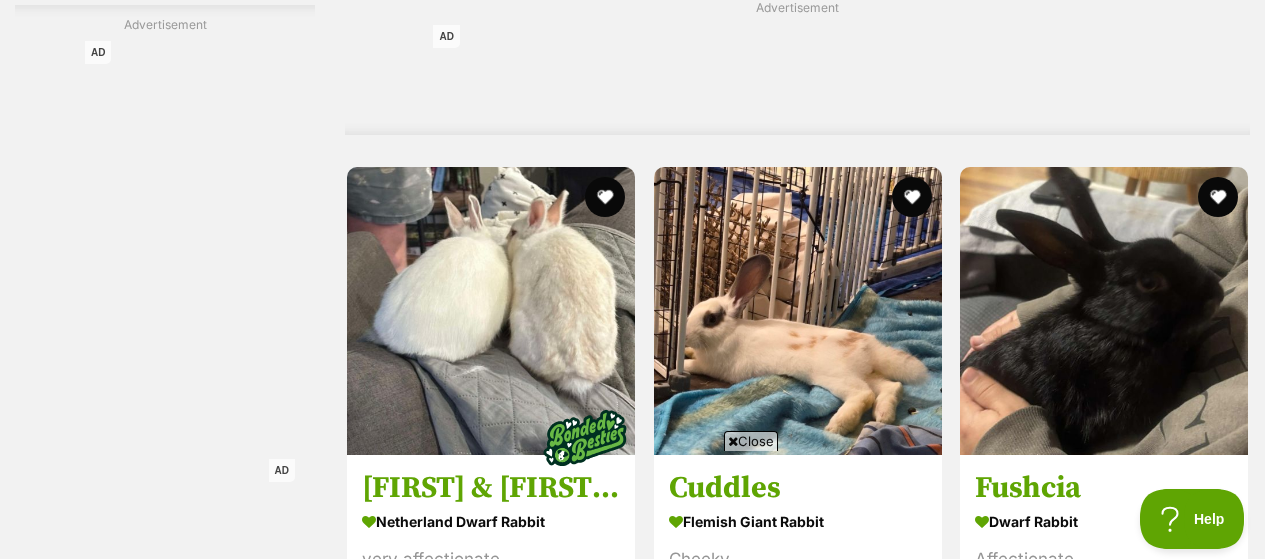 click on "Kiki
Dwarf Rabbit
Friendly bun
Point Cook, VIC
Interstate adoption unavailable" at bounding box center (1104, 1618) 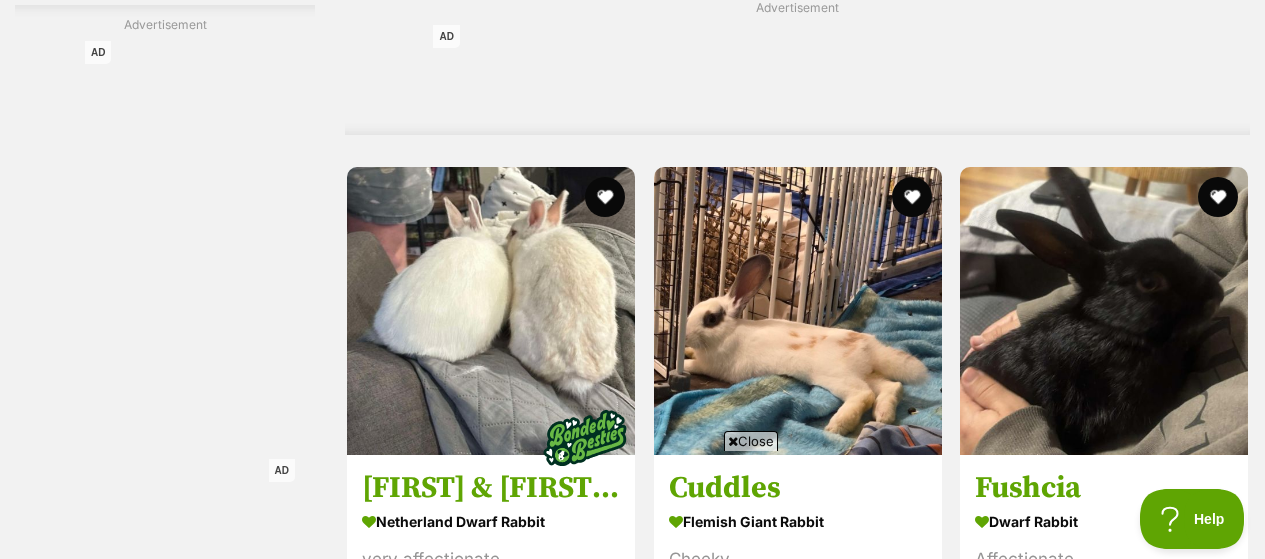 click on "Kiki" at bounding box center [1104, 1694] 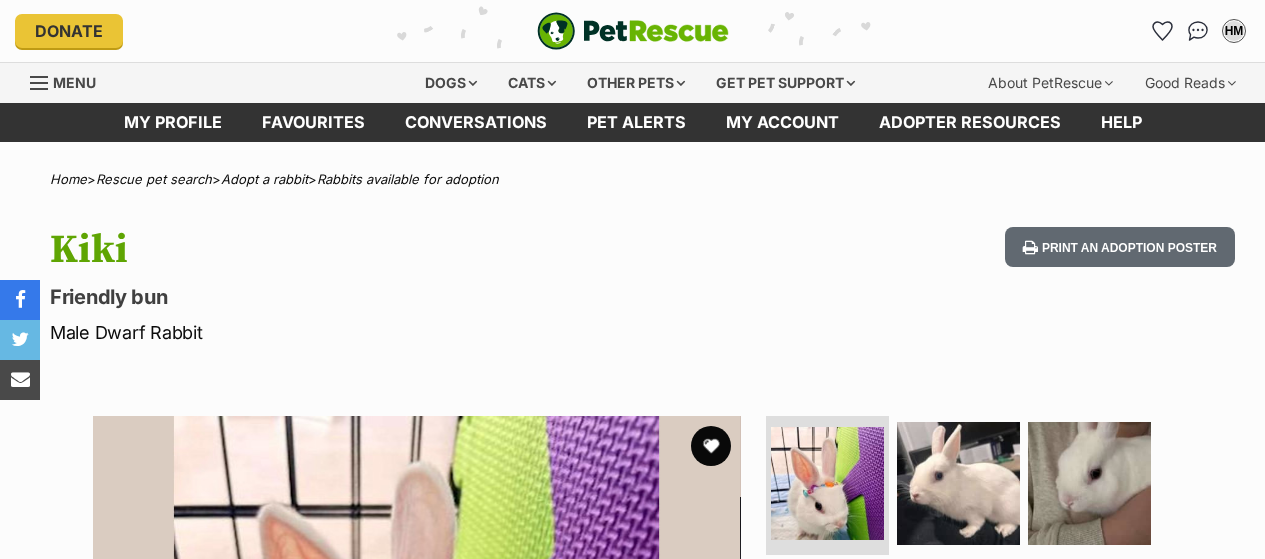 scroll, scrollTop: 0, scrollLeft: 0, axis: both 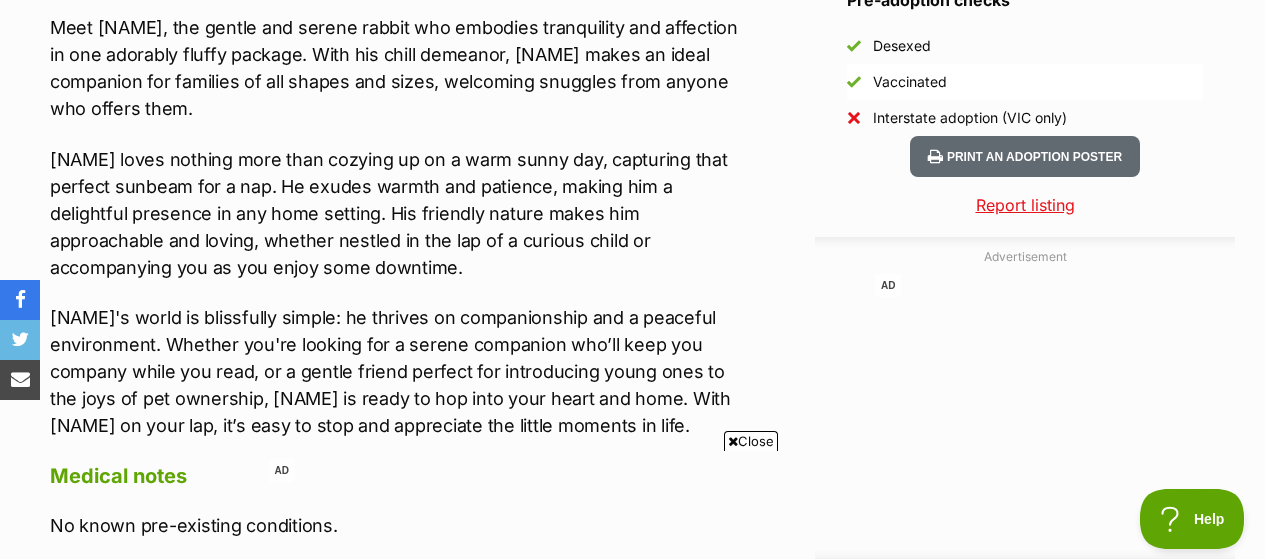 click on "[NAME] loves nothing more than cozying up on a warm sunny day, capturing that perfect sunbeam for a nap. He exudes warmth and patience, making him a delightful presence in any home setting. His friendly nature makes him approachable and loving, whether nestled in the lap of a curious child or accompanying you as you enjoy some downtime." at bounding box center (401, 213) 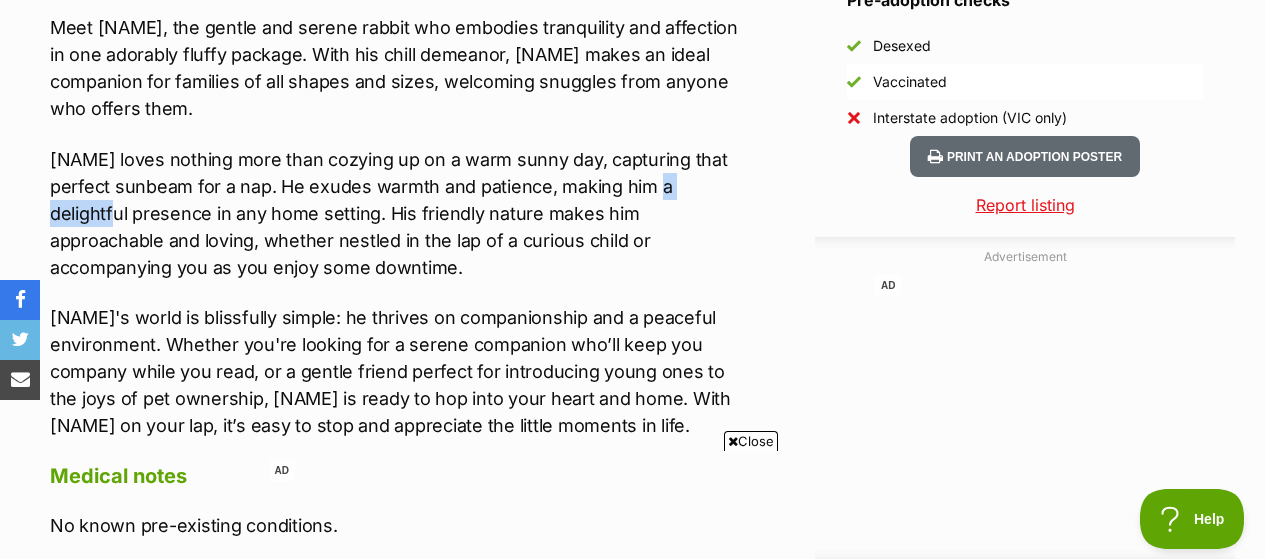 click on "[NAME] loves nothing more than cozying up on a warm sunny day, capturing that perfect sunbeam for a nap. He exudes warmth and patience, making him a delightful presence in any home setting. His friendly nature makes him approachable and loving, whether nestled in the lap of a curious child or accompanying you as you enjoy some downtime." at bounding box center (401, 213) 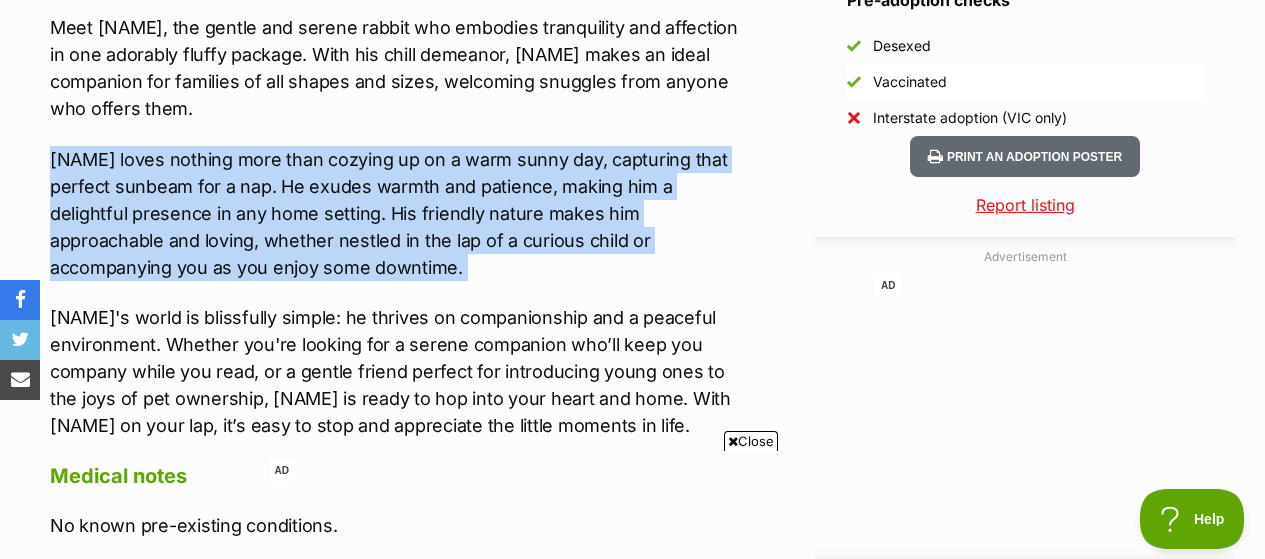 click on "[NAME] loves nothing more than cozying up on a warm sunny day, capturing that perfect sunbeam for a nap. He exudes warmth and patience, making him a delightful presence in any home setting. His friendly nature makes him approachable and loving, whether nestled in the lap of a curious child or accompanying you as you enjoy some downtime." at bounding box center [401, 213] 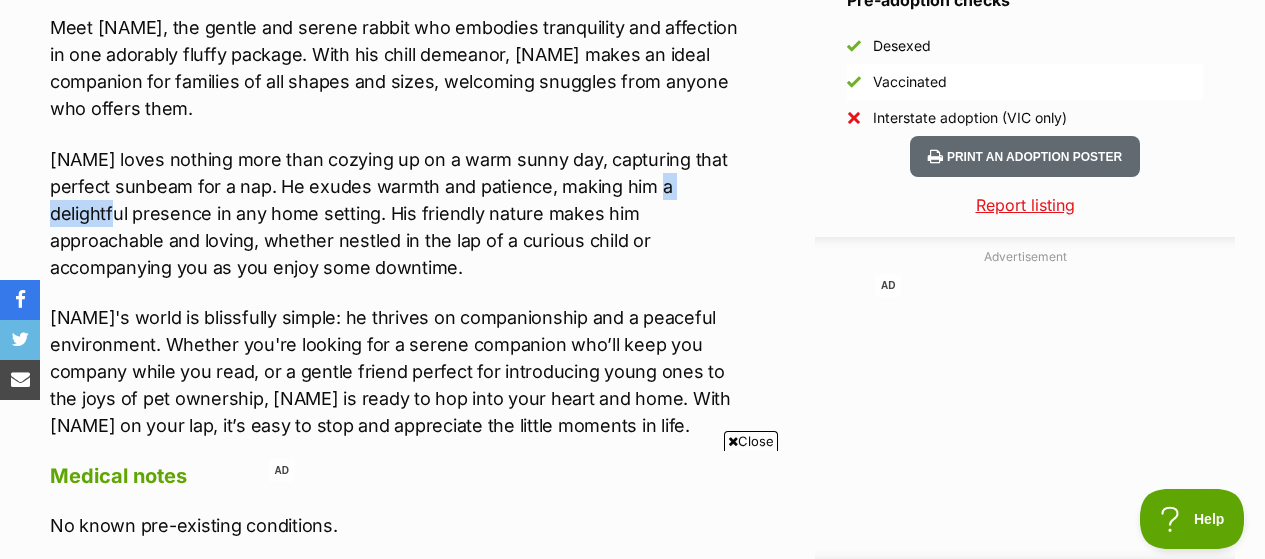click on "[NAME] loves nothing more than cozying up on a warm sunny day, capturing that perfect sunbeam for a nap. He exudes warmth and patience, making him a delightful presence in any home setting. His friendly nature makes him approachable and loving, whether nestled in the lap of a curious child or accompanying you as you enjoy some downtime." at bounding box center [401, 213] 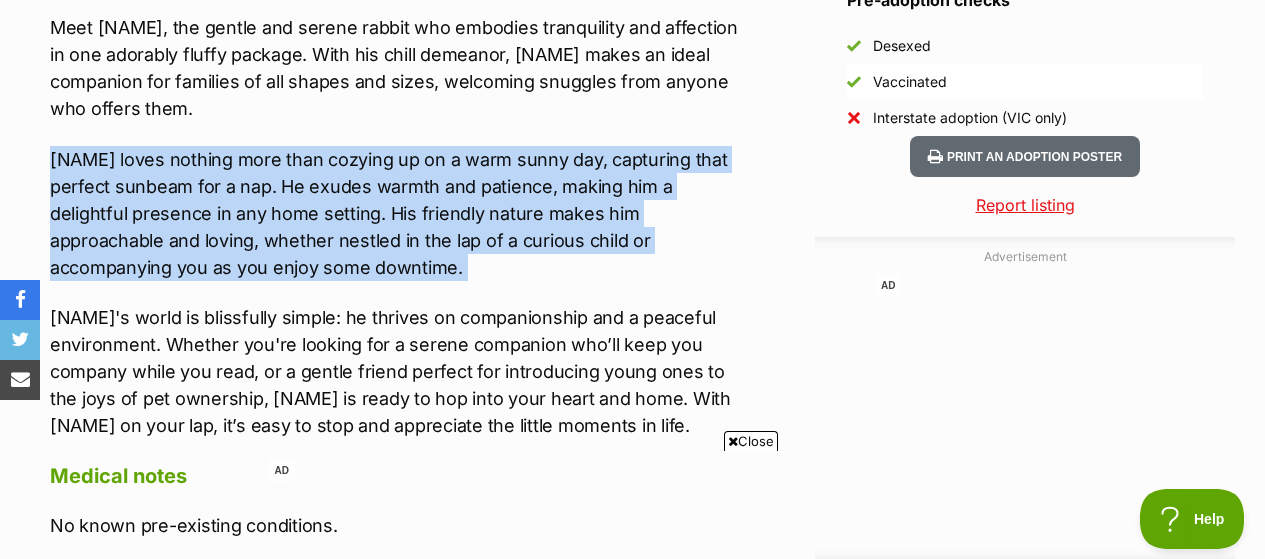 click on "[NAME] loves nothing more than cozying up on a warm sunny day, capturing that perfect sunbeam for a nap. He exudes warmth and patience, making him a delightful presence in any home setting. His friendly nature makes him approachable and loving, whether nestled in the lap of a curious child or accompanying you as you enjoy some downtime." at bounding box center (401, 213) 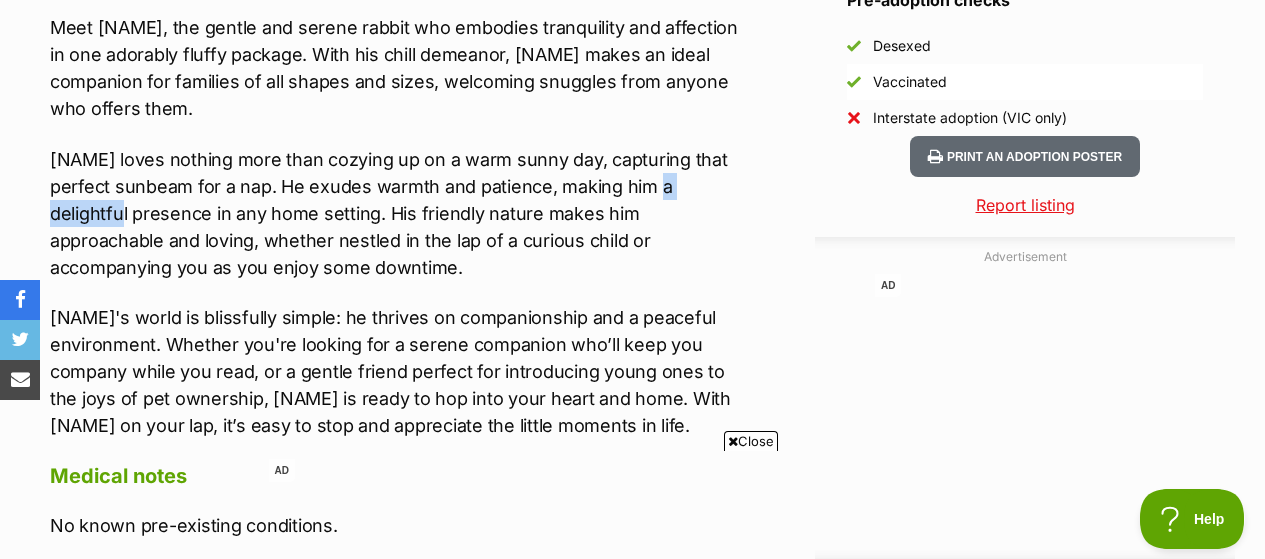 click on "[NAME] loves nothing more than cozying up on a warm sunny day, capturing that perfect sunbeam for a nap. He exudes warmth and patience, making him a delightful presence in any home setting. His friendly nature makes him approachable and loving, whether nestled in the lap of a curious child or accompanying you as you enjoy some downtime." at bounding box center (401, 213) 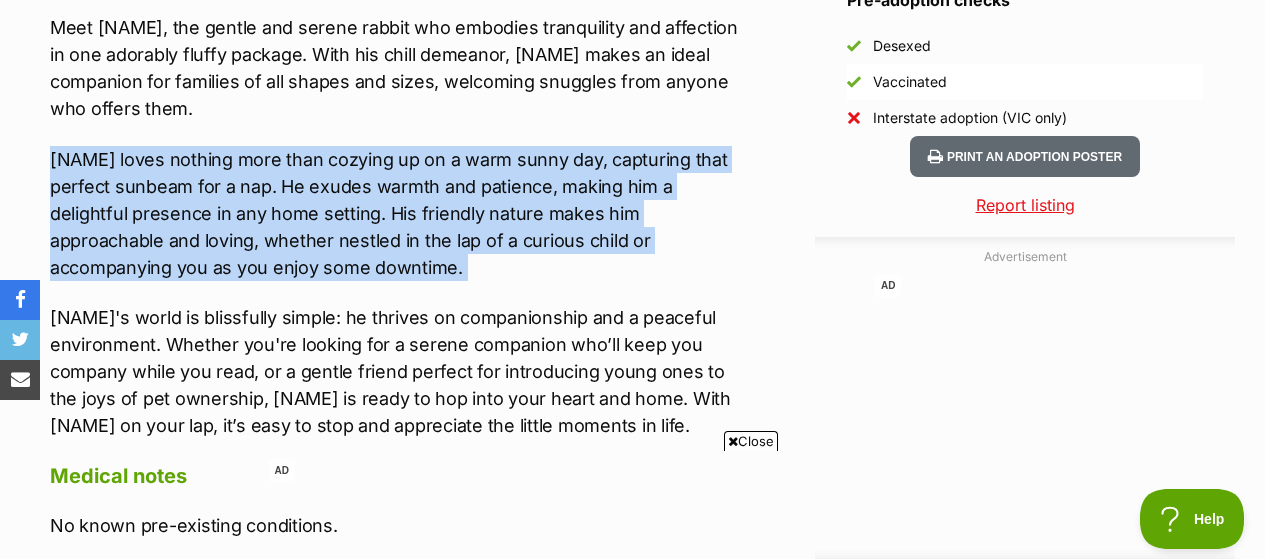 click on "Kiki loves nothing more than cozying up on a warm sunny day, capturing that perfect sunbeam for a nap. He exudes warmth and patience, making him a delightful presence in any home setting. His friendly nature makes him approachable and loving, whether nestled in the lap of a curious child or accompanying you as you enjoy some downtime." at bounding box center (401, 213) 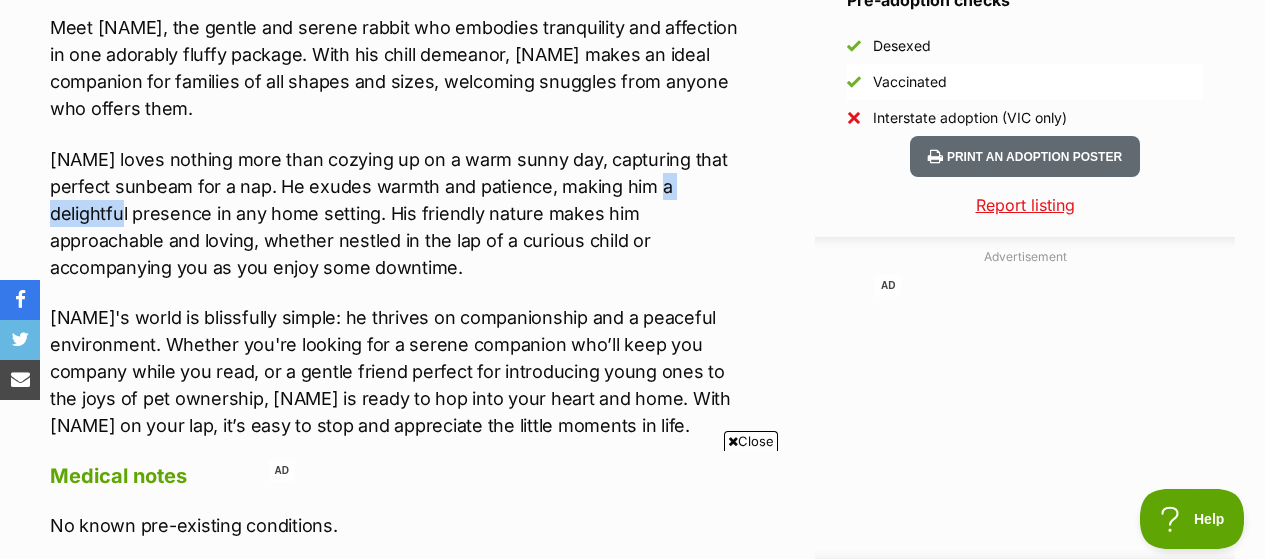 click on "Kiki loves nothing more than cozying up on a warm sunny day, capturing that perfect sunbeam for a nap. He exudes warmth and patience, making him a delightful presence in any home setting. His friendly nature makes him approachable and loving, whether nestled in the lap of a curious child or accompanying you as you enjoy some downtime." at bounding box center [401, 213] 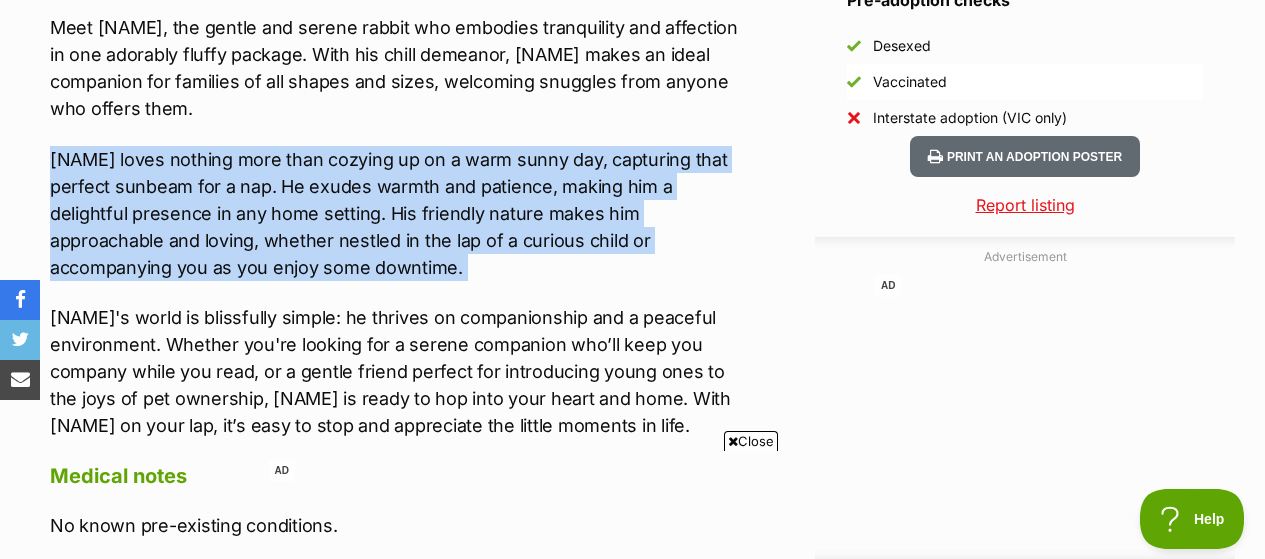 click on "Kiki loves nothing more than cozying up on a warm sunny day, capturing that perfect sunbeam for a nap. He exudes warmth and patience, making him a delightful presence in any home setting. His friendly nature makes him approachable and loving, whether nestled in the lap of a curious child or accompanying you as you enjoy some downtime." at bounding box center (401, 213) 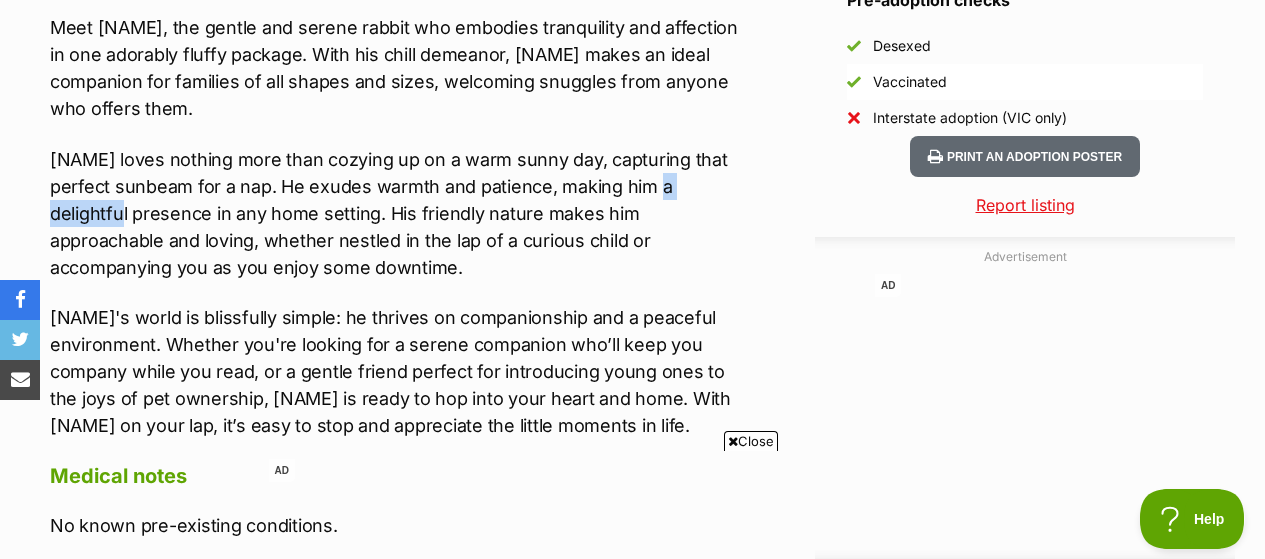 click on "Kiki loves nothing more than cozying up on a warm sunny day, capturing that perfect sunbeam for a nap. He exudes warmth and patience, making him a delightful presence in any home setting. His friendly nature makes him approachable and loving, whether nestled in the lap of a curious child or accompanying you as you enjoy some downtime." at bounding box center [401, 213] 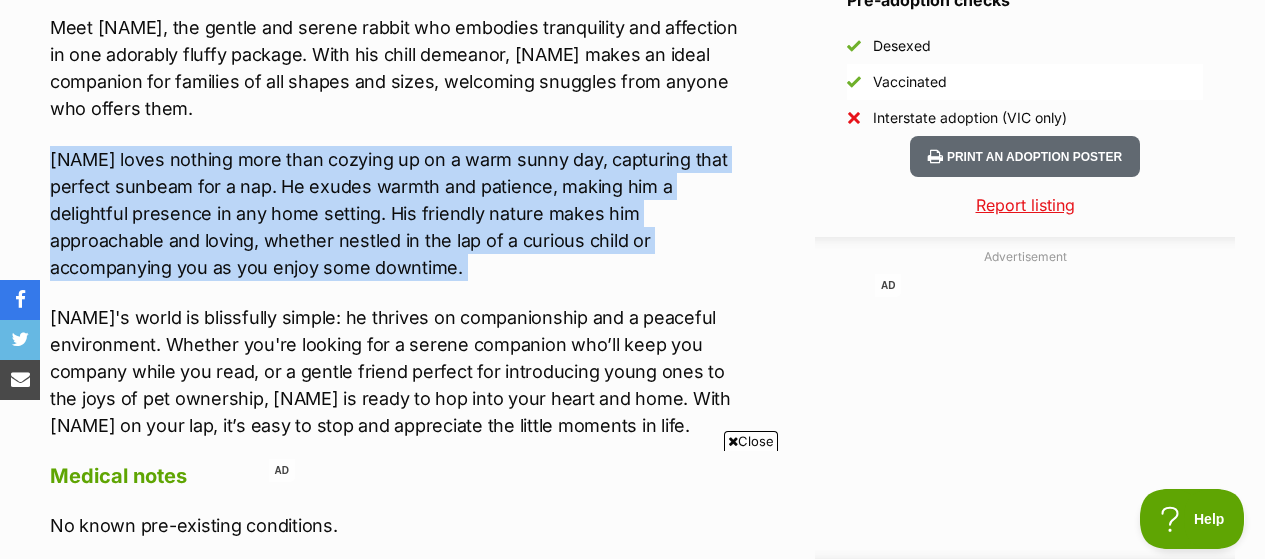 click on "Kiki loves nothing more than cozying up on a warm sunny day, capturing that perfect sunbeam for a nap. He exudes warmth and patience, making him a delightful presence in any home setting. His friendly nature makes him approachable and loving, whether nestled in the lap of a curious child or accompanying you as you enjoy some downtime." at bounding box center (401, 213) 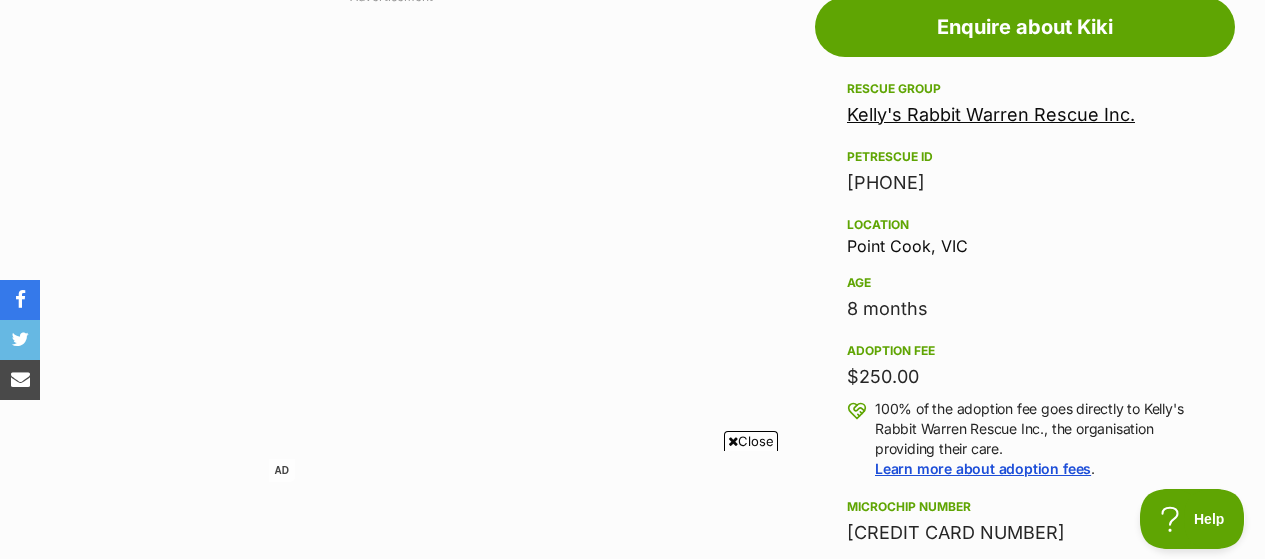 scroll, scrollTop: 1784, scrollLeft: 0, axis: vertical 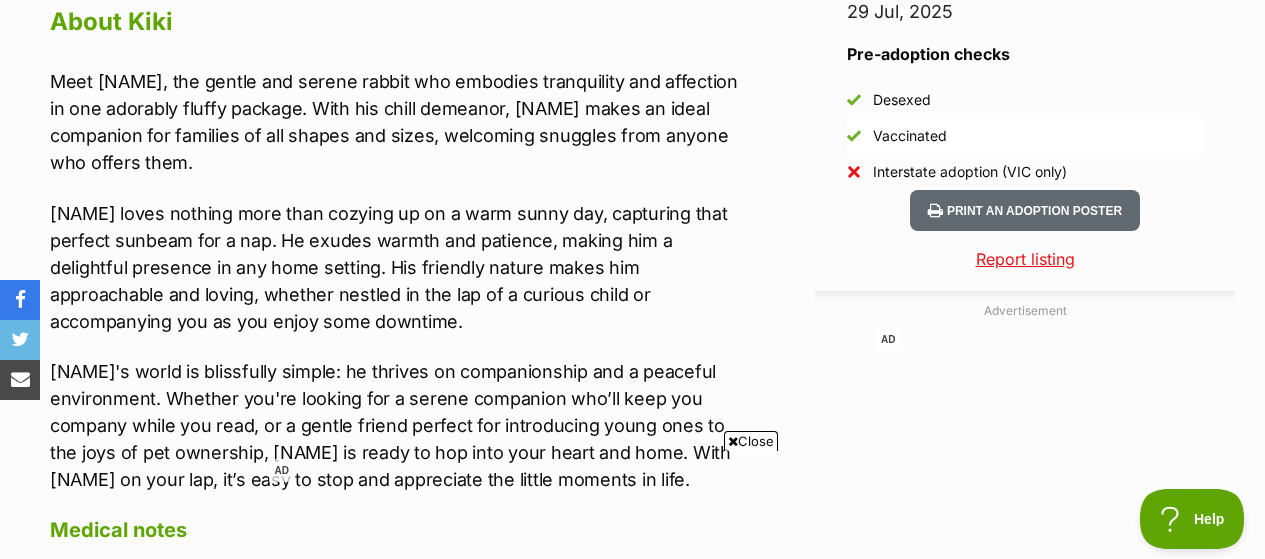 click on "Kiki loves nothing more than cozying up on a warm sunny day, capturing that perfect sunbeam for a nap. He exudes warmth and patience, making him a delightful presence in any home setting. His friendly nature makes him approachable and loving, whether nestled in the lap of a curious child or accompanying you as you enjoy some downtime." at bounding box center (401, 267) 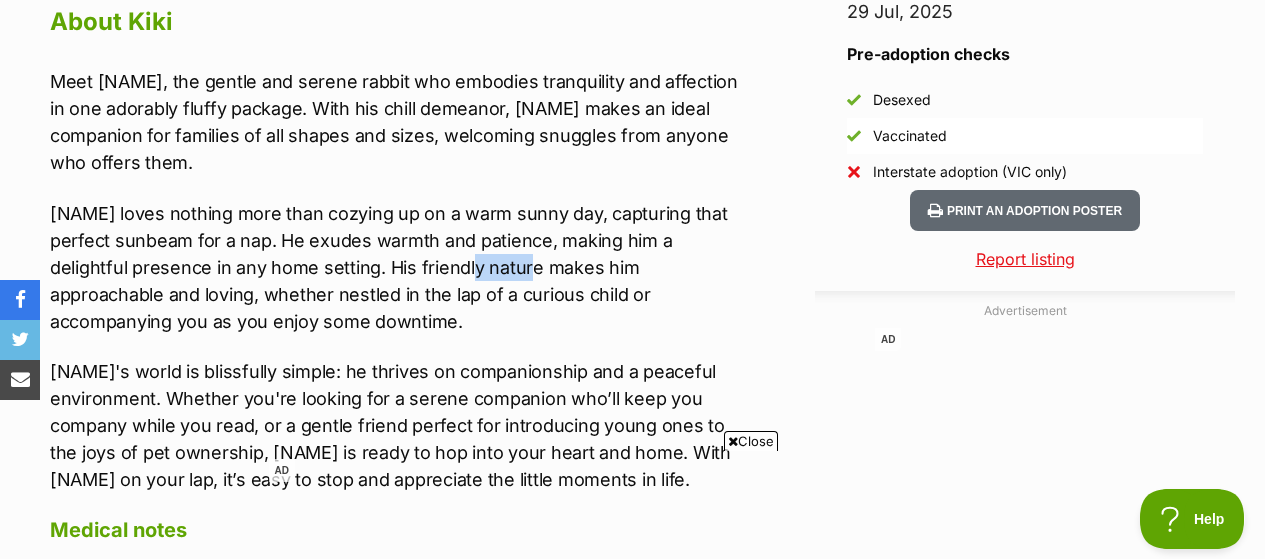 click on "Kiki loves nothing more than cozying up on a warm sunny day, capturing that perfect sunbeam for a nap. He exudes warmth and patience, making him a delightful presence in any home setting. His friendly nature makes him approachable and loving, whether nestled in the lap of a curious child or accompanying you as you enjoy some downtime." at bounding box center (401, 267) 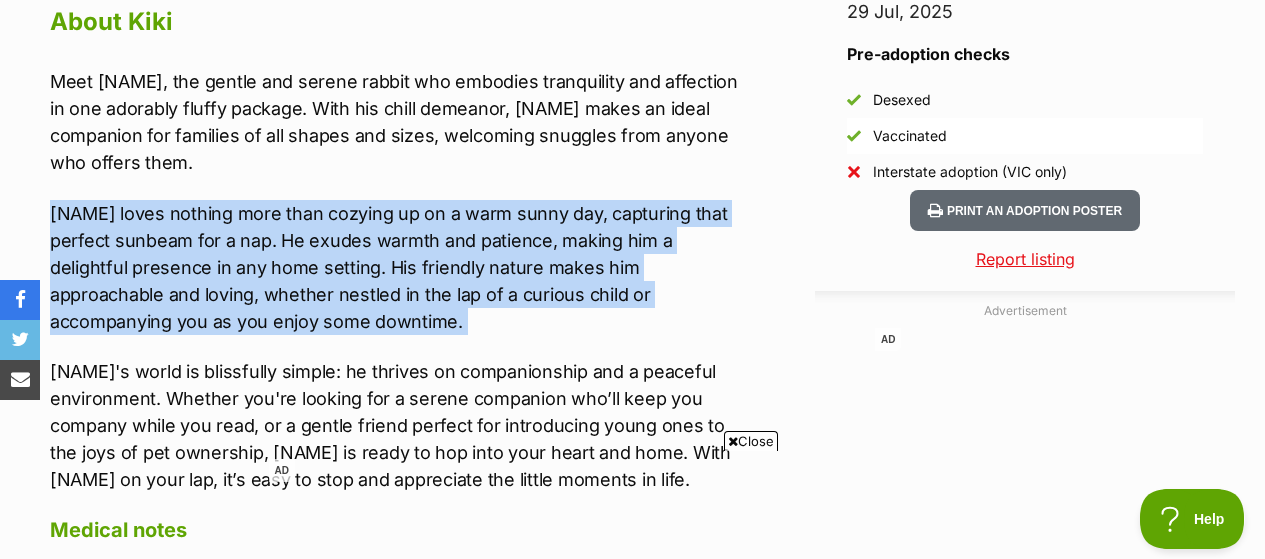 click on "Kiki loves nothing more than cozying up on a warm sunny day, capturing that perfect sunbeam for a nap. He exudes warmth and patience, making him a delightful presence in any home setting. His friendly nature makes him approachable and loving, whether nestled in the lap of a curious child or accompanying you as you enjoy some downtime." at bounding box center (401, 267) 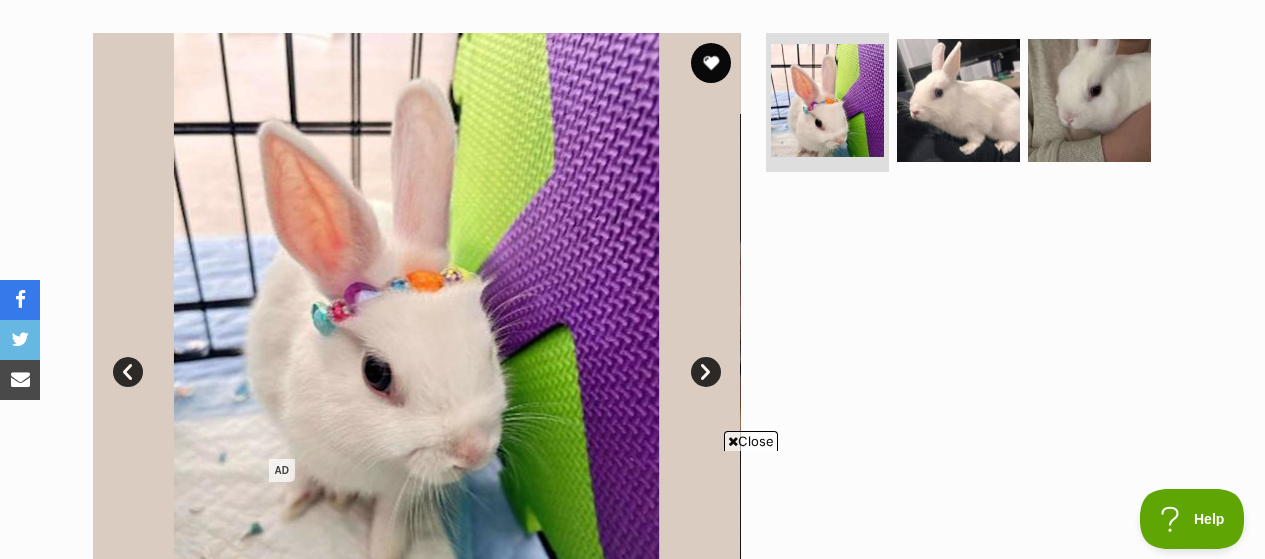 scroll, scrollTop: 385, scrollLeft: 0, axis: vertical 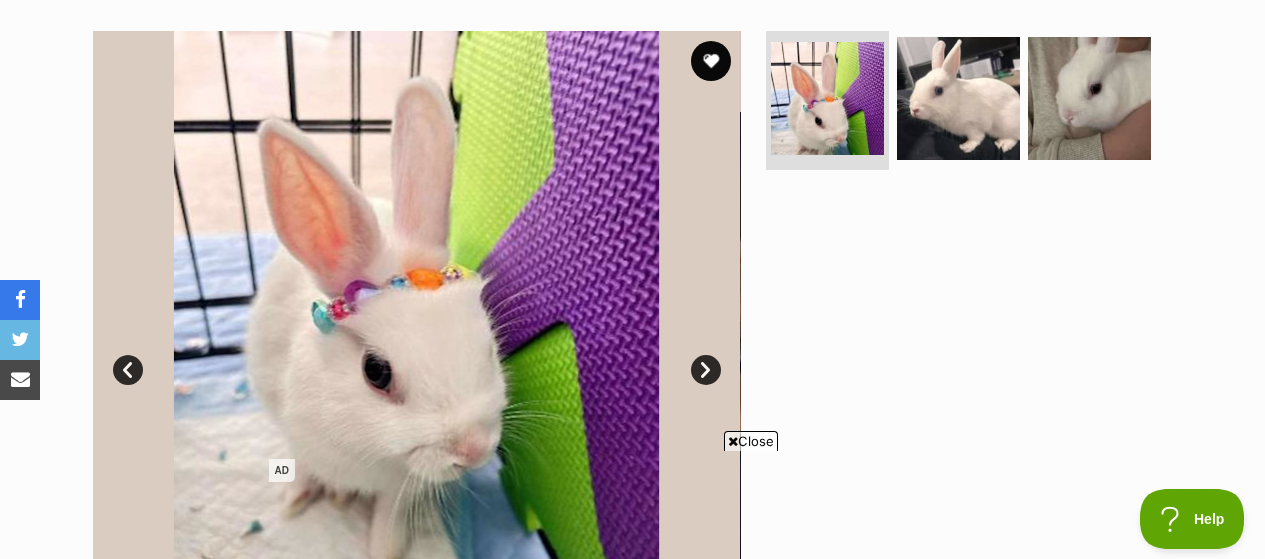 click on "Next" at bounding box center [706, 370] 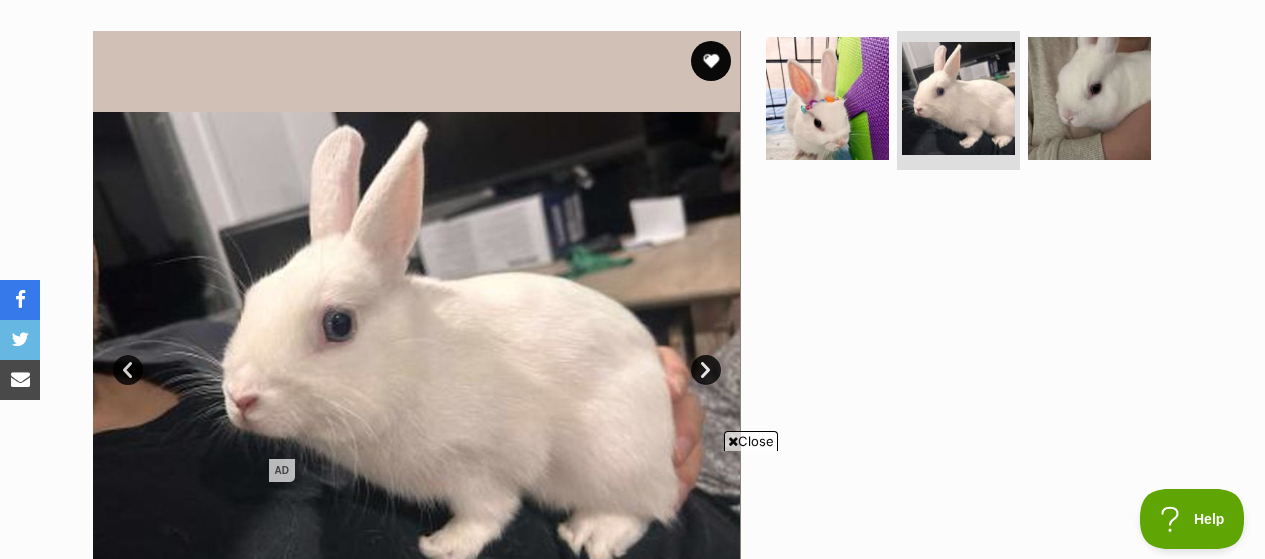 click on "Next" at bounding box center [706, 370] 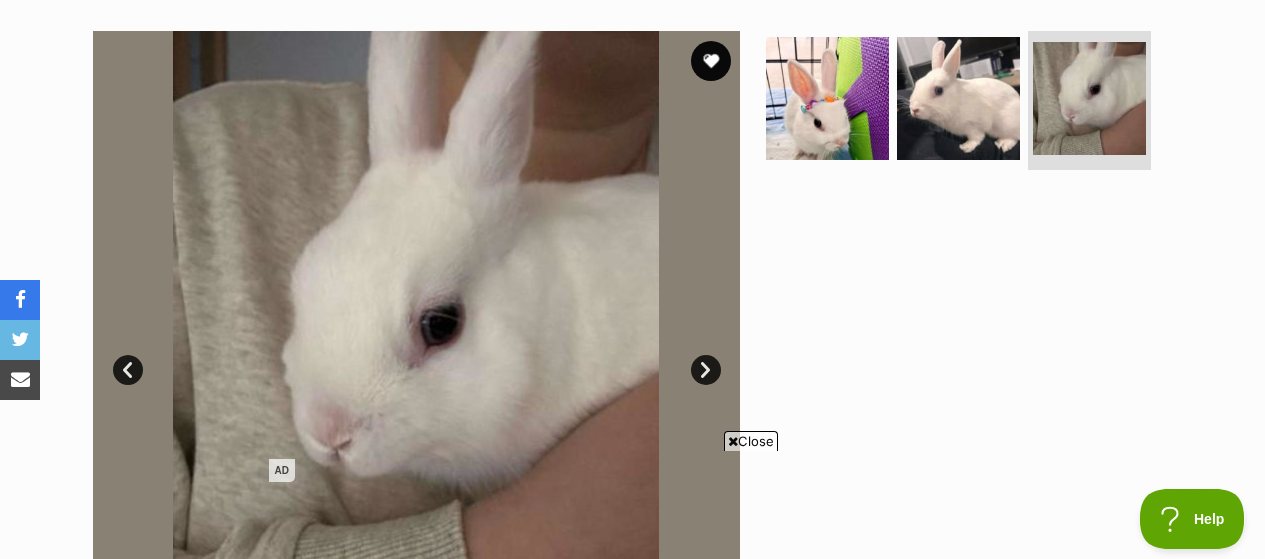 click on "Next" at bounding box center [706, 370] 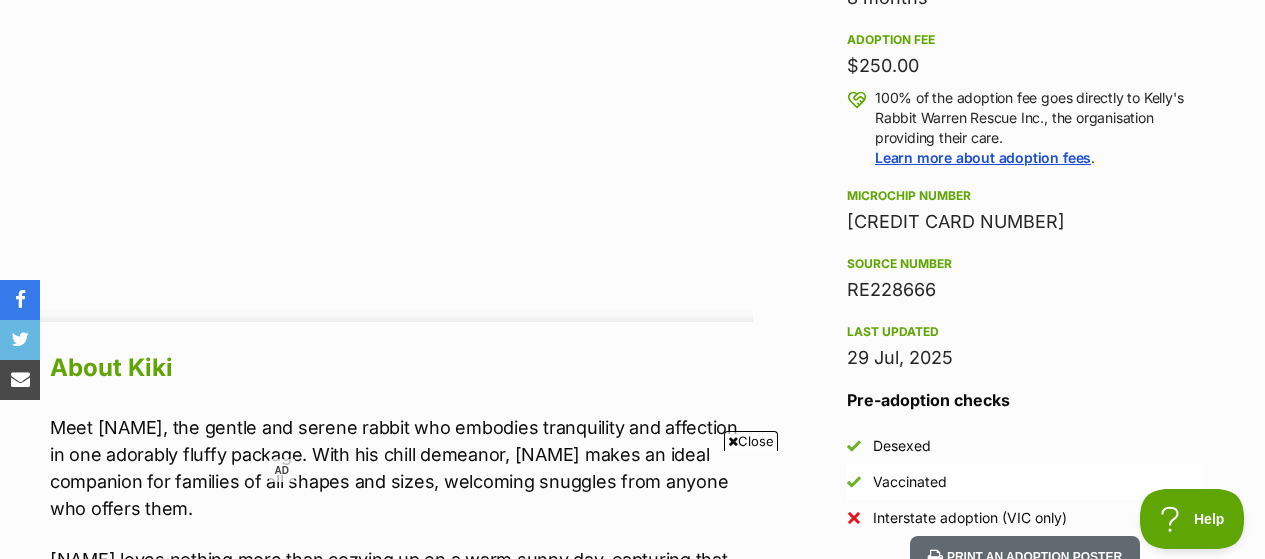 scroll, scrollTop: 1439, scrollLeft: 0, axis: vertical 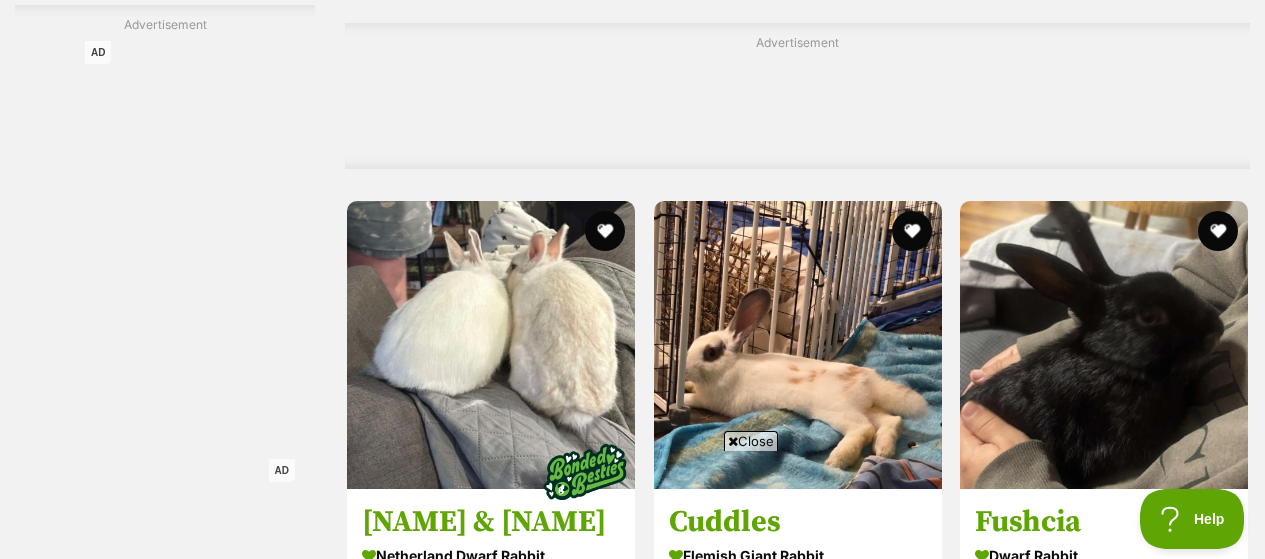 click on "[LAST] & [LAST] [LAST]" at bounding box center (1104, 2240) 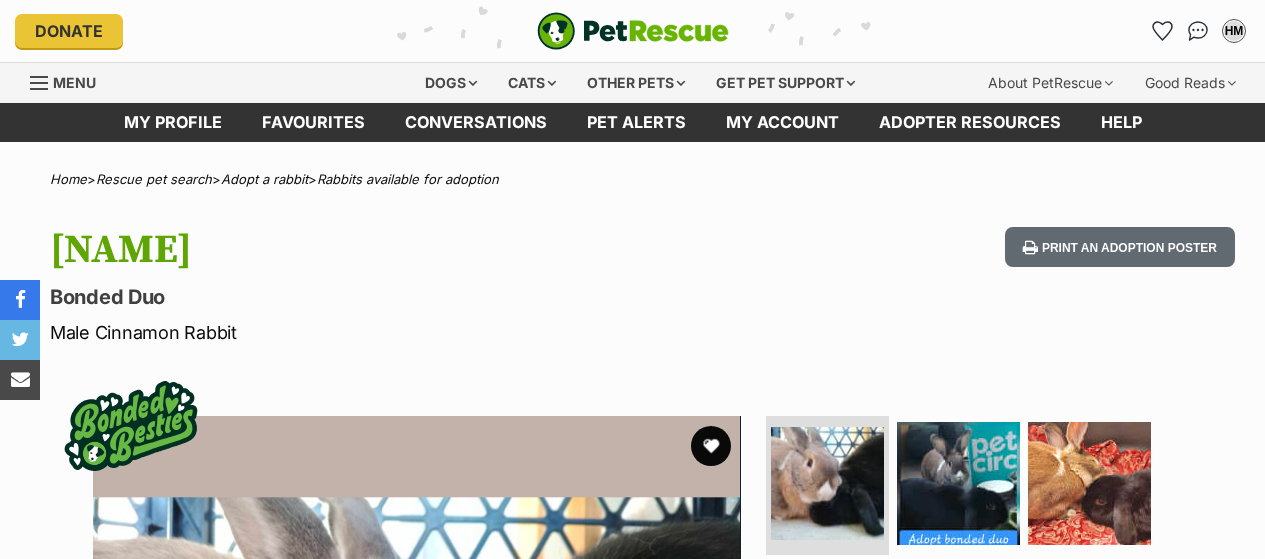 scroll, scrollTop: 0, scrollLeft: 0, axis: both 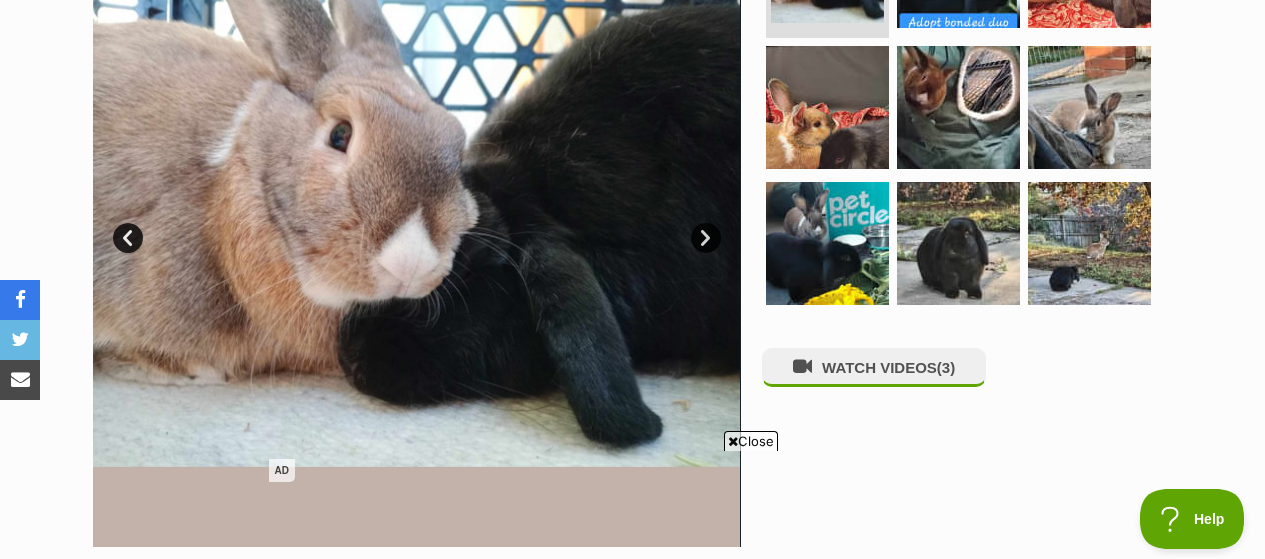 click on "Next" at bounding box center (706, 238) 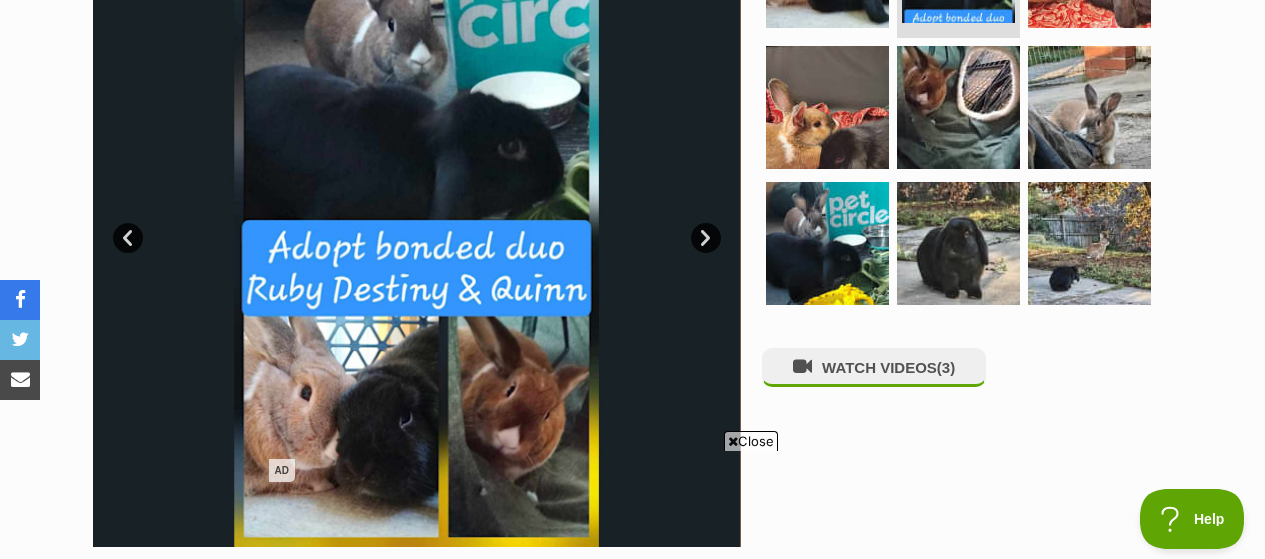 click on "Next" at bounding box center [706, 238] 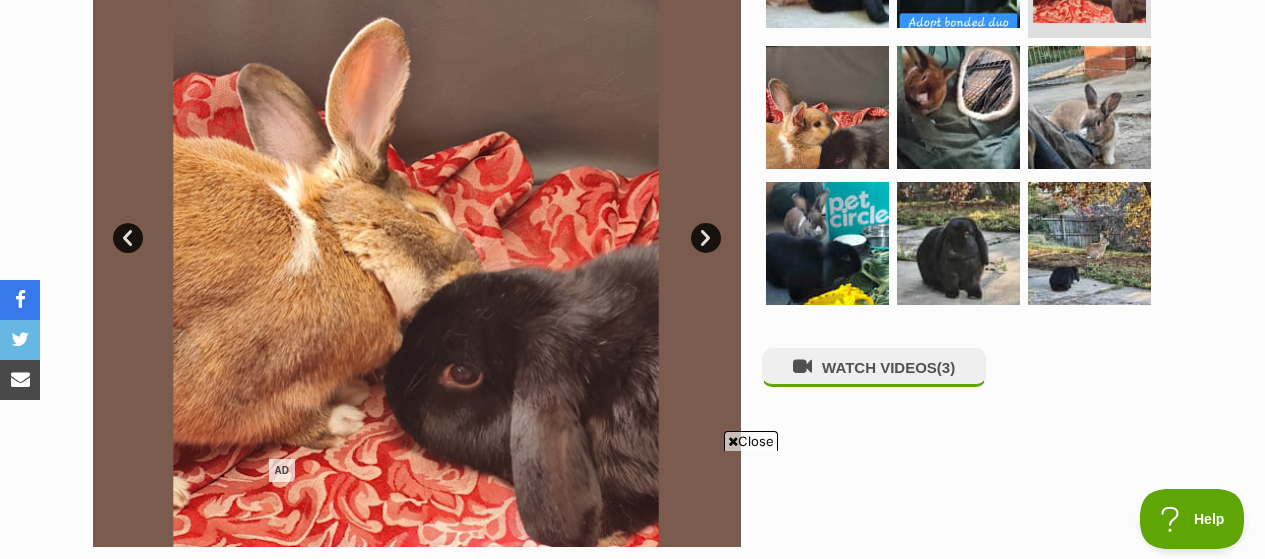 click on "Next" at bounding box center (706, 238) 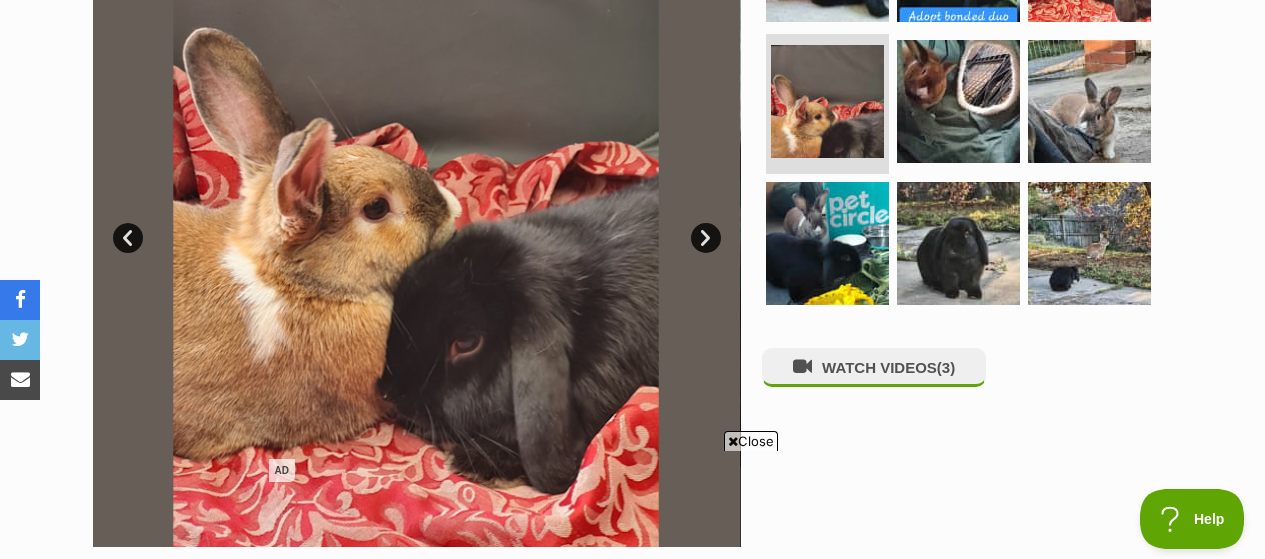 click on "Next" at bounding box center (706, 238) 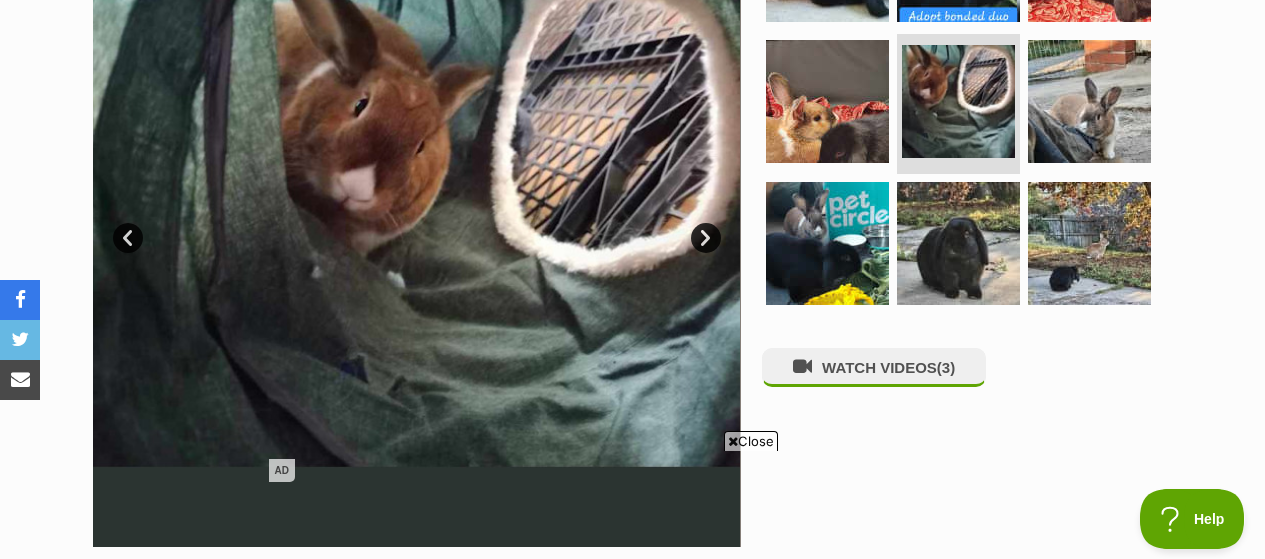 click on "Next" at bounding box center [706, 238] 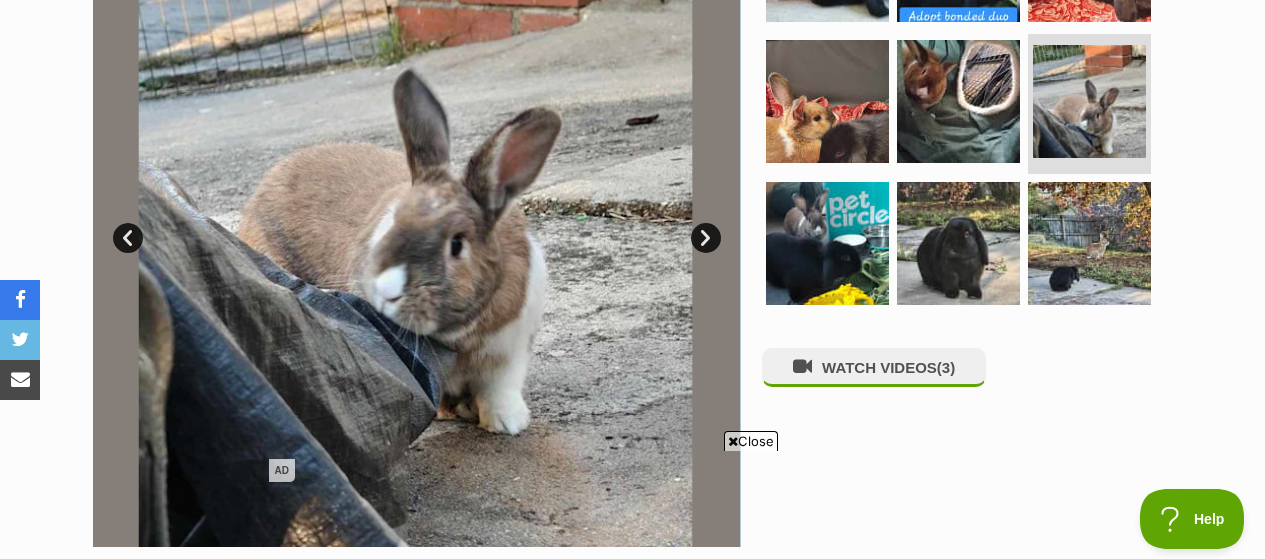click on "Next" at bounding box center (706, 238) 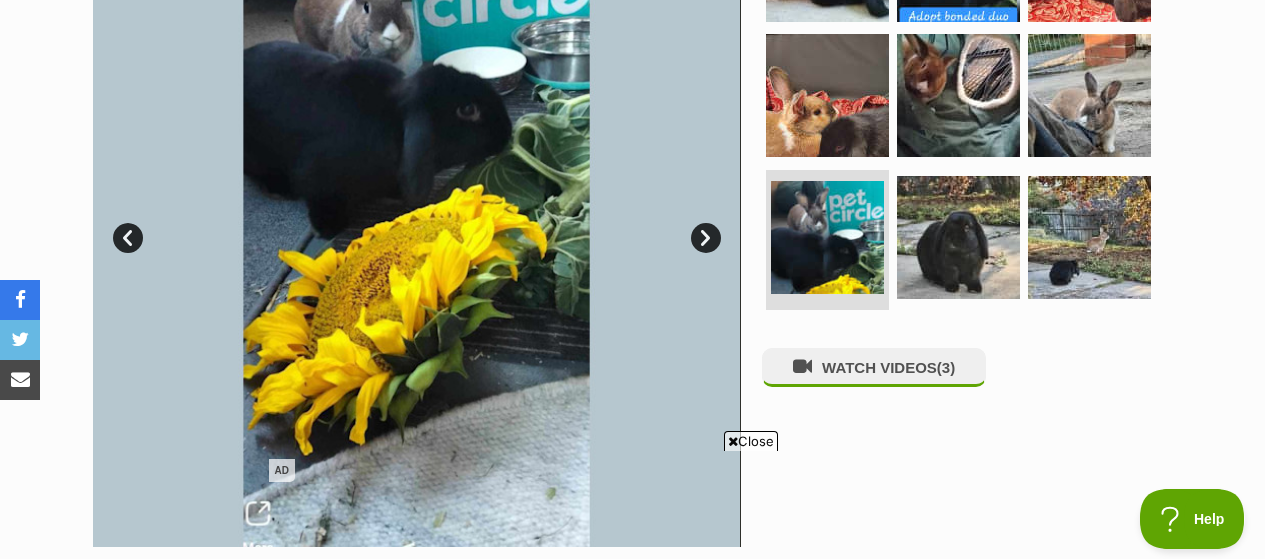 click on "Next" at bounding box center [706, 238] 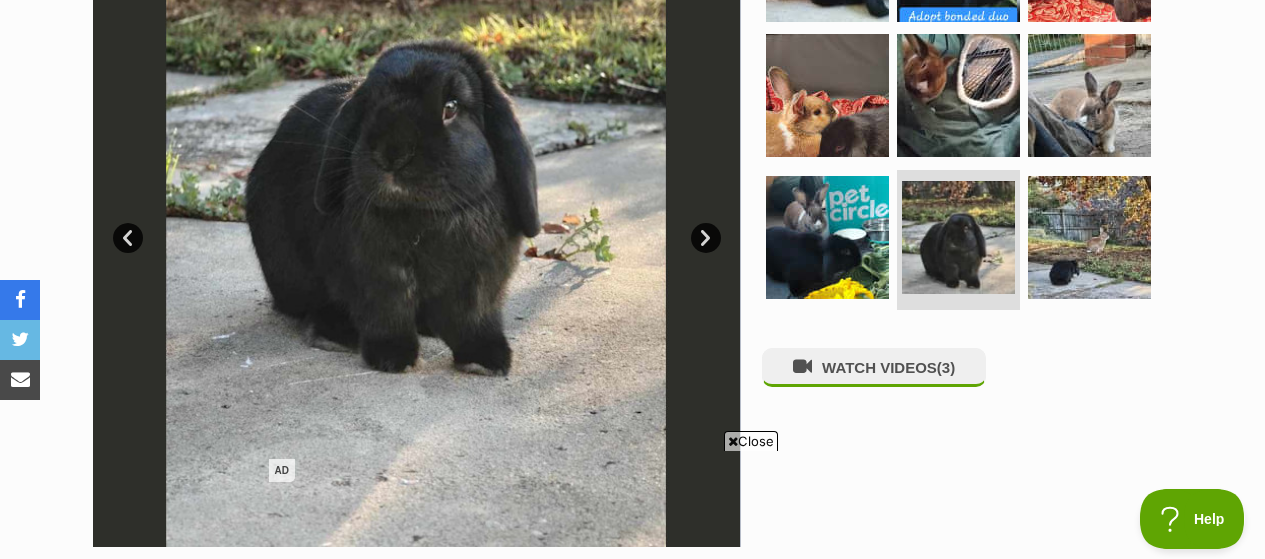 click on "Next" at bounding box center (706, 238) 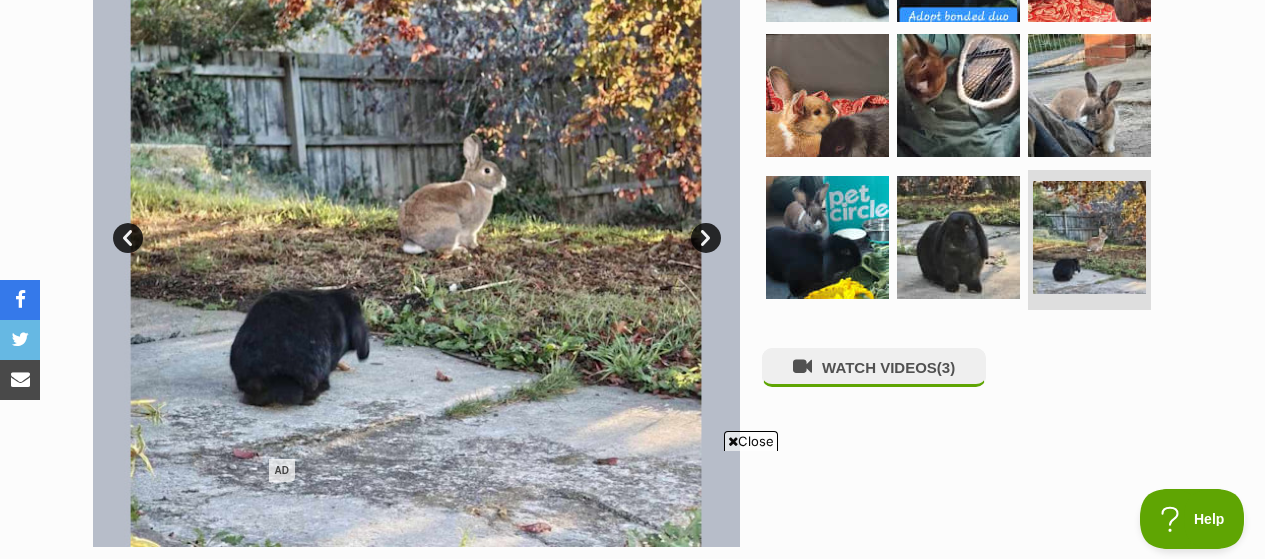 click on "Next" at bounding box center (706, 238) 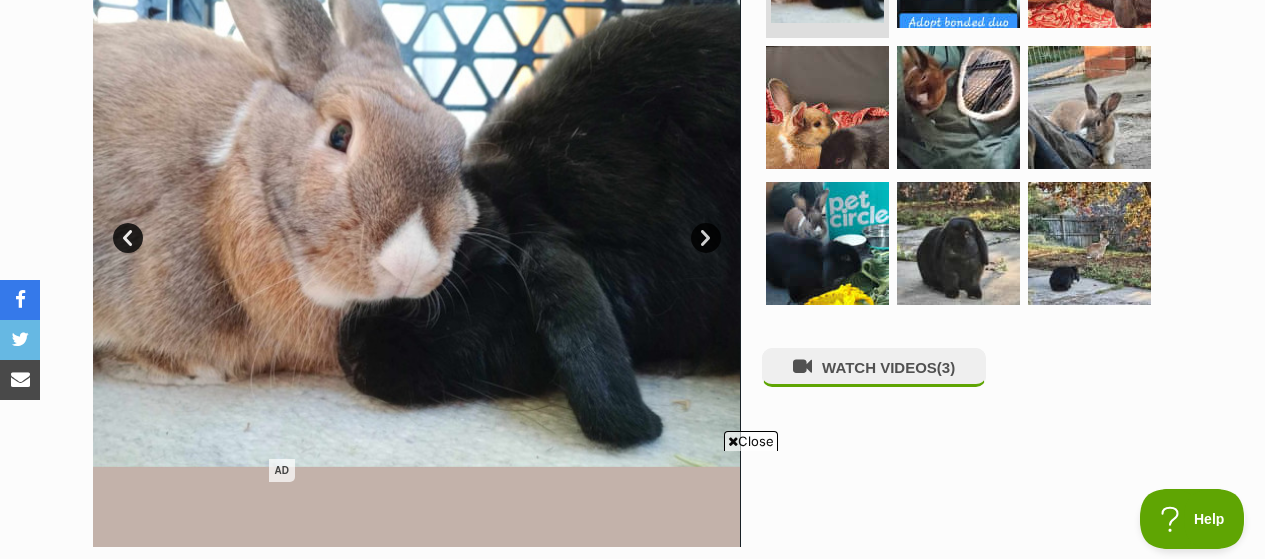 click on "Next" at bounding box center (706, 238) 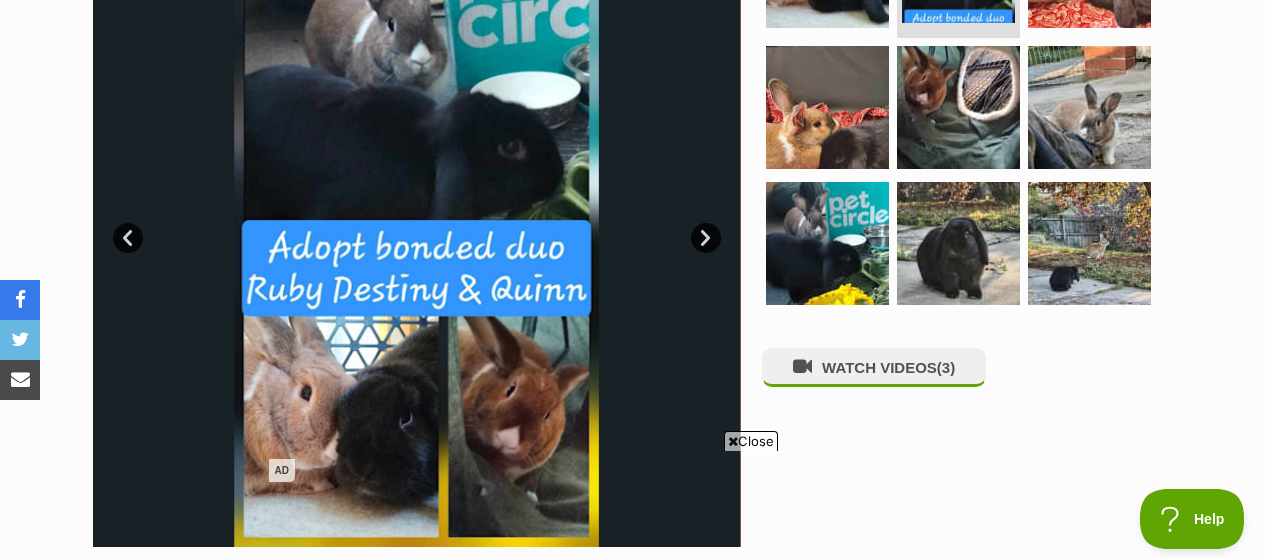 click on "Next" at bounding box center [706, 238] 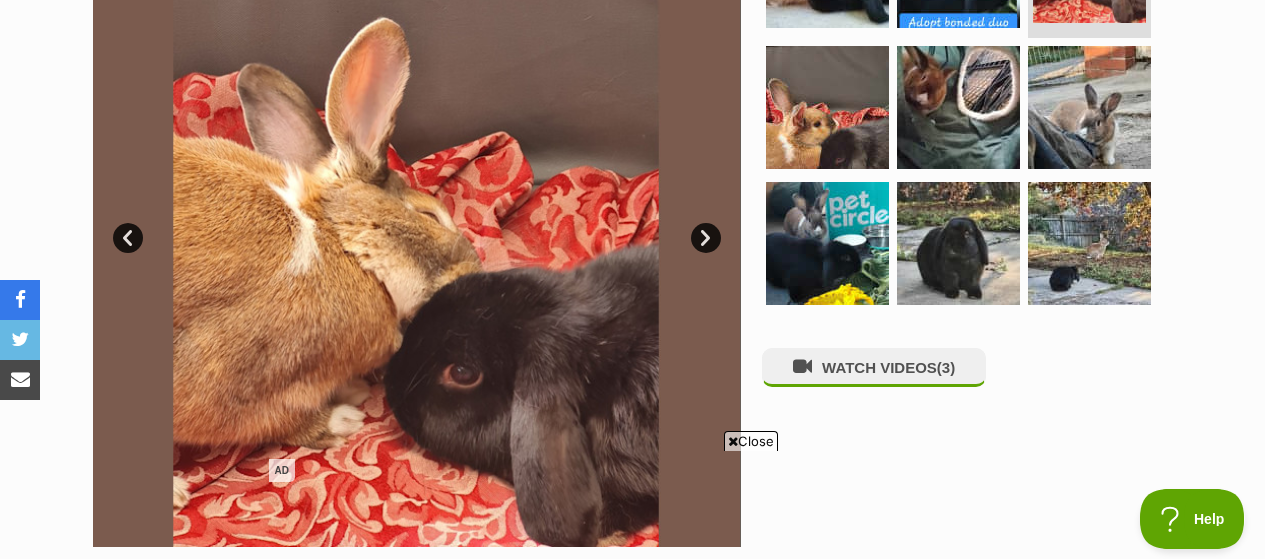 click on "Next" at bounding box center (706, 238) 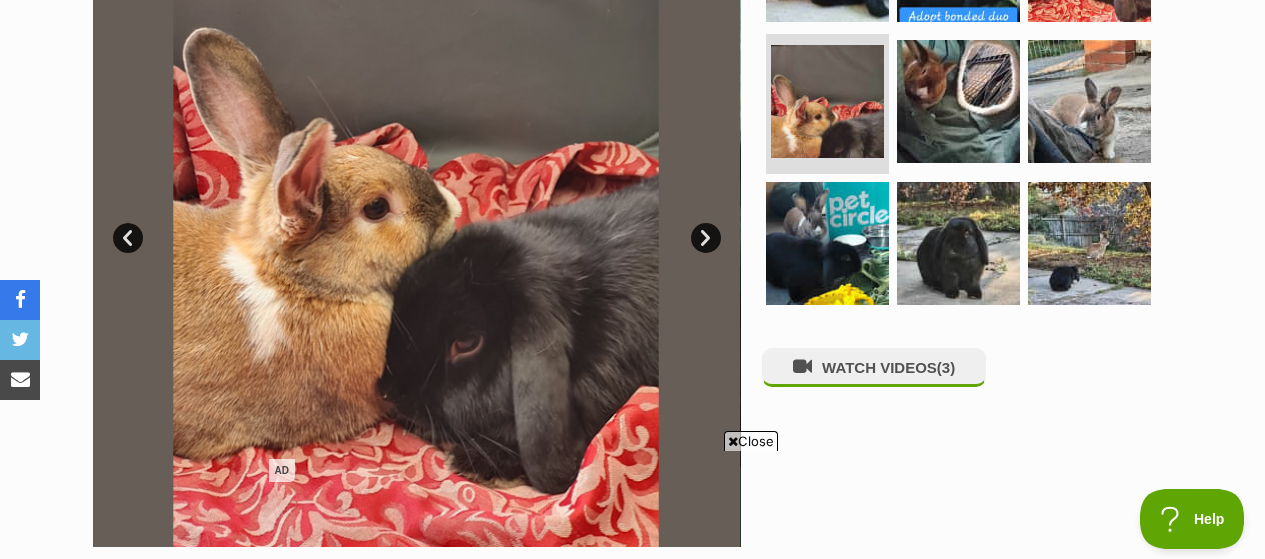 click on "Next" at bounding box center (706, 238) 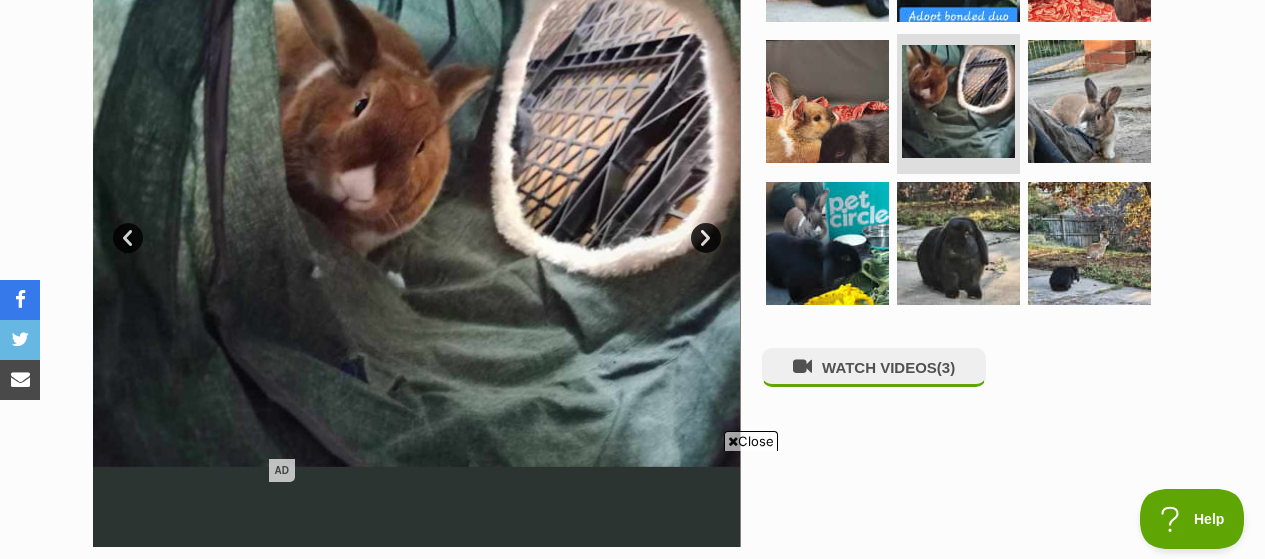 click on "Next" at bounding box center [706, 238] 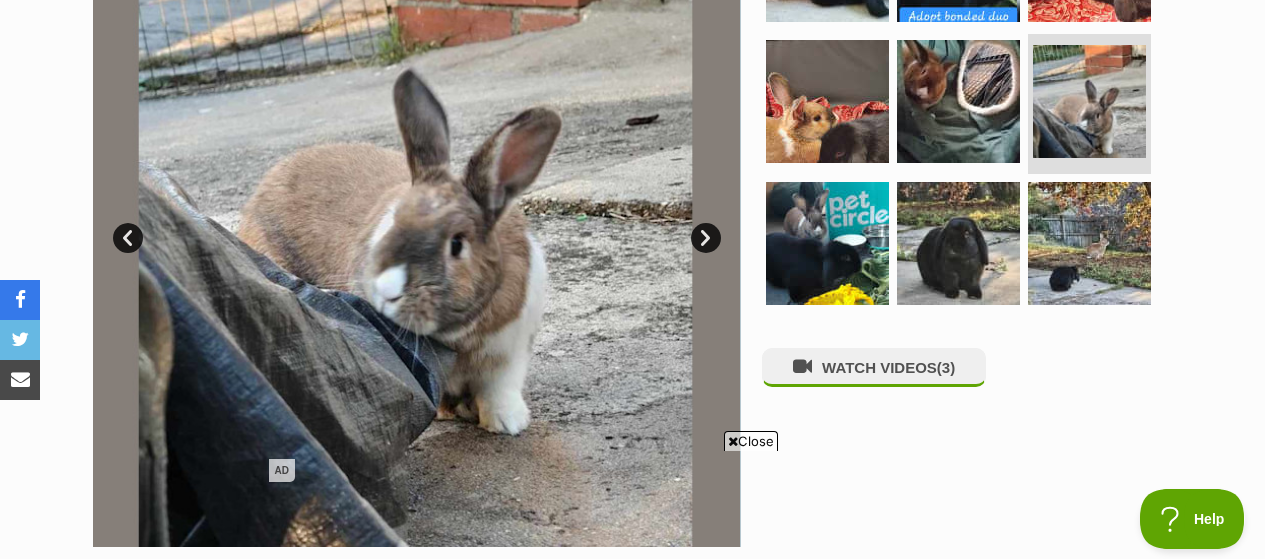 click on "Next" at bounding box center (706, 238) 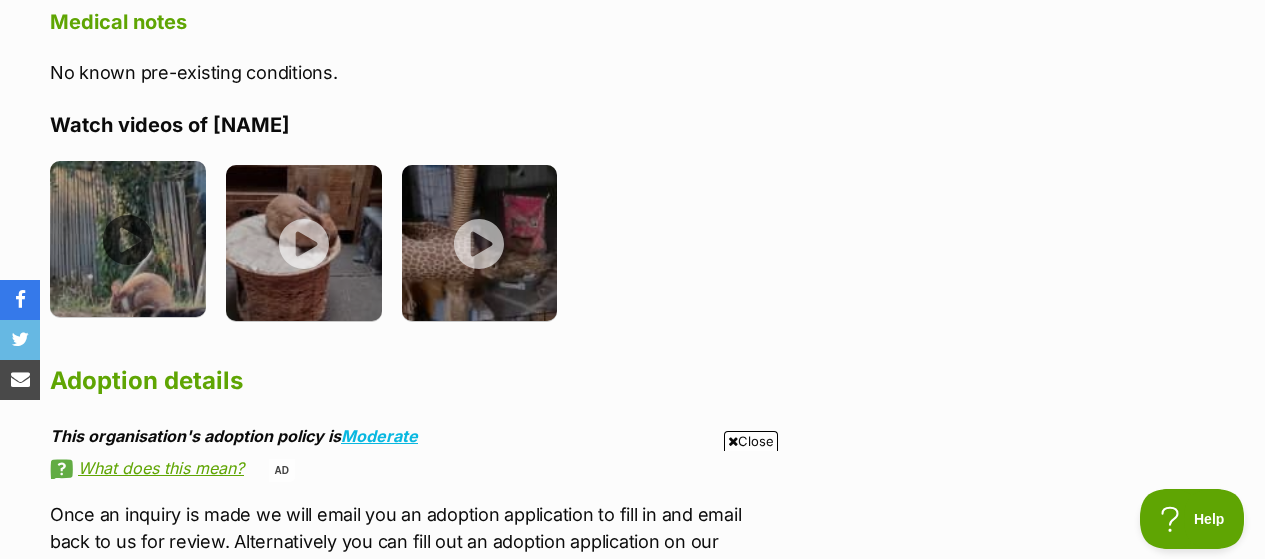scroll, scrollTop: 2690, scrollLeft: 0, axis: vertical 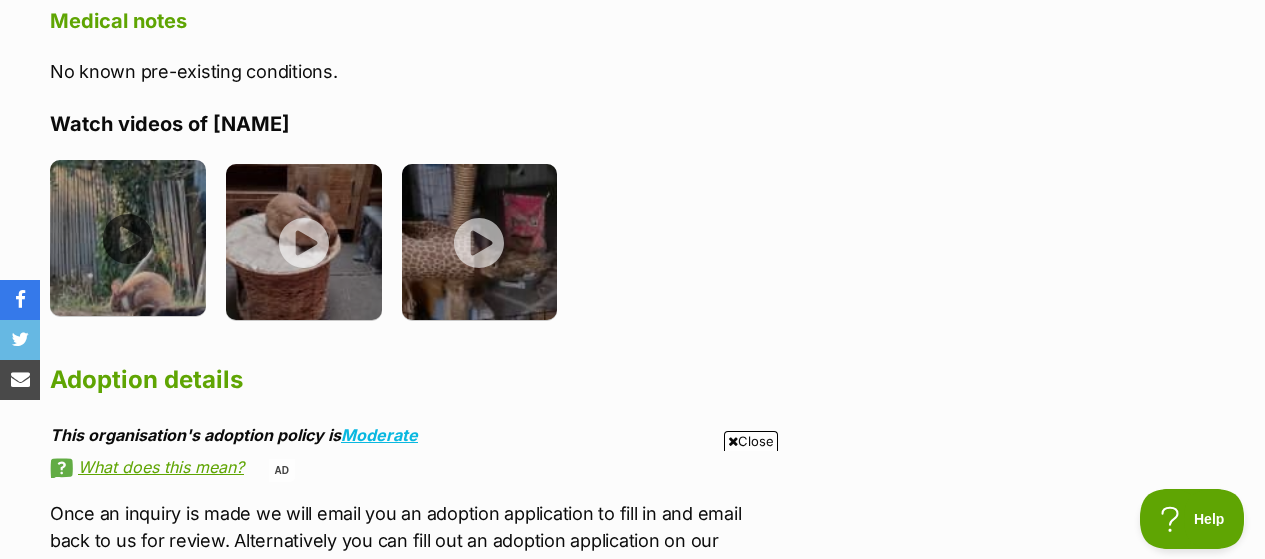 click at bounding box center [128, 238] 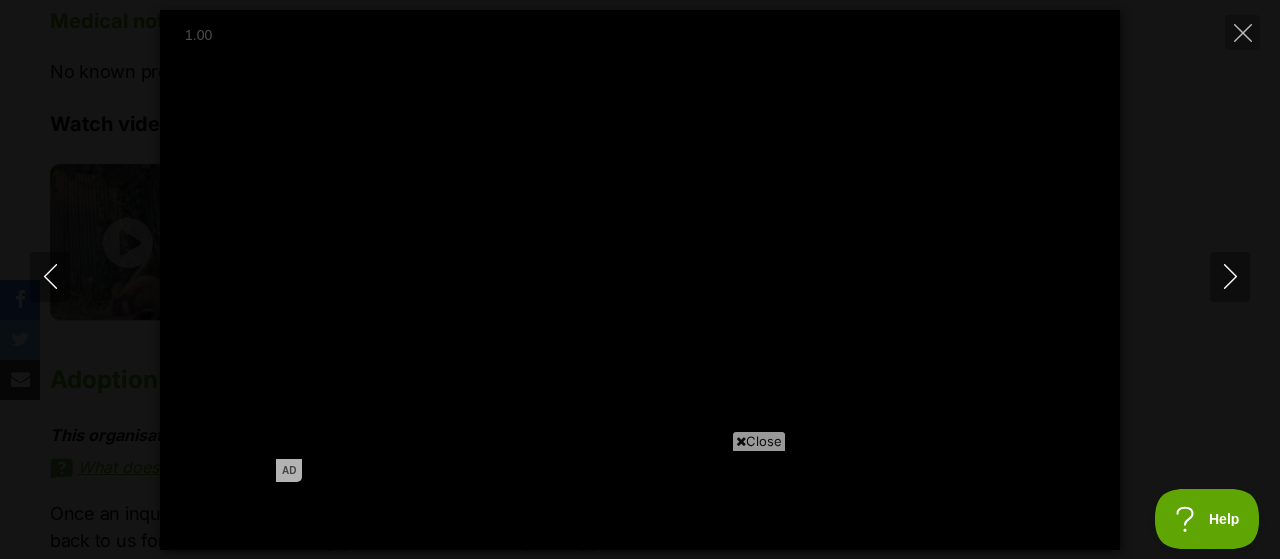 type on "100" 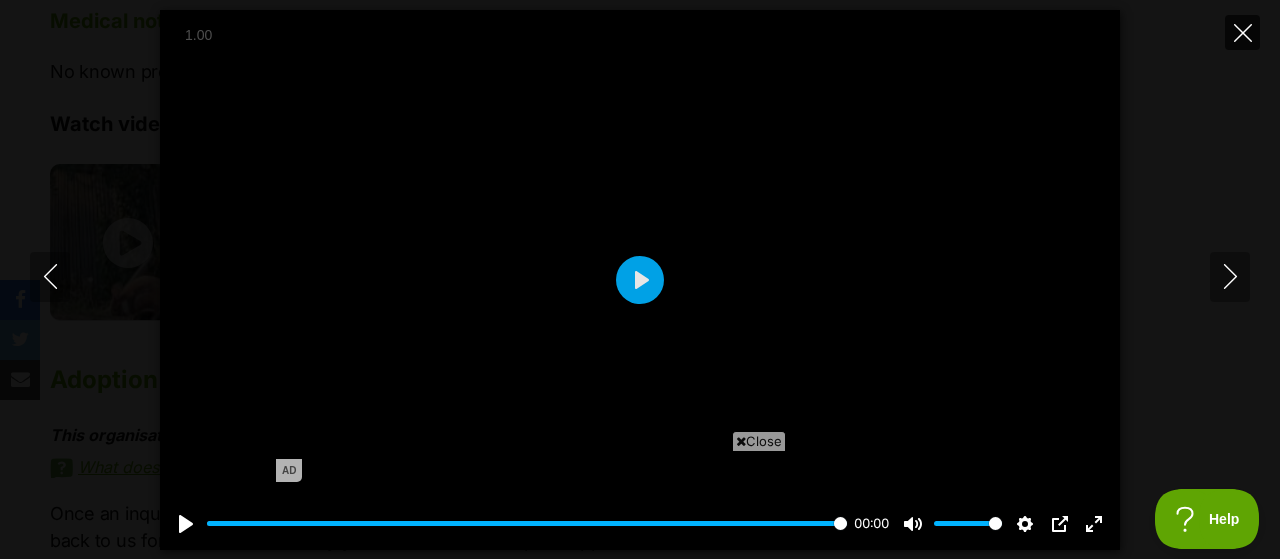 click 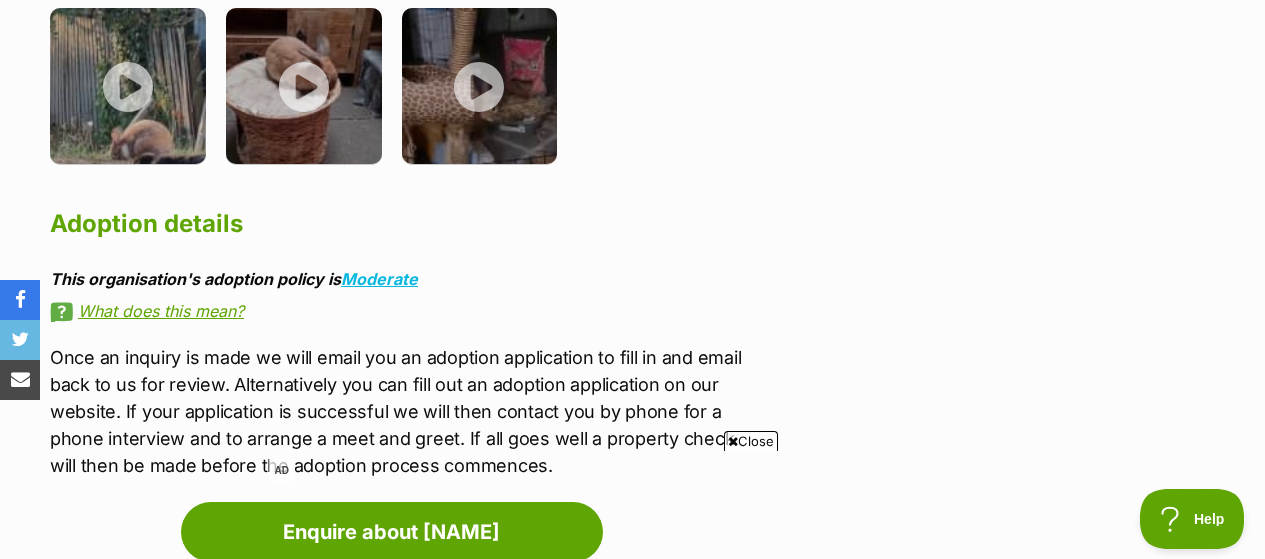 scroll, scrollTop: 2845, scrollLeft: 0, axis: vertical 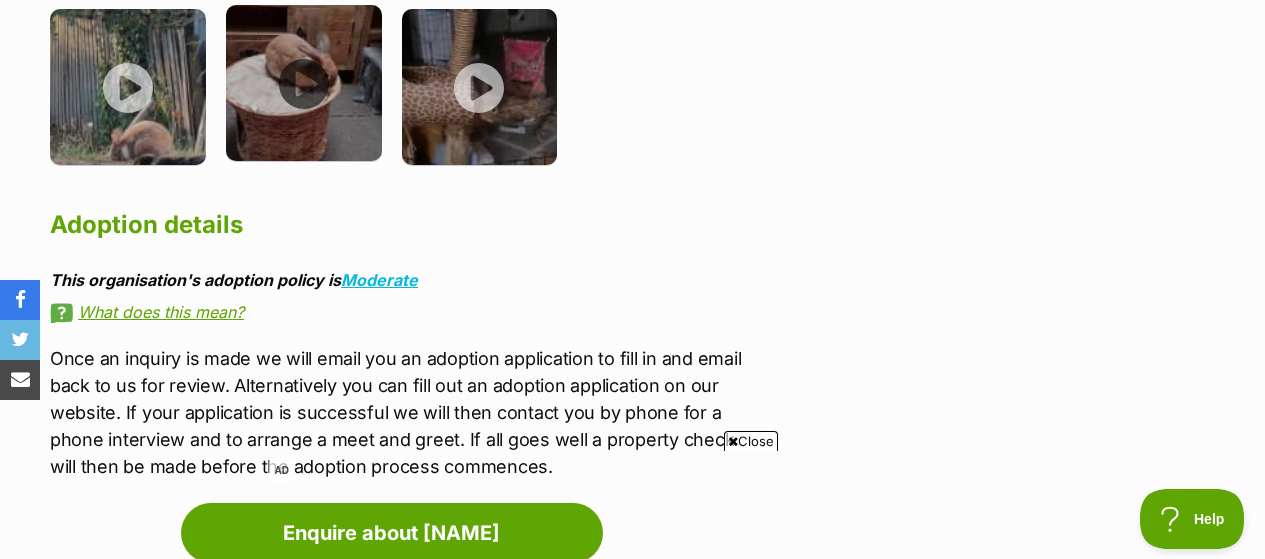 click at bounding box center (304, 83) 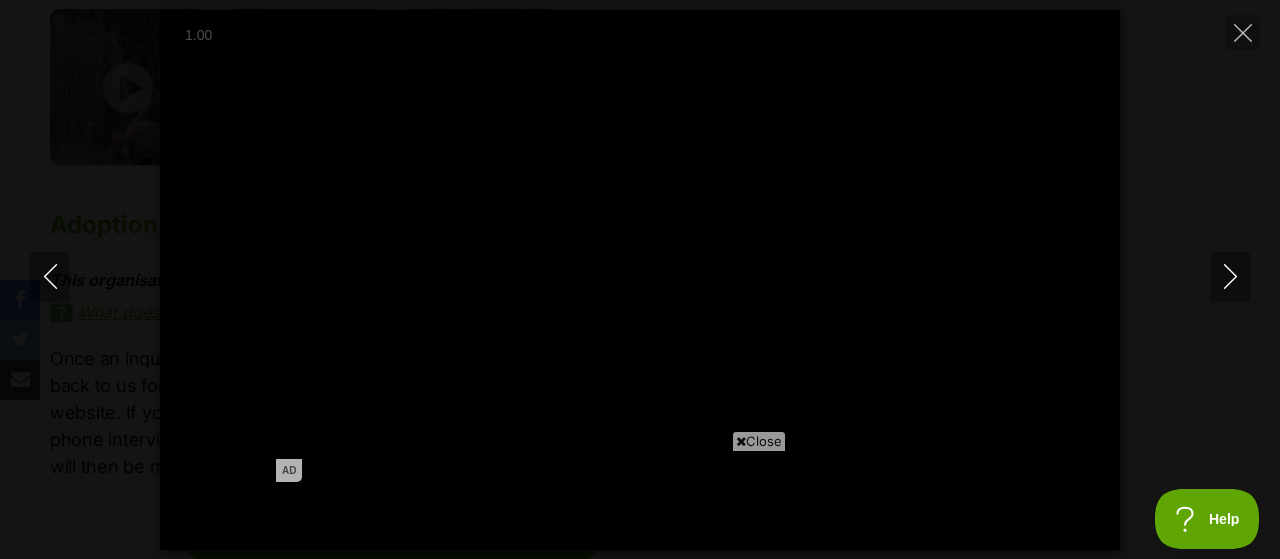 click on "Close" at bounding box center [759, 441] 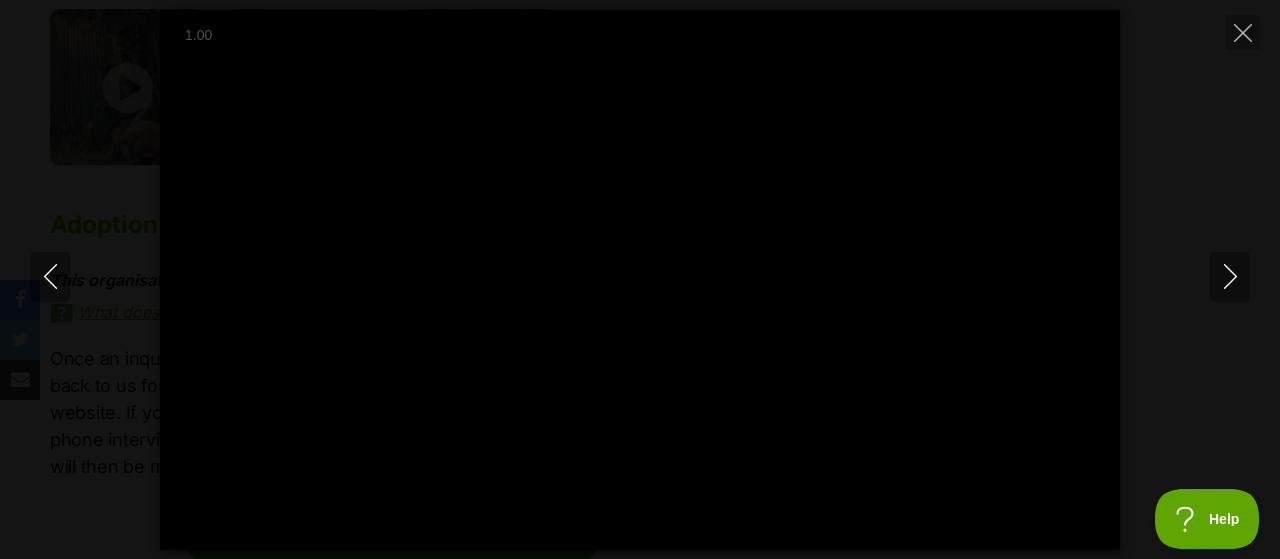 type on "100" 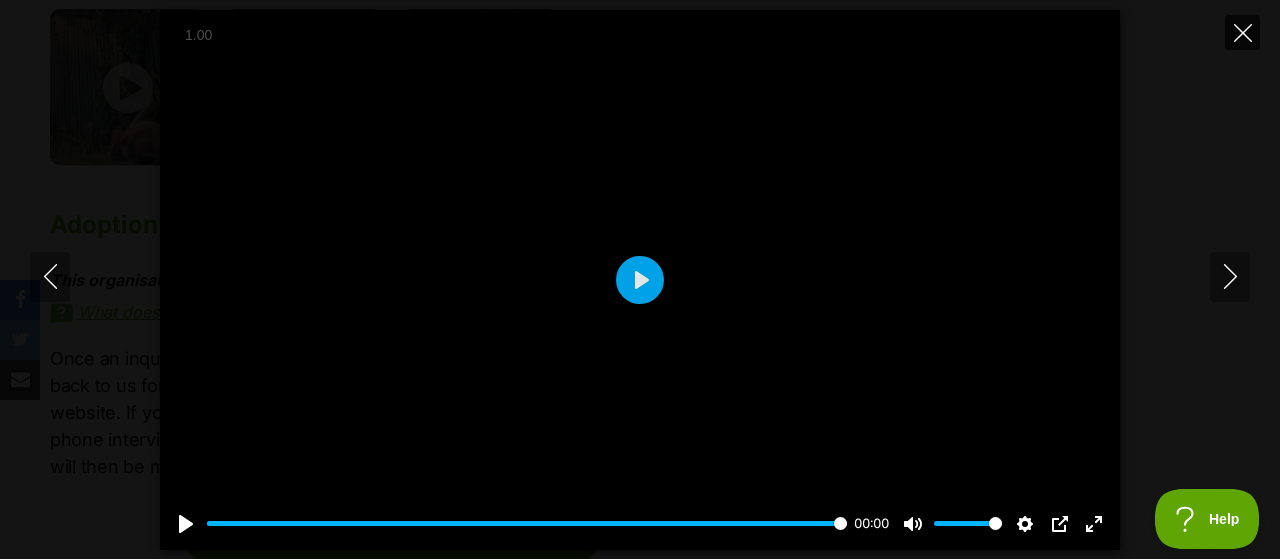 click 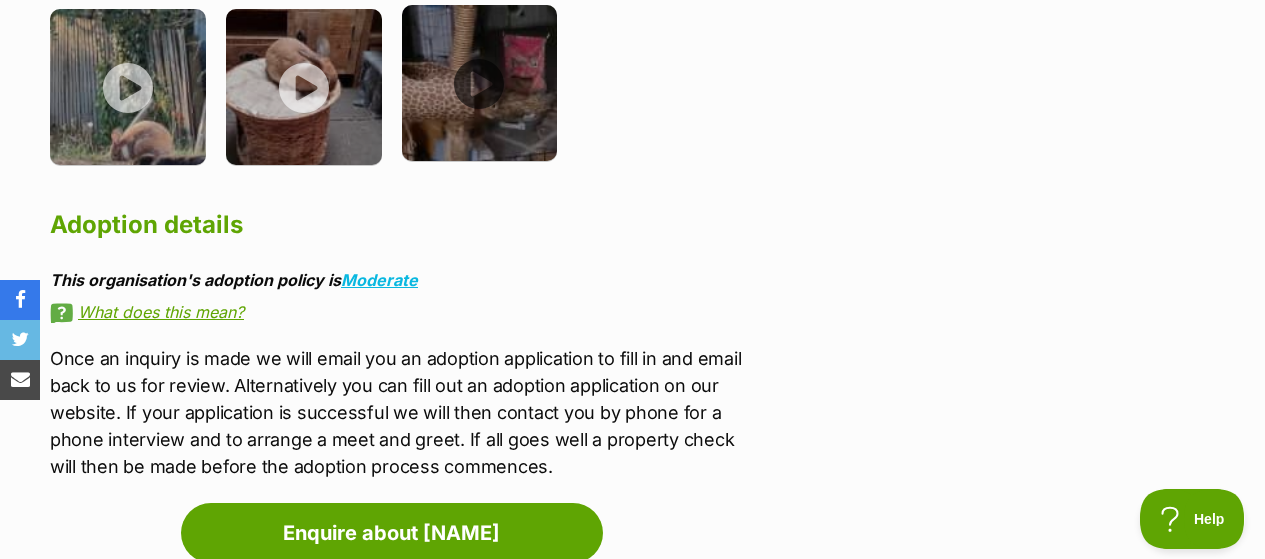 click at bounding box center [480, 83] 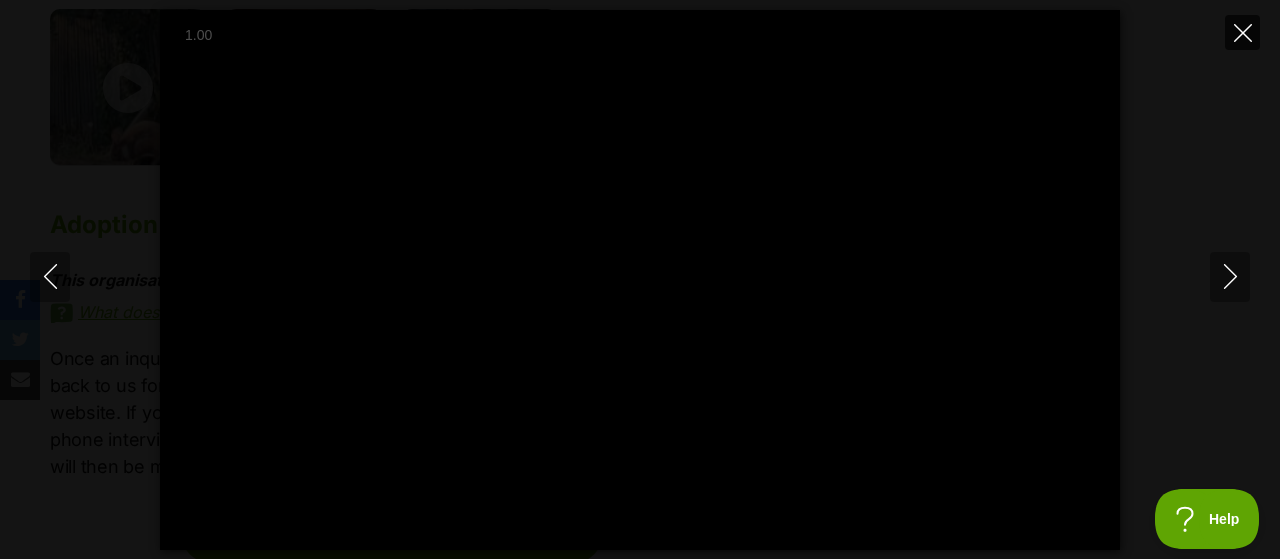 type on "100" 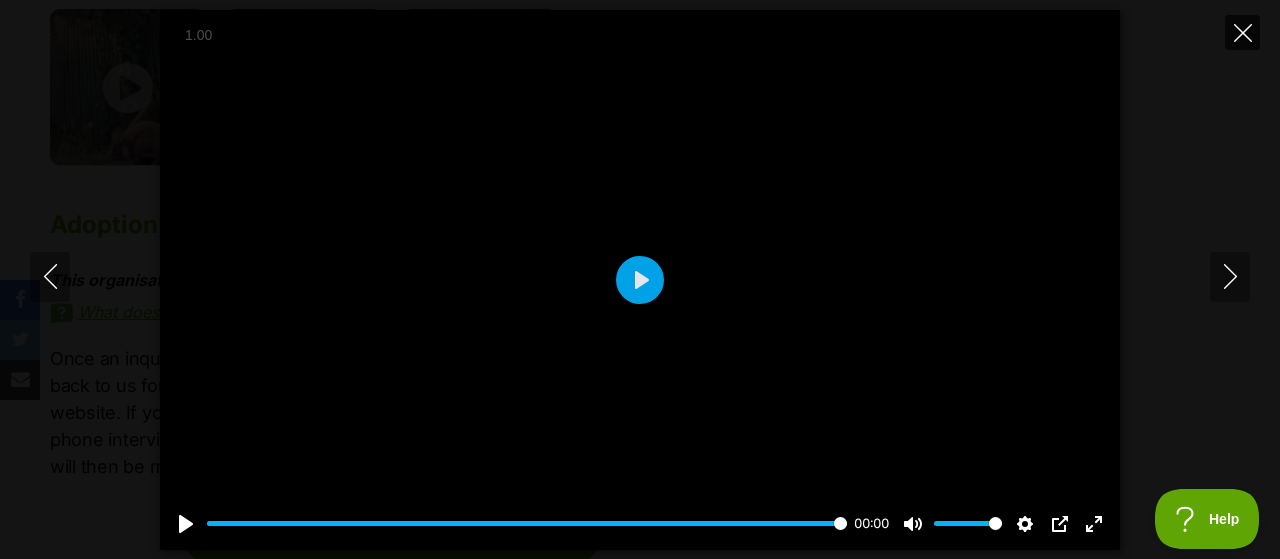 click at bounding box center [1242, 32] 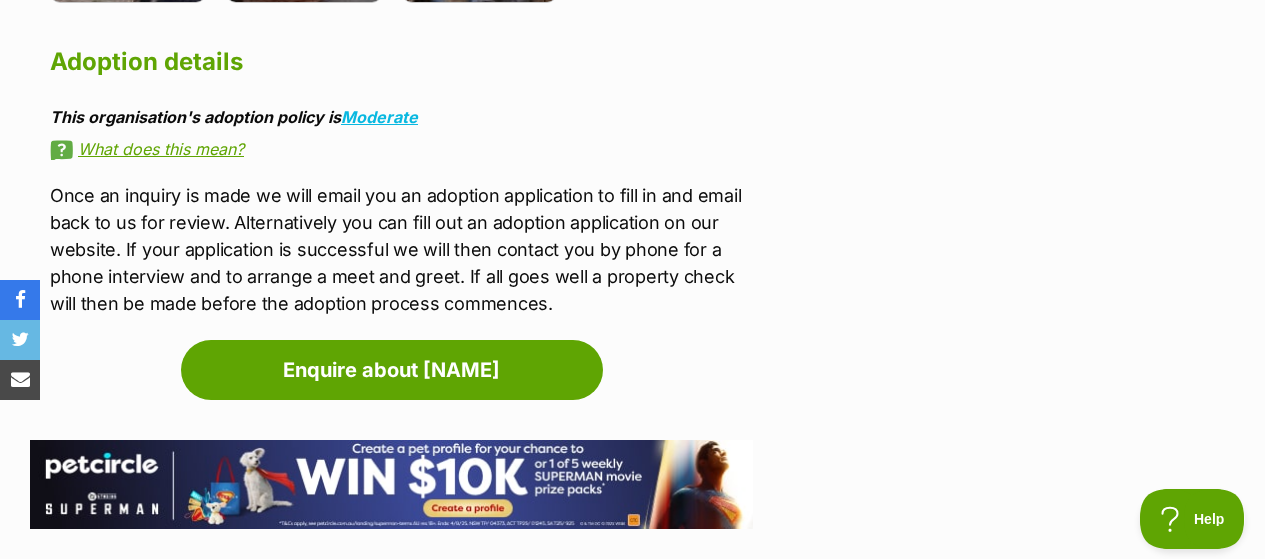 scroll, scrollTop: 3009, scrollLeft: 0, axis: vertical 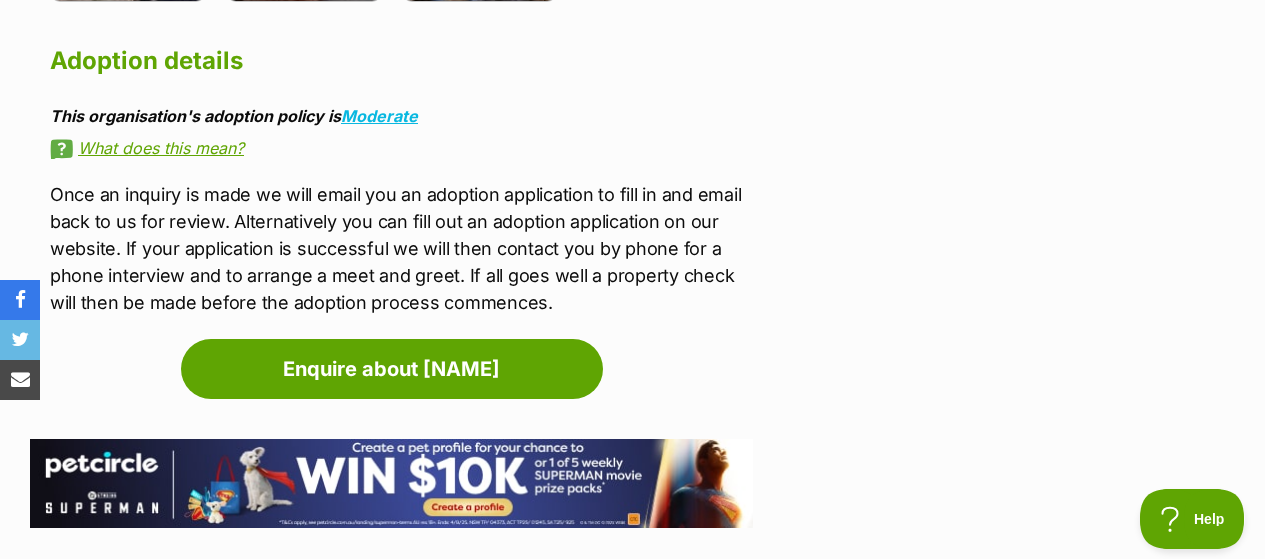click on "Once an inquiry is made we will email you an adoption application to fill in and email back to us for review. Alternatively you can fill out an adoption application on our website. If your application is successful we will then contact you by phone for a phone interview and to arrange a meet and greet. If all goes well a property check will then be made before the adoption process commences." at bounding box center [401, 248] 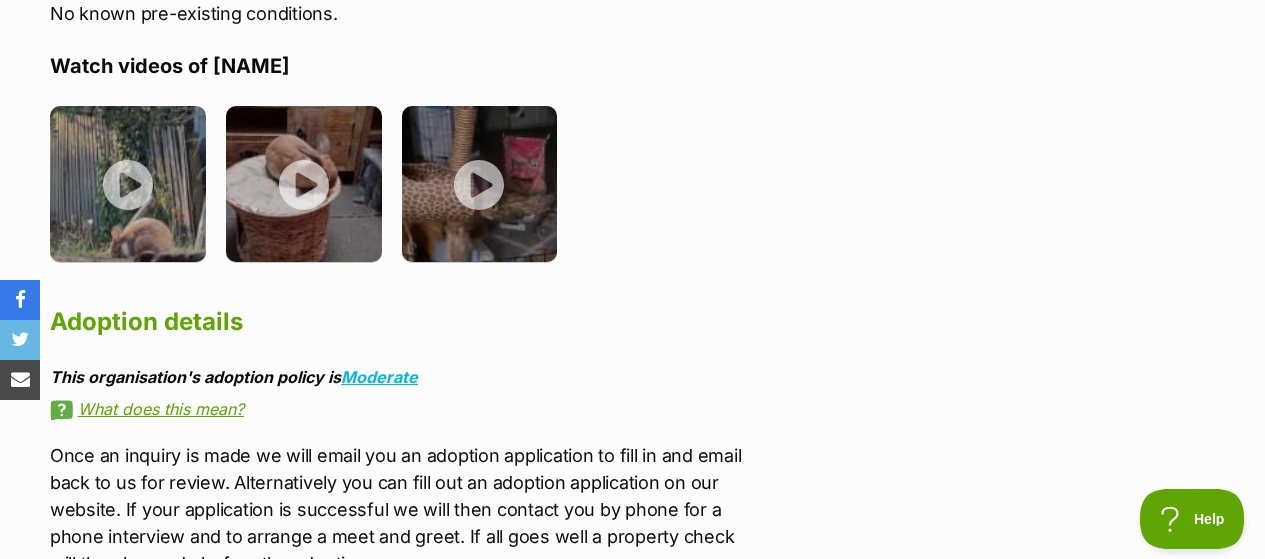 scroll, scrollTop: 3056, scrollLeft: 0, axis: vertical 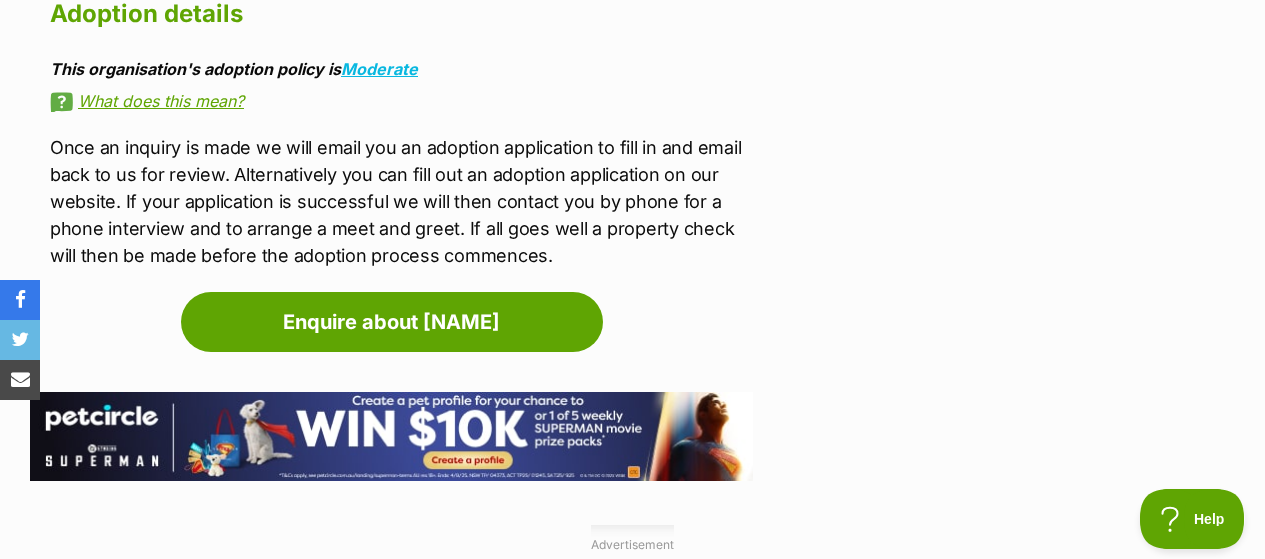 click on "Once an inquiry is made we will email you an adoption application to fill in and email back to us for review. Alternatively you can fill out an adoption application on our website. If your application is successful we will then contact you by phone for a phone interview and to arrange a meet and greet. If all goes well a property check will then be made before the adoption process commences." at bounding box center [401, 201] 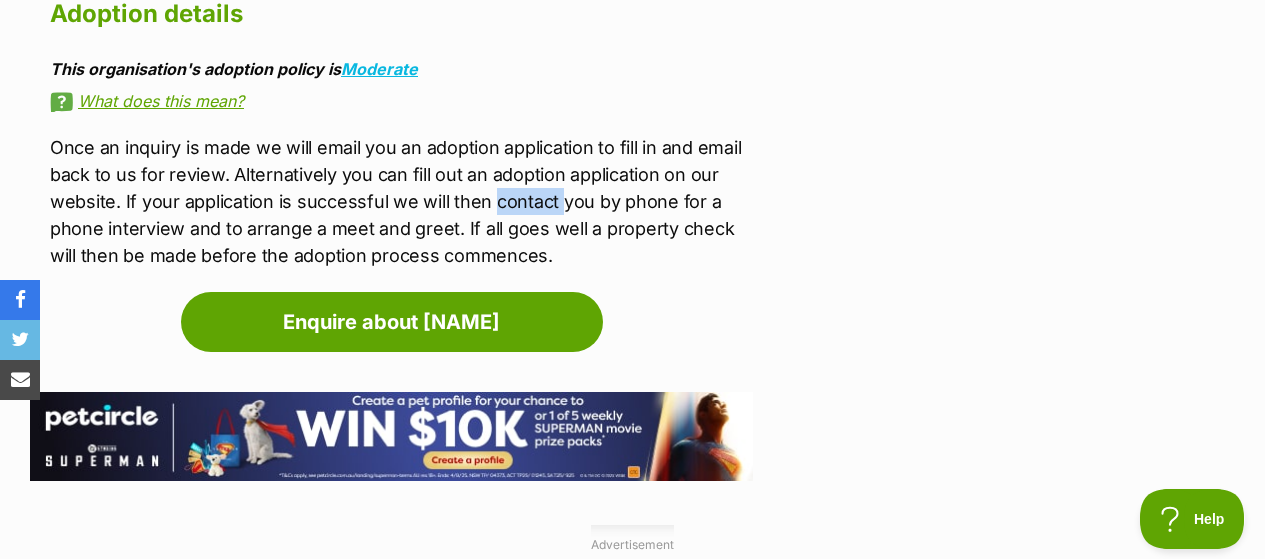 click on "Once an inquiry is made we will email you an adoption application to fill in and email back to us for review. Alternatively you can fill out an adoption application on our website. If your application is successful we will then contact you by phone for a phone interview and to arrange a meet and greet. If all goes well a property check will then be made before the adoption process commences." at bounding box center (401, 201) 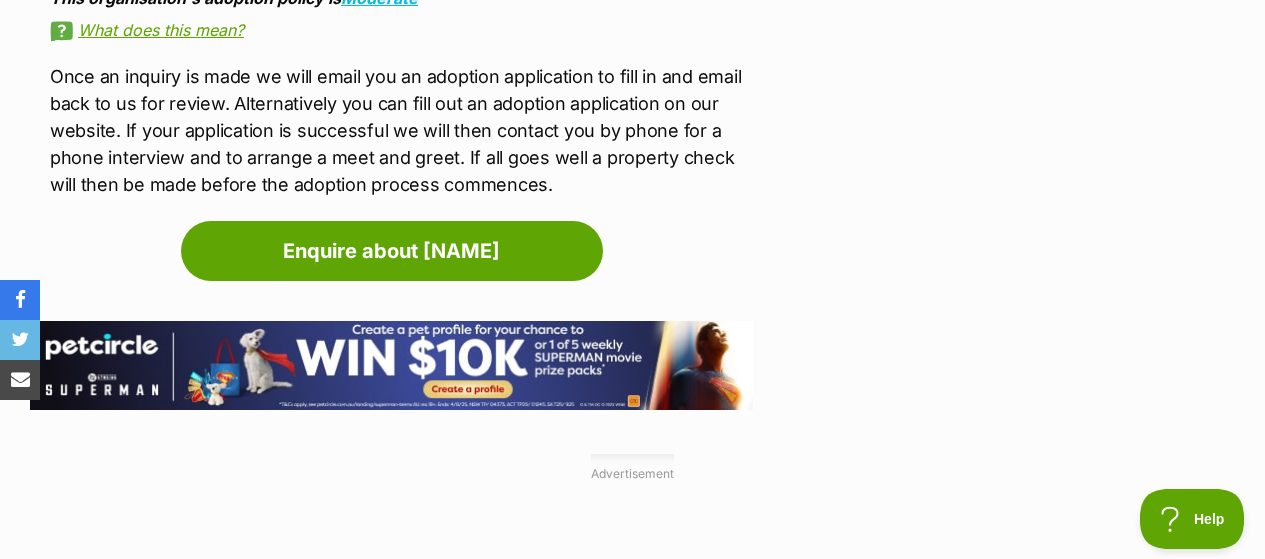 scroll, scrollTop: 3156, scrollLeft: 0, axis: vertical 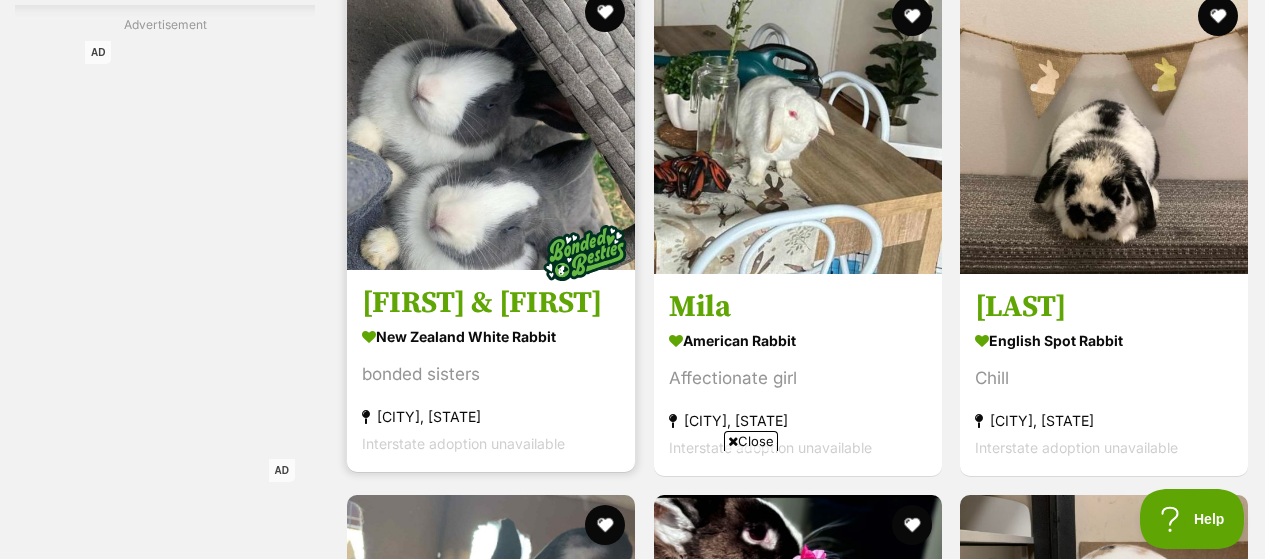 click on "[FIRST] & [FIRST]" at bounding box center [491, 303] 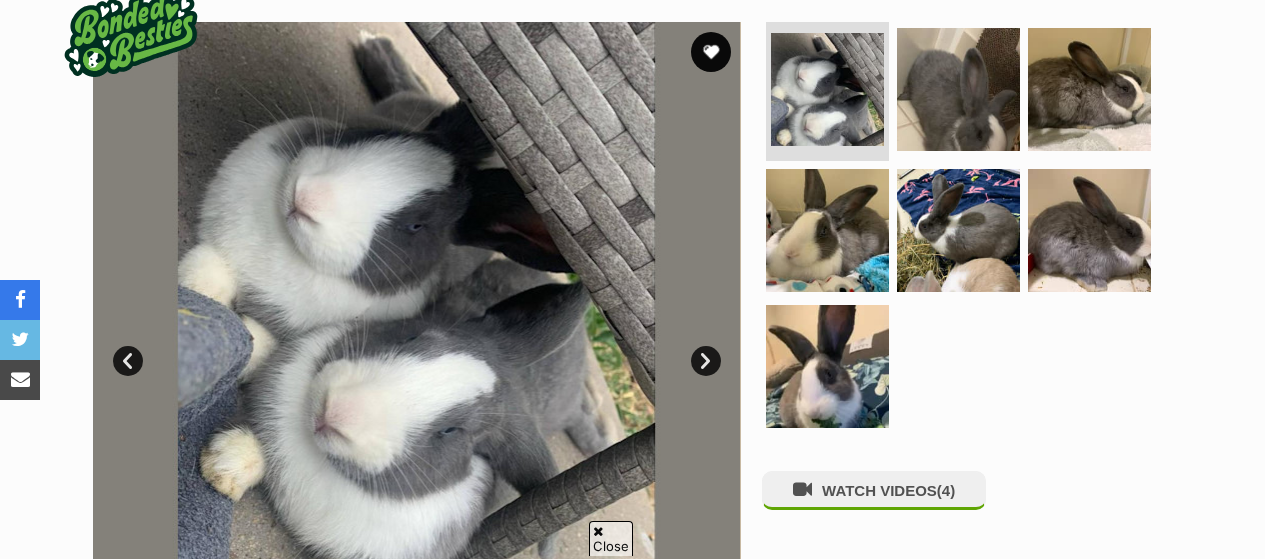 scroll, scrollTop: 398, scrollLeft: 0, axis: vertical 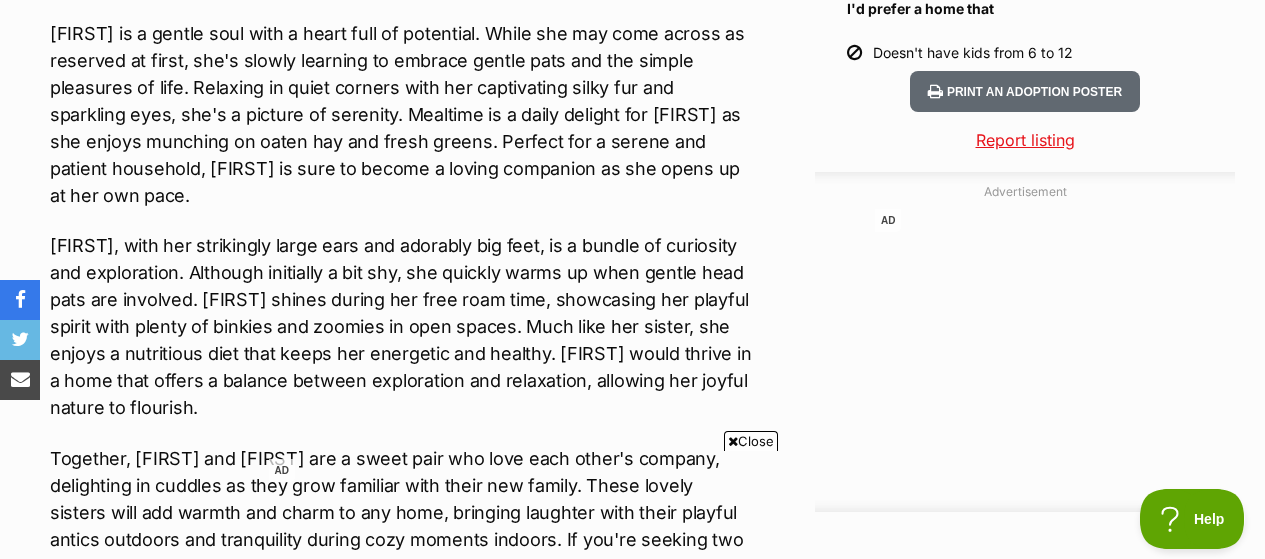 click on "Connie, with her strikingly large ears and adorably big feet, is a bundle of curiosity and exploration. Although initially a bit shy, she quickly warms up when gentle head pats are involved. Connie shines during her free roam time, showcasing her playful spirit with plenty of binkies and zoomies in open spaces. Much like her sister, she enjoys a nutritious diet that keeps her energetic and healthy. Connie would thrive in a home that offers a balance between exploration and relaxation, allowing her joyful nature to flourish." at bounding box center [401, 326] 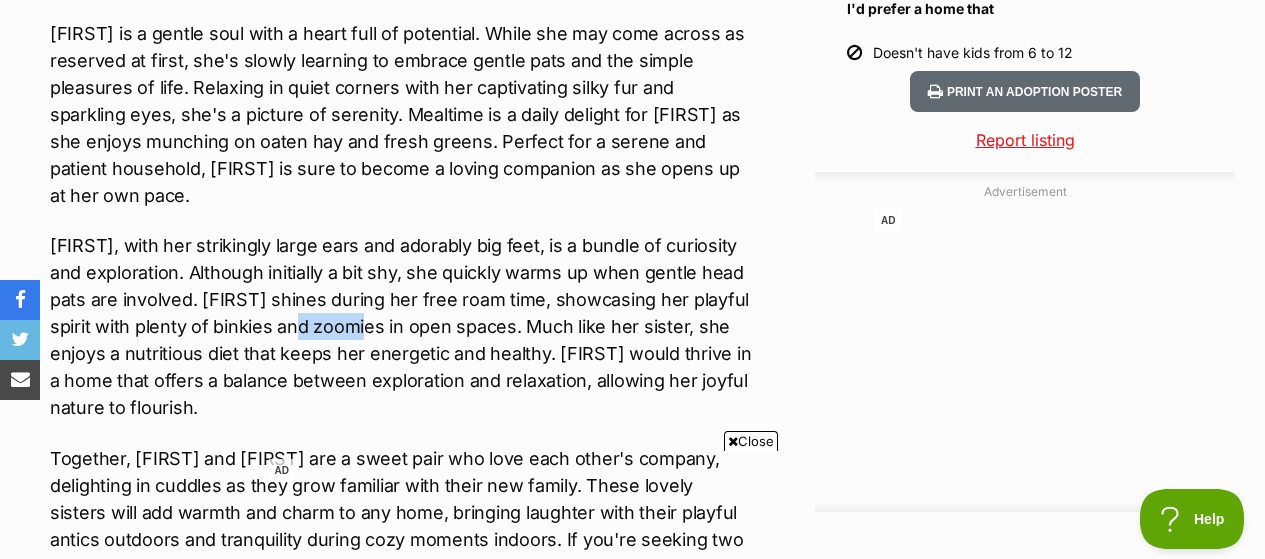 click on "Connie, with her strikingly large ears and adorably big feet, is a bundle of curiosity and exploration. Although initially a bit shy, she quickly warms up when gentle head pats are involved. Connie shines during her free roam time, showcasing her playful spirit with plenty of binkies and zoomies in open spaces. Much like her sister, she enjoys a nutritious diet that keeps her energetic and healthy. Connie would thrive in a home that offers a balance between exploration and relaxation, allowing her joyful nature to flourish." at bounding box center [401, 326] 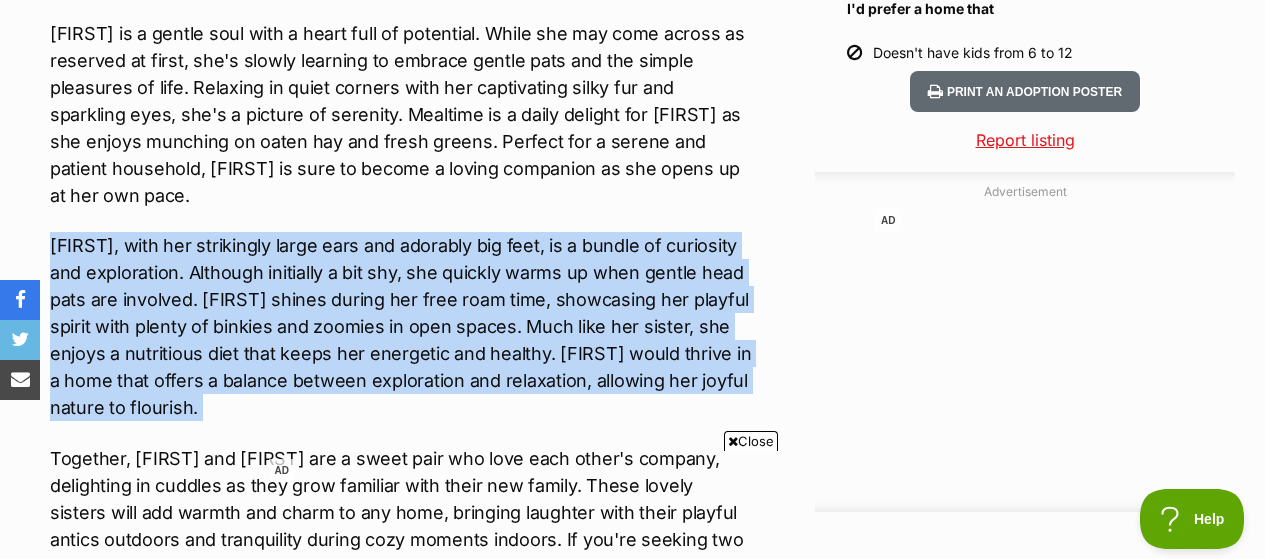 click on "Connie, with her strikingly large ears and adorably big feet, is a bundle of curiosity and exploration. Although initially a bit shy, she quickly warms up when gentle head pats are involved. Connie shines during her free roam time, showcasing her playful spirit with plenty of binkies and zoomies in open spaces. Much like her sister, she enjoys a nutritious diet that keeps her energetic and healthy. Connie would thrive in a home that offers a balance between exploration and relaxation, allowing her joyful nature to flourish." at bounding box center (401, 326) 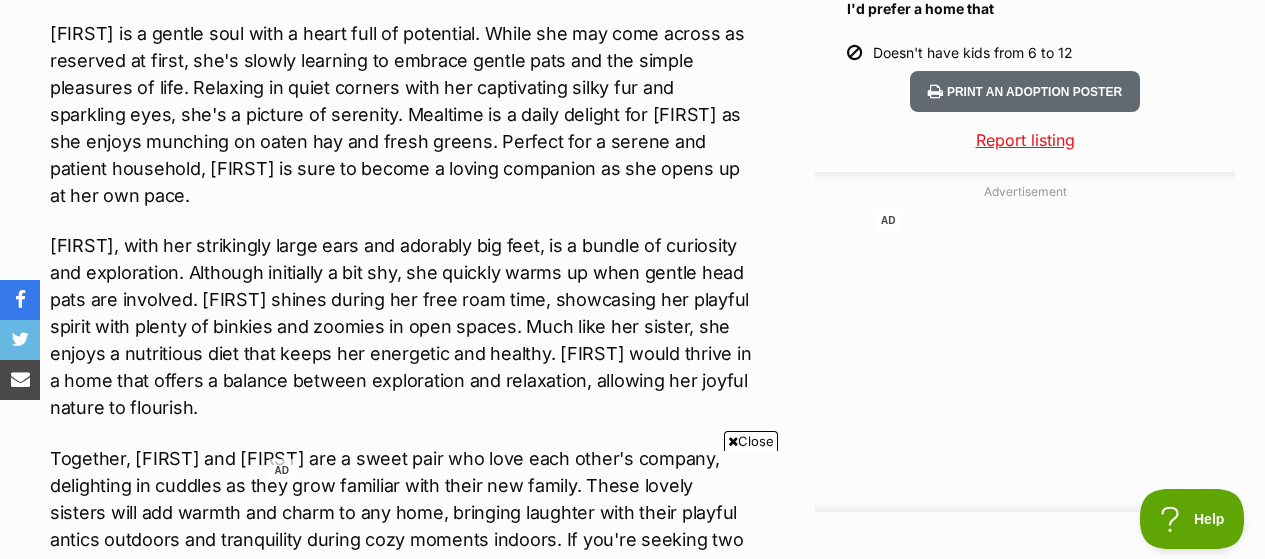 click on "Connie, with her strikingly large ears and adorably big feet, is a bundle of curiosity and exploration. Although initially a bit shy, she quickly warms up when gentle head pats are involved. Connie shines during her free roam time, showcasing her playful spirit with plenty of binkies and zoomies in open spaces. Much like her sister, she enjoys a nutritious diet that keeps her energetic and healthy. Connie would thrive in a home that offers a balance between exploration and relaxation, allowing her joyful nature to flourish." at bounding box center (401, 326) 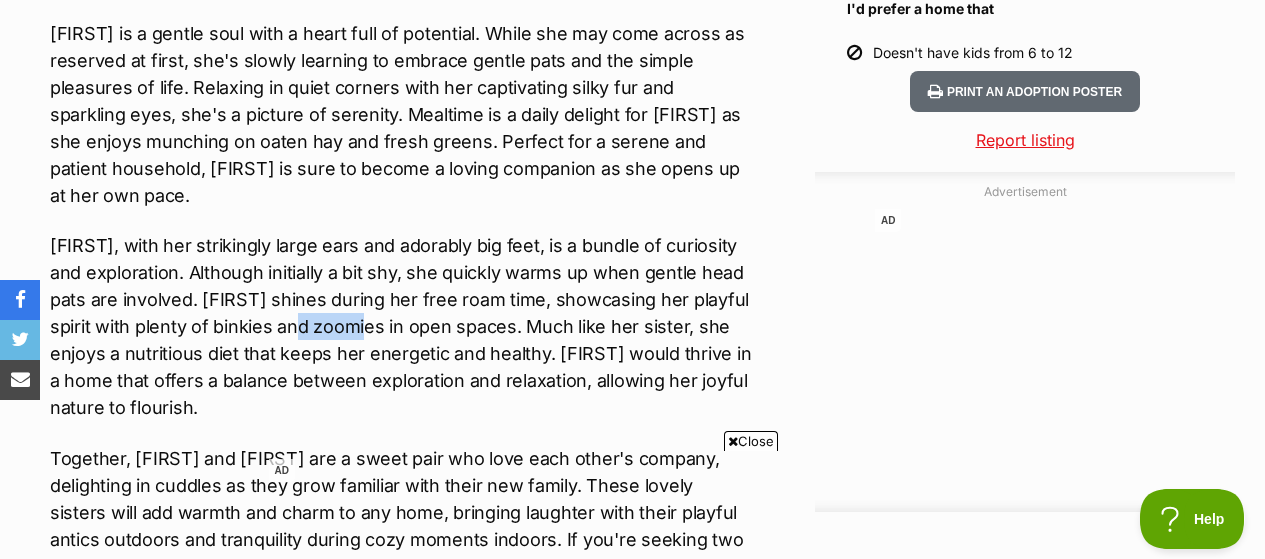 click on "Connie, with her strikingly large ears and adorably big feet, is a bundle of curiosity and exploration. Although initially a bit shy, she quickly warms up when gentle head pats are involved. Connie shines during her free roam time, showcasing her playful spirit with plenty of binkies and zoomies in open spaces. Much like her sister, she enjoys a nutritious diet that keeps her energetic and healthy. Connie would thrive in a home that offers a balance between exploration and relaxation, allowing her joyful nature to flourish." at bounding box center (401, 326) 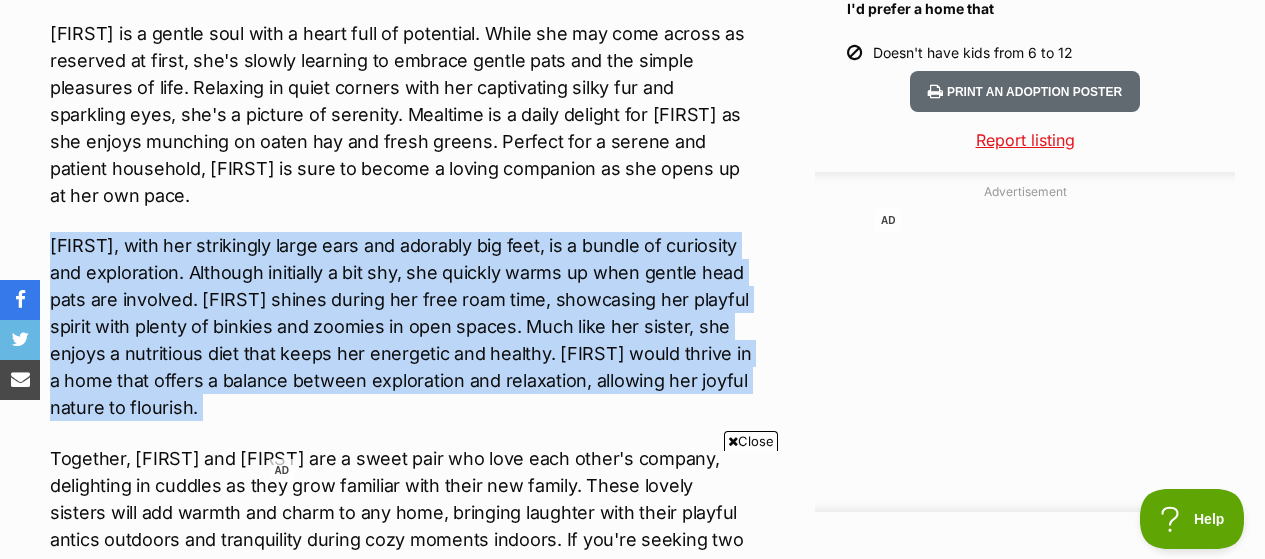 click on "Connie, with her strikingly large ears and adorably big feet, is a bundle of curiosity and exploration. Although initially a bit shy, she quickly warms up when gentle head pats are involved. Connie shines during her free roam time, showcasing her playful spirit with plenty of binkies and zoomies in open spaces. Much like her sister, she enjoys a nutritious diet that keeps her energetic and healthy. Connie would thrive in a home that offers a balance between exploration and relaxation, allowing her joyful nature to flourish." at bounding box center (401, 326) 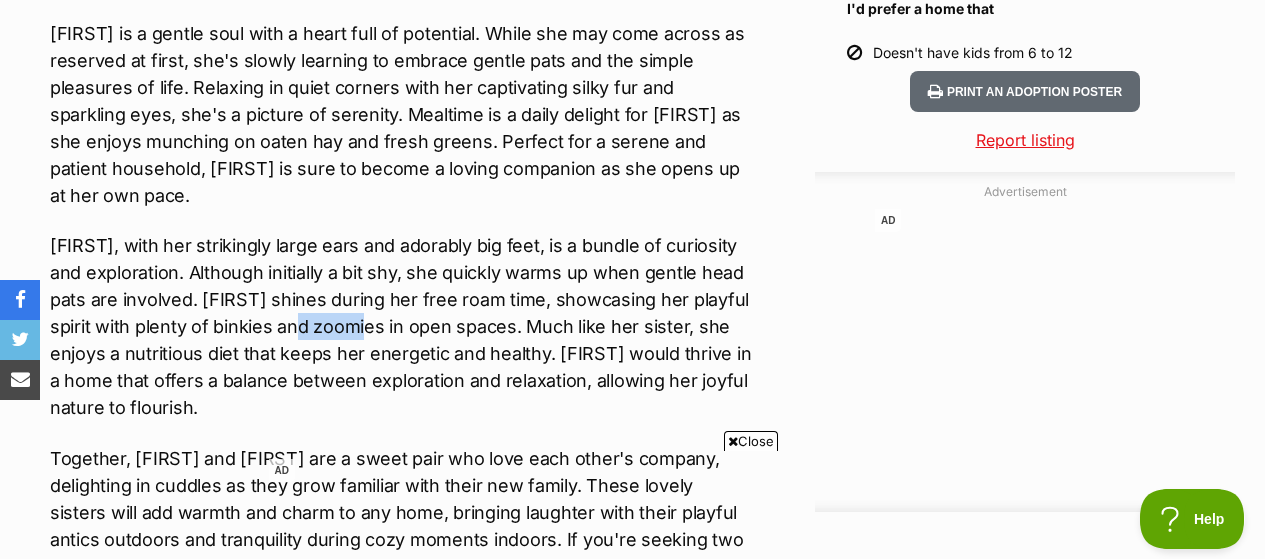 click on "Connie, with her strikingly large ears and adorably big feet, is a bundle of curiosity and exploration. Although initially a bit shy, she quickly warms up when gentle head pats are involved. Connie shines during her free roam time, showcasing her playful spirit with plenty of binkies and zoomies in open spaces. Much like her sister, she enjoys a nutritious diet that keeps her energetic and healthy. Connie would thrive in a home that offers a balance between exploration and relaxation, allowing her joyful nature to flourish." at bounding box center [401, 326] 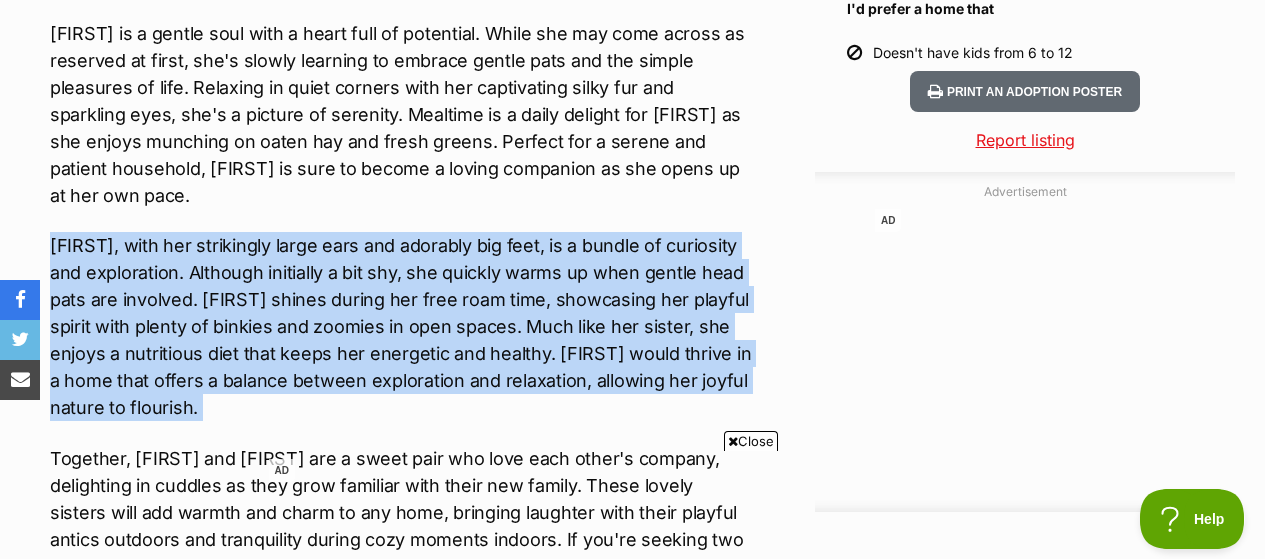 click on "Connie, with her strikingly large ears and adorably big feet, is a bundle of curiosity and exploration. Although initially a bit shy, she quickly warms up when gentle head pats are involved. Connie shines during her free roam time, showcasing her playful spirit with plenty of binkies and zoomies in open spaces. Much like her sister, she enjoys a nutritious diet that keeps her energetic and healthy. Connie would thrive in a home that offers a balance between exploration and relaxation, allowing her joyful nature to flourish." at bounding box center (401, 326) 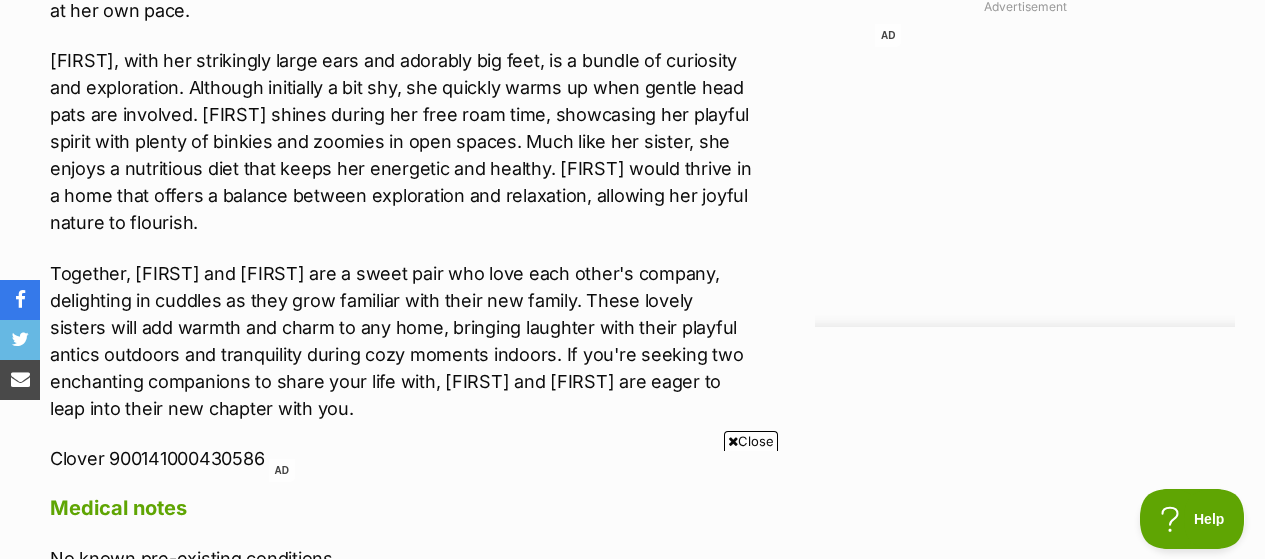 scroll, scrollTop: 2177, scrollLeft: 0, axis: vertical 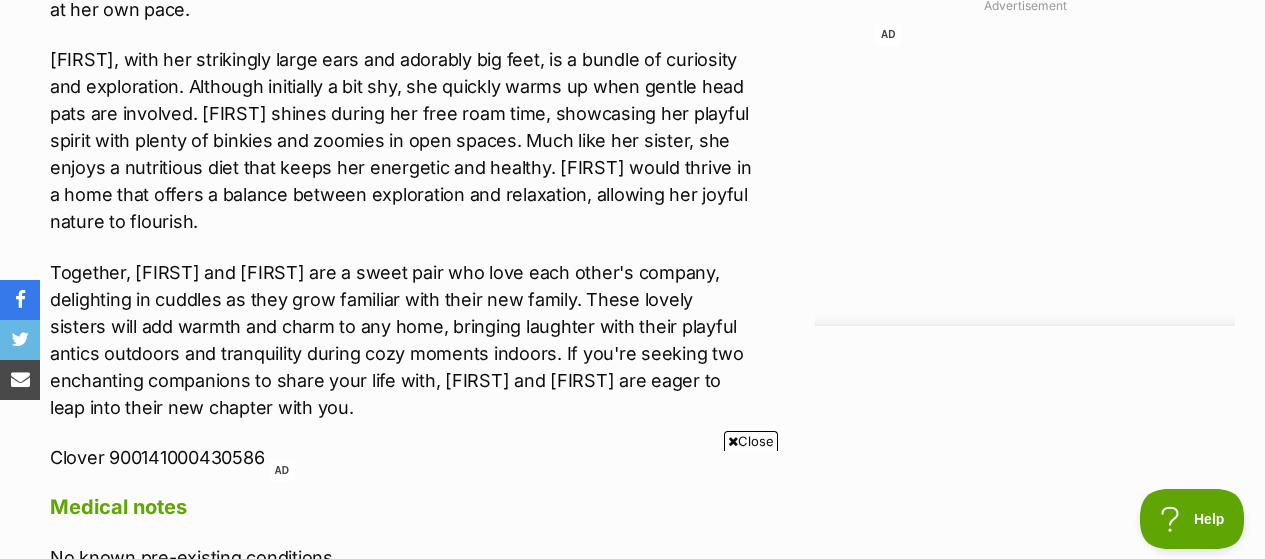 click on "Together, Clover and Connie are a sweet pair who love each other's company, delighting in cuddles as they grow familiar with their new family. These lovely sisters will add warmth and charm to any home, bringing laughter with their playful antics outdoors and tranquility during cozy moments indoors. If you're seeking two enchanting companions to share your life with, Clover and Connie are eager to leap into their new chapter with you." at bounding box center (401, 340) 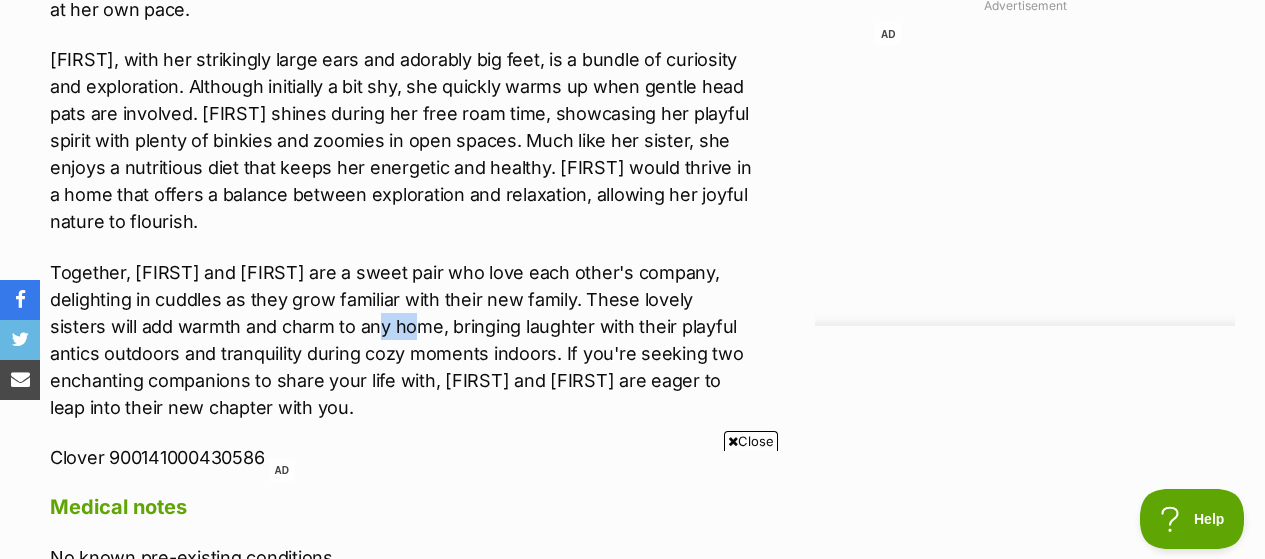 click on "Together, Clover and Connie are a sweet pair who love each other's company, delighting in cuddles as they grow familiar with their new family. These lovely sisters will add warmth and charm to any home, bringing laughter with their playful antics outdoors and tranquility during cozy moments indoors. If you're seeking two enchanting companions to share your life with, Clover and Connie are eager to leap into their new chapter with you." at bounding box center [401, 340] 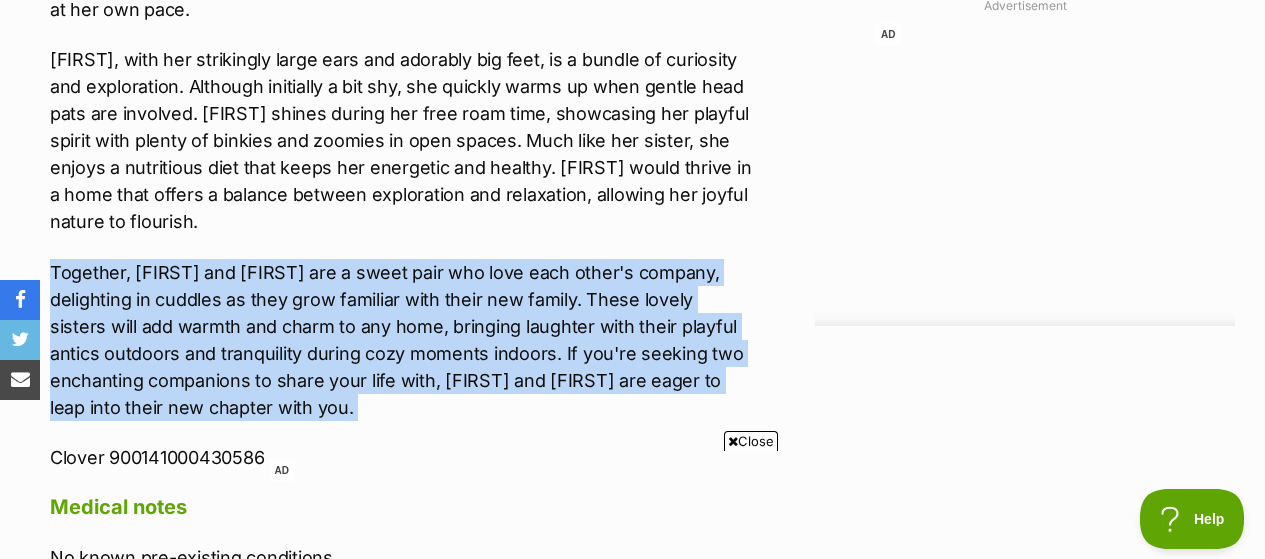 click on "Together, Clover and Connie are a sweet pair who love each other's company, delighting in cuddles as they grow familiar with their new family. These lovely sisters will add warmth and charm to any home, bringing laughter with their playful antics outdoors and tranquility during cozy moments indoors. If you're seeking two enchanting companions to share your life with, Clover and Connie are eager to leap into their new chapter with you." at bounding box center (401, 340) 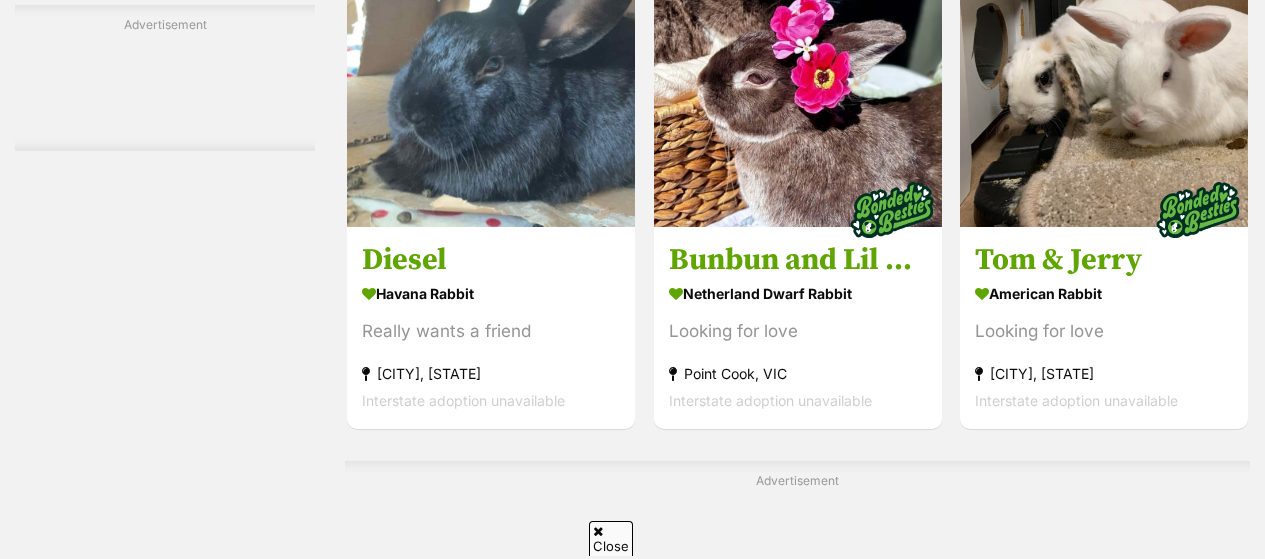 scroll, scrollTop: 10897, scrollLeft: 0, axis: vertical 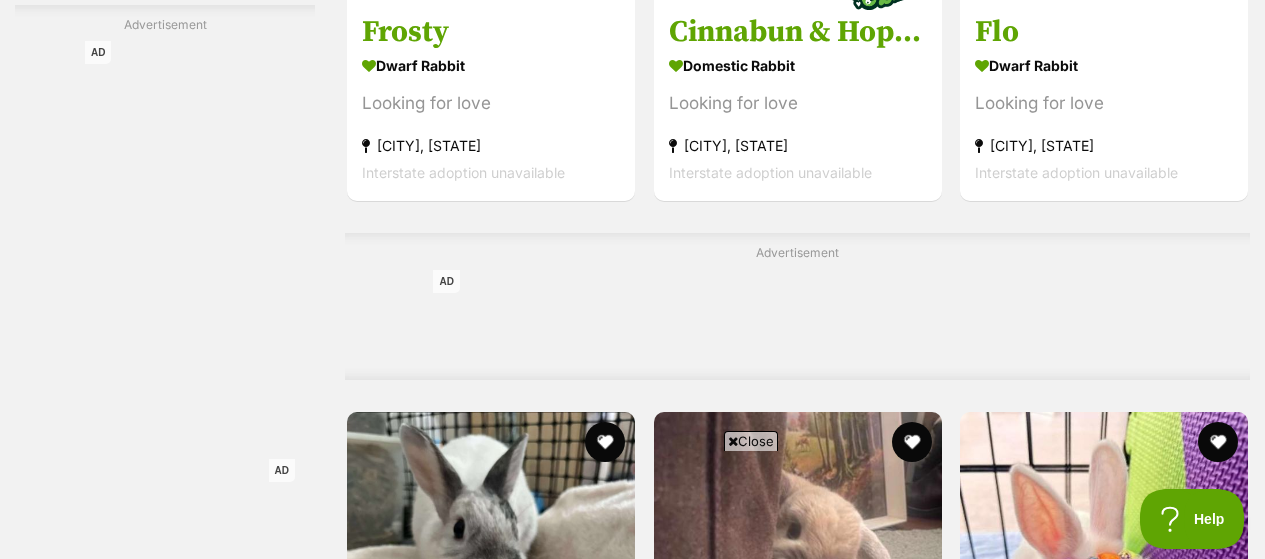 click on "Mila" at bounding box center (798, 1942) 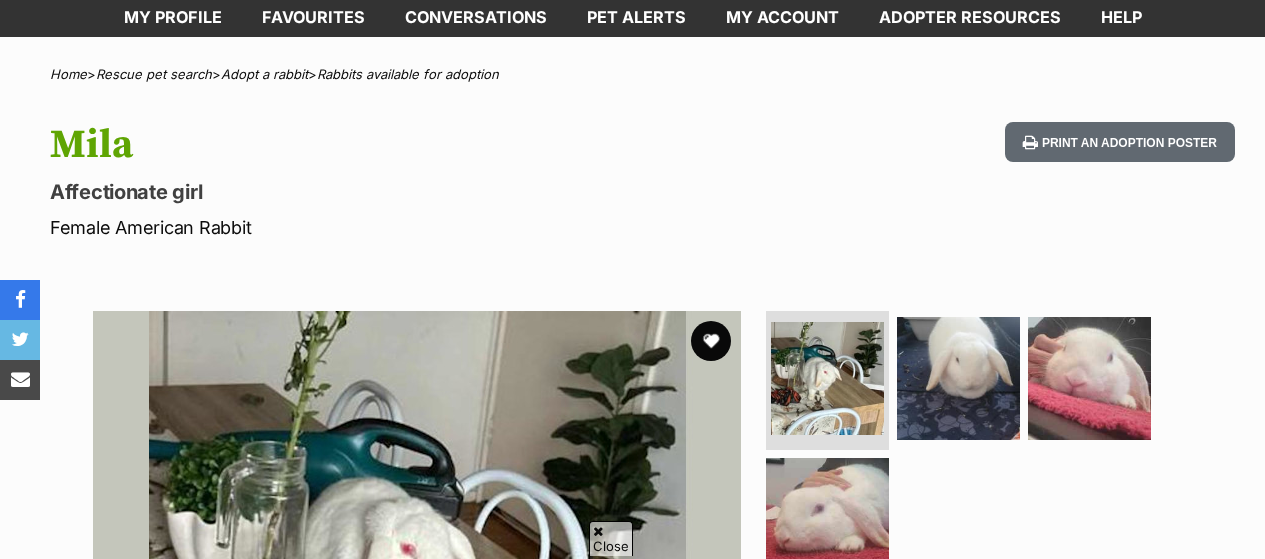 scroll, scrollTop: 263, scrollLeft: 0, axis: vertical 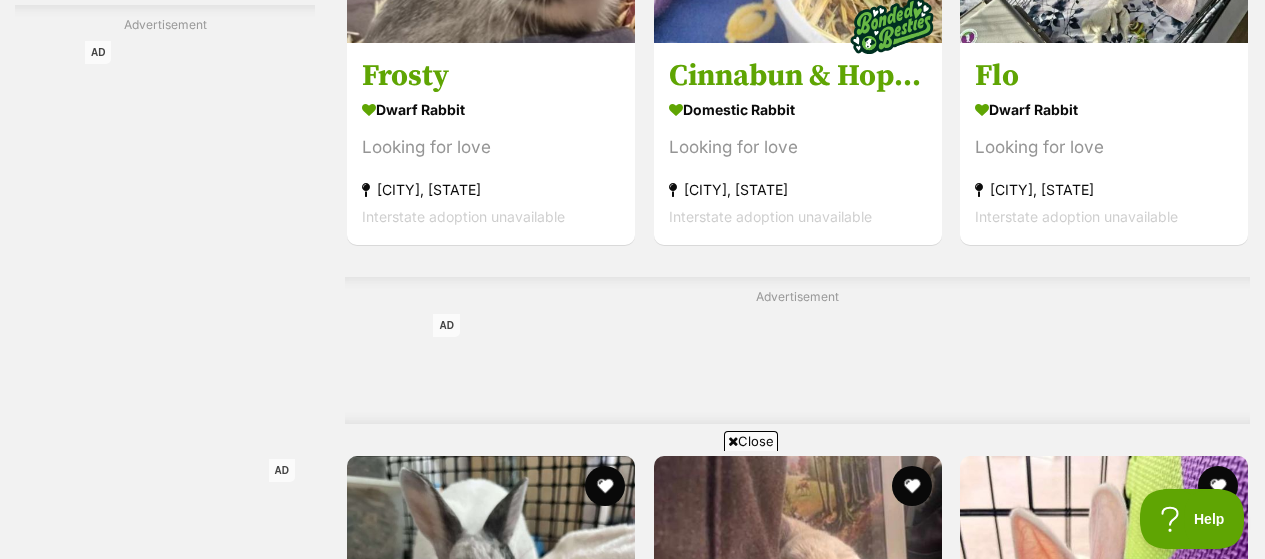 click on "Bunbun and Lil man" at bounding box center [798, 2491] 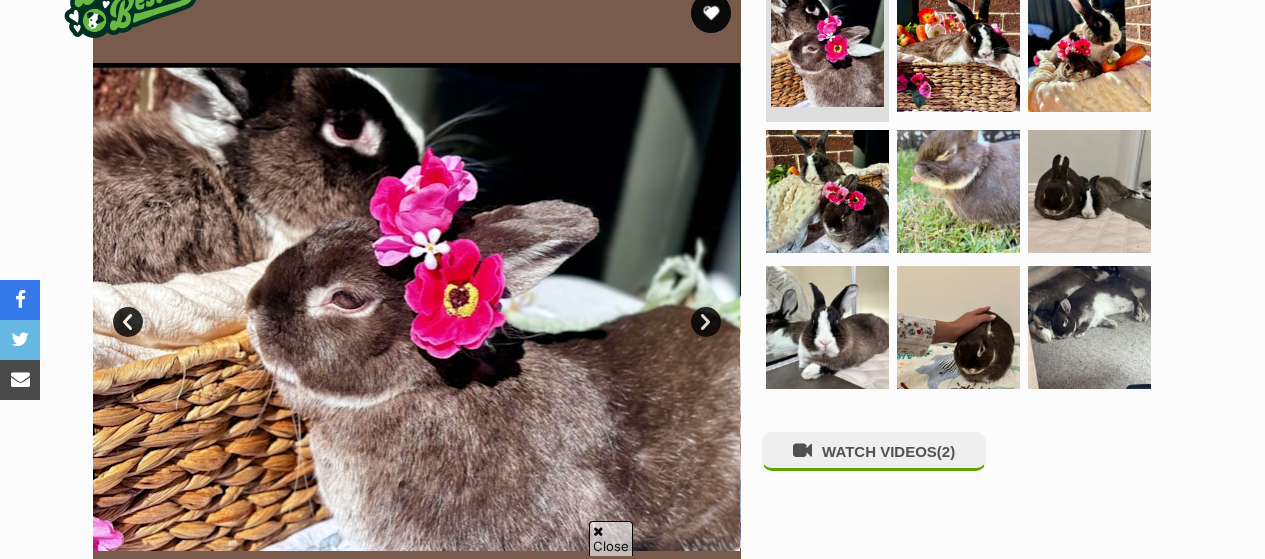 scroll, scrollTop: 0, scrollLeft: 0, axis: both 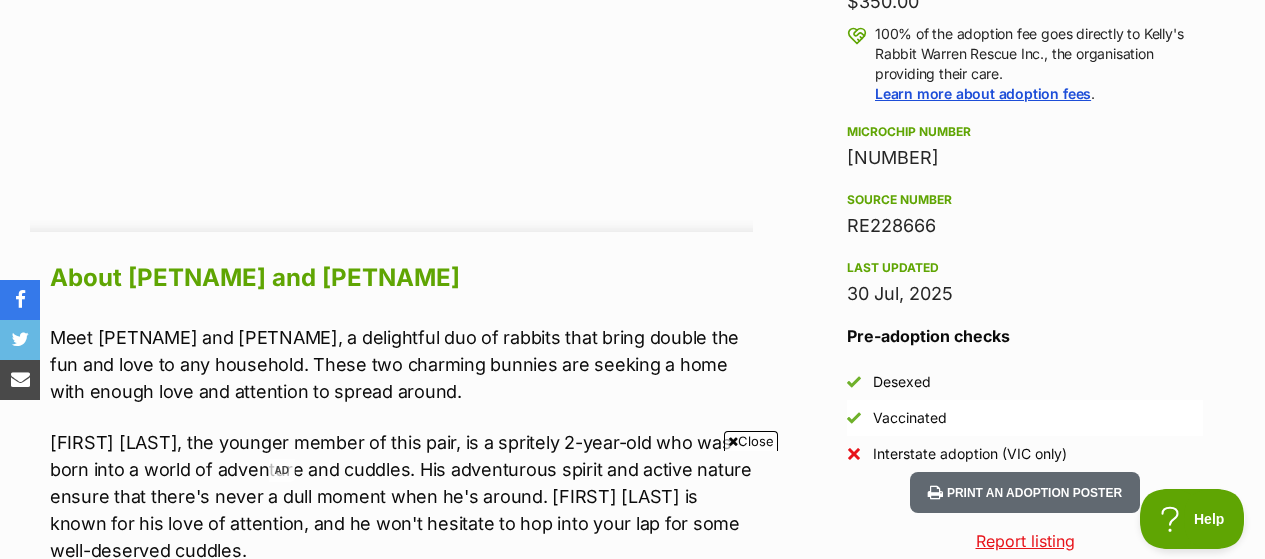 click on "Meet [PETNAME] and [PETNAME], a delightful duo of rabbits that bring double the fun and love to any household. These two charming bunnies are seeking a home with enough love and attention to spread around." at bounding box center (401, 364) 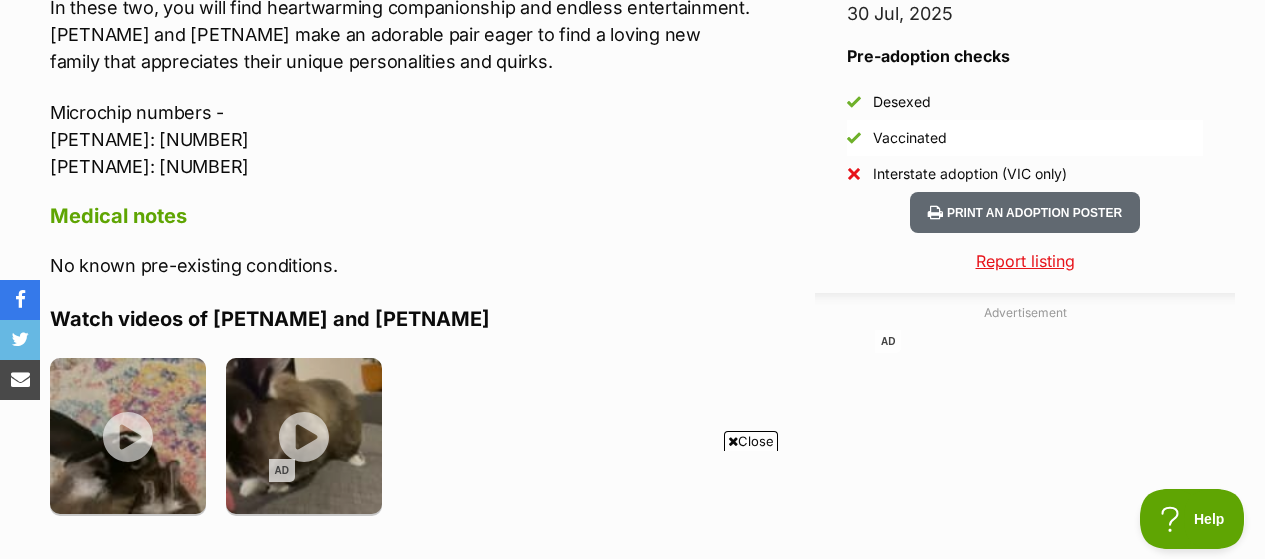 scroll, scrollTop: 1151, scrollLeft: 0, axis: vertical 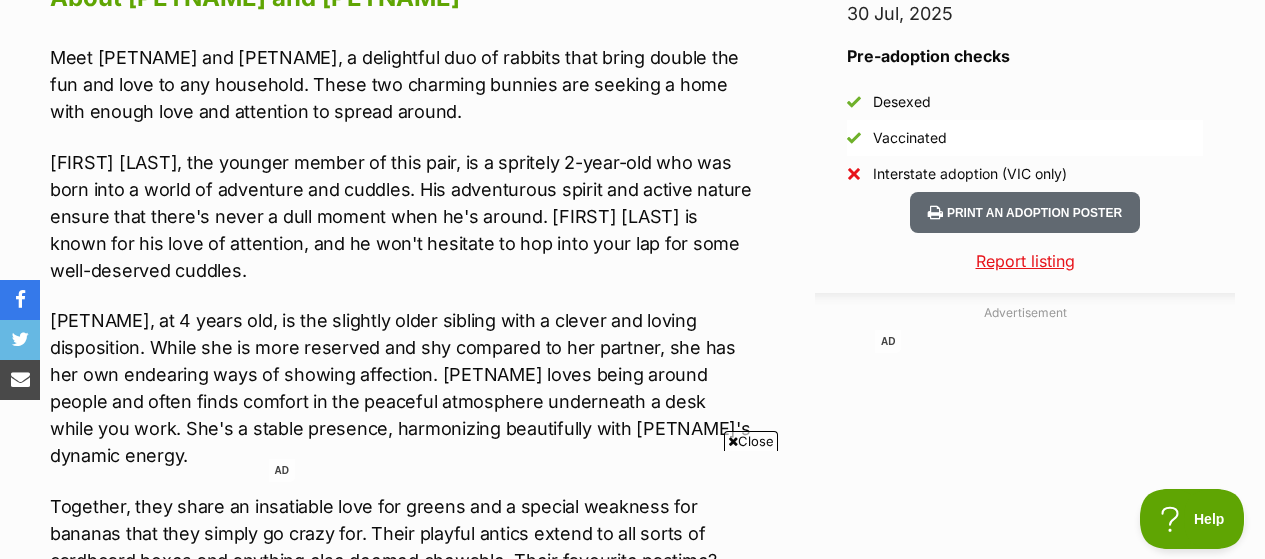 click on "Lil Man, the younger member of this pair, is a spritely 2-year-old who was born into a world of adventure and cuddles. His adventurous spirit and active nature ensure that there's never a dull moment when he's around. Lil Man is known for his love of attention, and he won't hesitate to hop into your lap for some well-deserved cuddles." at bounding box center [401, 216] 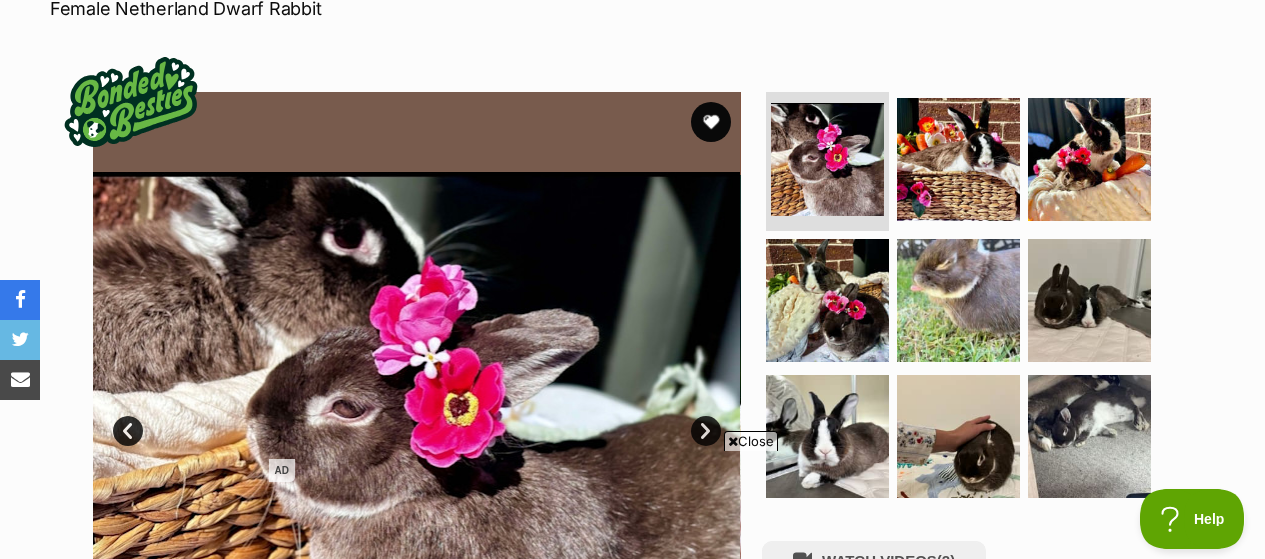 scroll, scrollTop: 292, scrollLeft: 0, axis: vertical 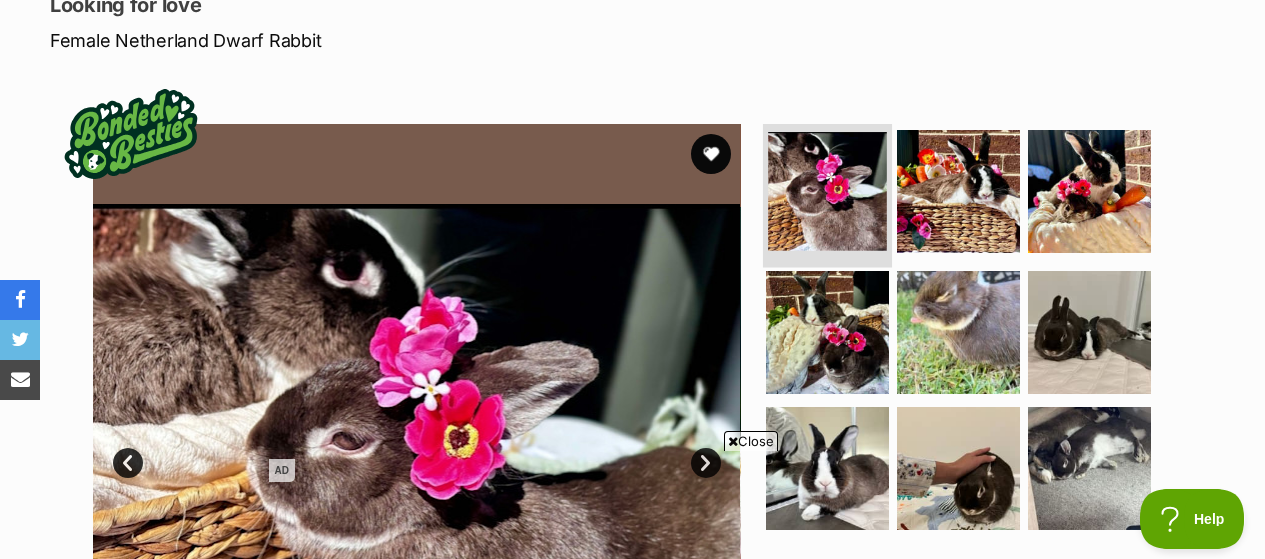 click at bounding box center (827, 191) 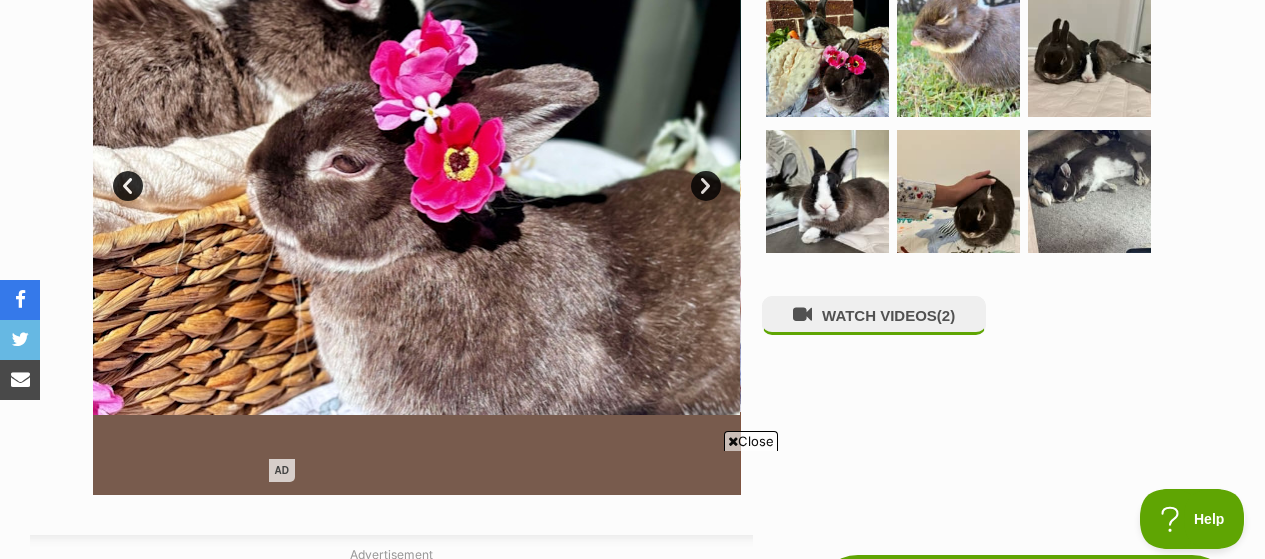 scroll, scrollTop: 567, scrollLeft: 0, axis: vertical 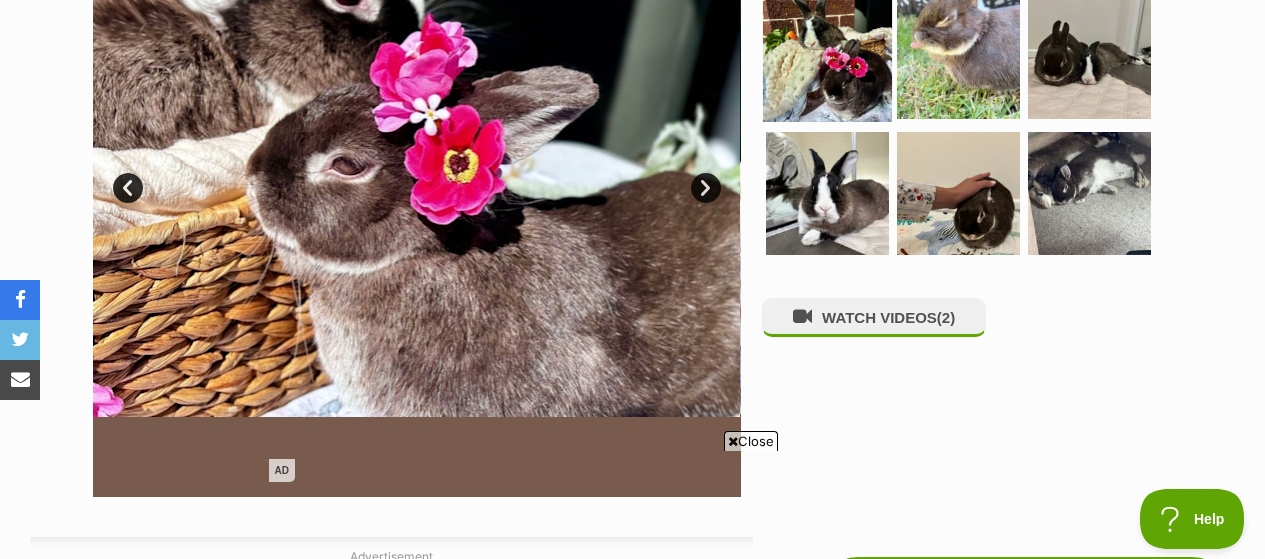 click at bounding box center (827, 57) 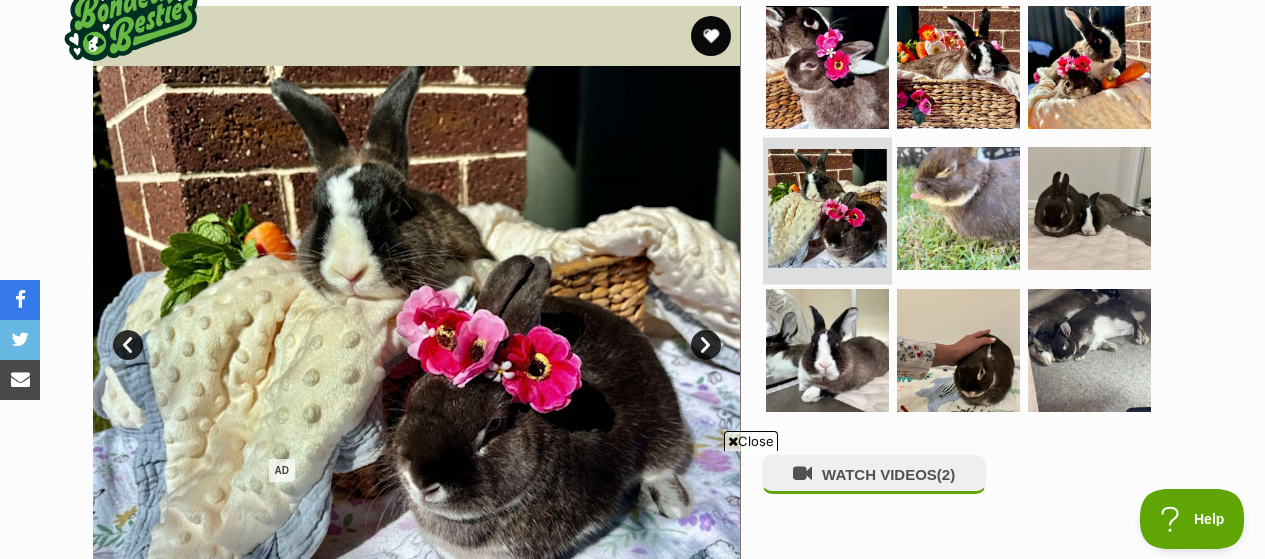 scroll, scrollTop: 409, scrollLeft: 0, axis: vertical 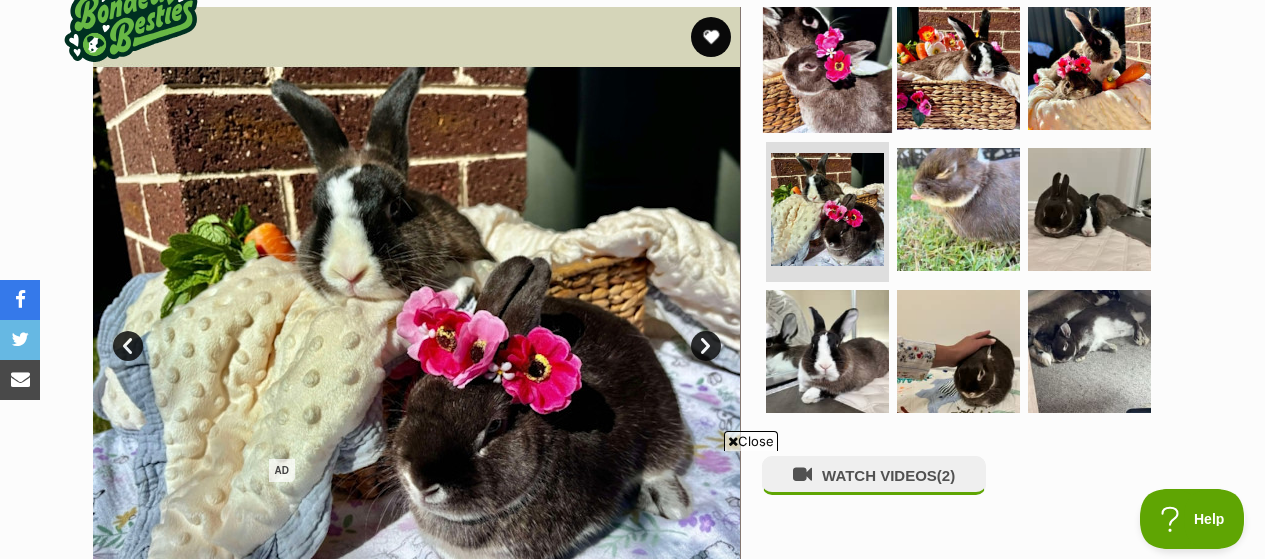 click at bounding box center [827, 67] 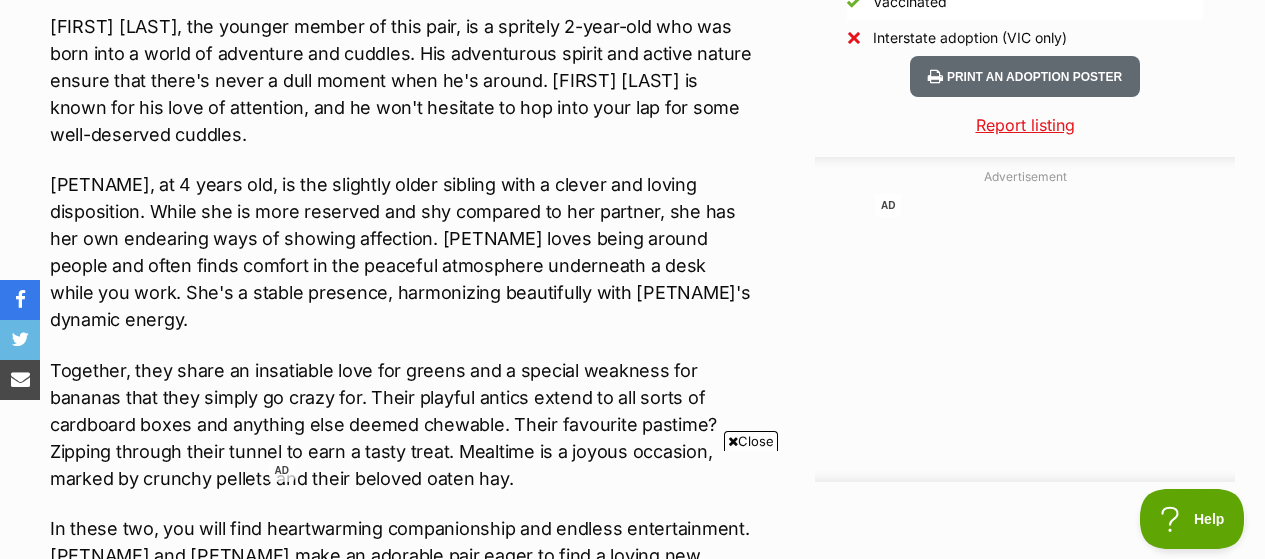 scroll, scrollTop: 1947, scrollLeft: 0, axis: vertical 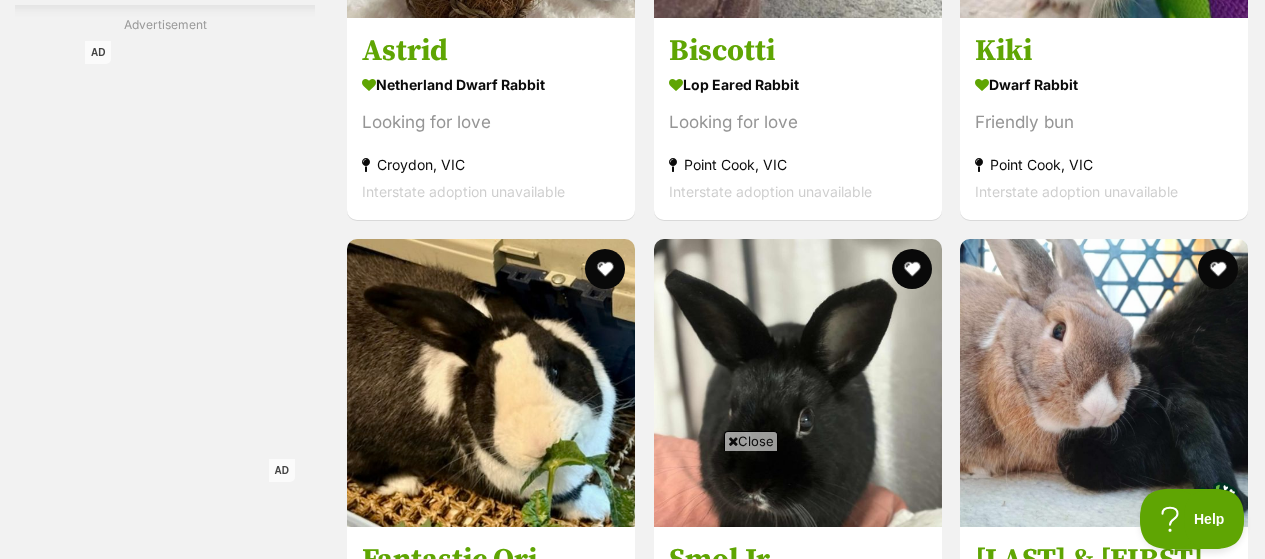 click on "Displaying  1  to  60  of  117  pets
Clear all 2 filters
Show 20 40 60 pets per page
Visit PetRescue TV (external site)
Boop this!
Refine your search
Search for a pet
Search
Species
Cats (1,703)
Dogs (687)
Other Pets (210)
Birds (48)
Chickens (3)
Cows (3)
Ducks (2)
Goats (1)
Guinea Pigs (6)
Horses (3)
Mice (20)
Pigs (3)
Rabbits (117)
Rats (2)
Sheep (2)
State
ACT (1)
NSW (19)
SA (10)
TAS (7)
VIC (117)
WA (6)
Include pets available for interstate adoption
Pets near me within
10km
25km
50km
100km
250km
50km
of
Update
Pets near me within
10km
25km
50km
100km
250km
50km
of
Update
Gender
Male (59)
Female (58)
About my home" at bounding box center [632, -2808] 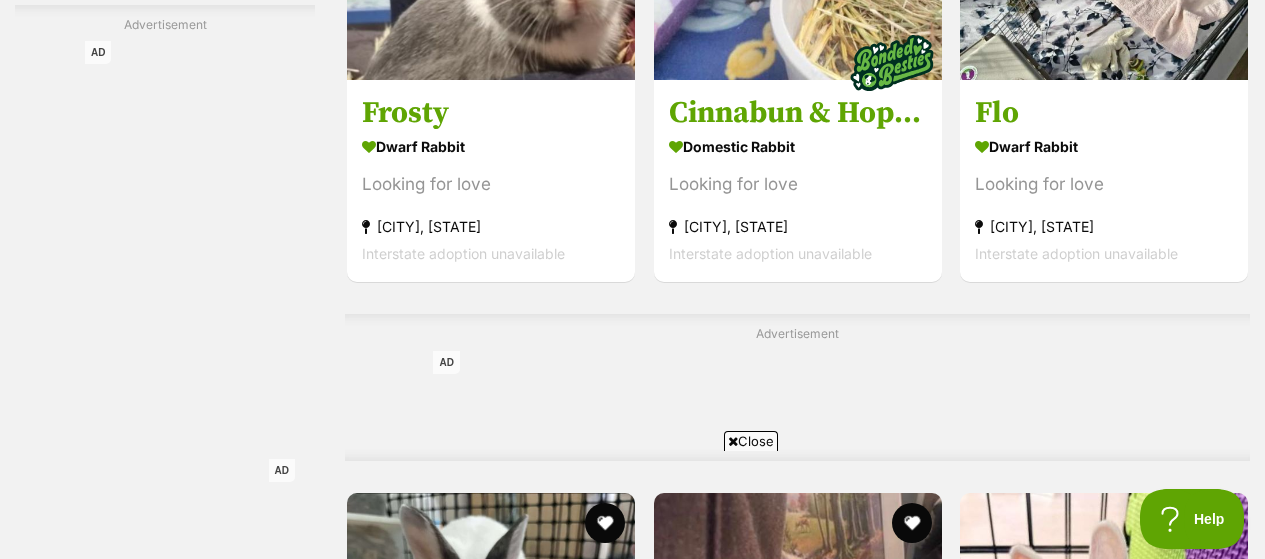 scroll, scrollTop: 8634, scrollLeft: 0, axis: vertical 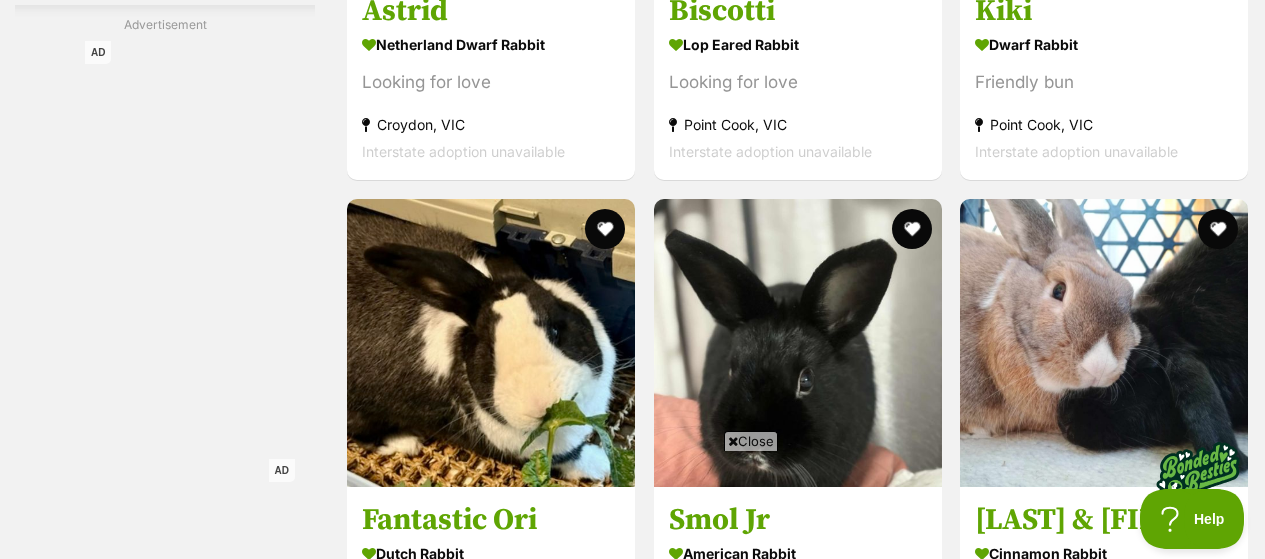 click on "[FIRST] & [FIRST] [LAST]" at bounding box center [491, 2426] 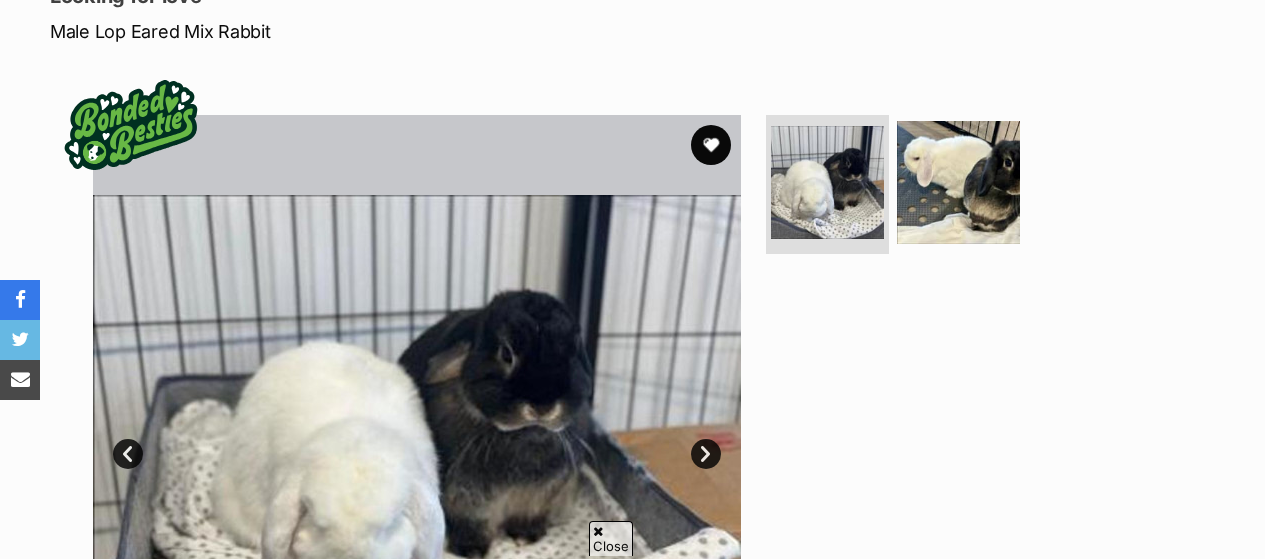scroll, scrollTop: 301, scrollLeft: 0, axis: vertical 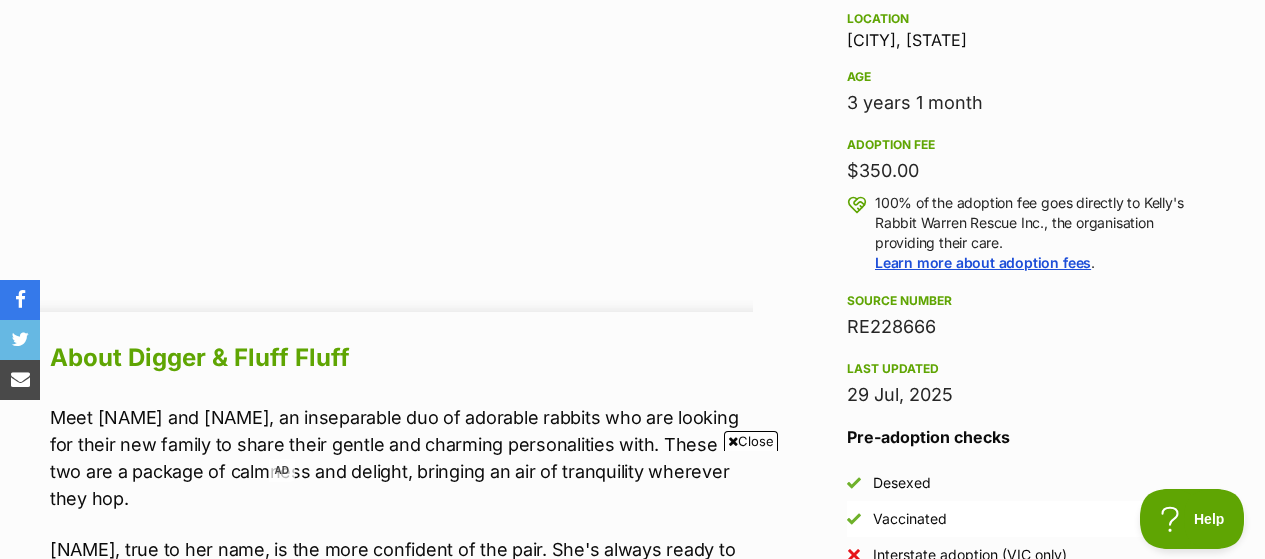 click on "Meet Digger and Fluff Fluff, an inseparable duo of adorable rabbits who are looking for their new family to share their gentle and charming personalities with. These two are a package of calmness and delight, bringing an air of tranquility wherever they hop." at bounding box center (401, 458) 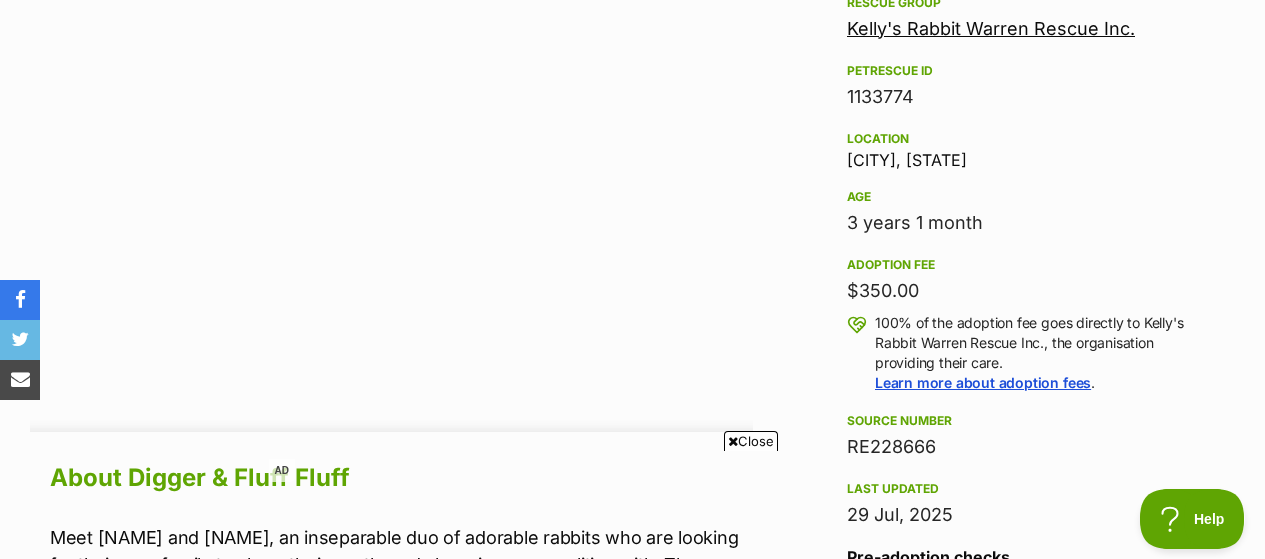 scroll, scrollTop: 1327, scrollLeft: 0, axis: vertical 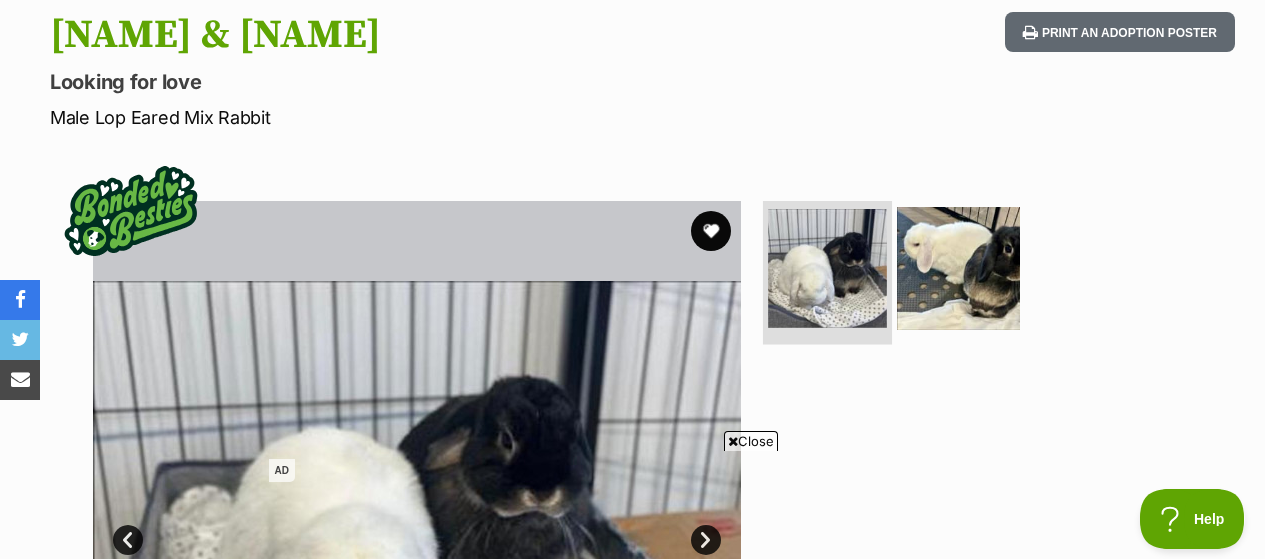 click at bounding box center (827, 268) 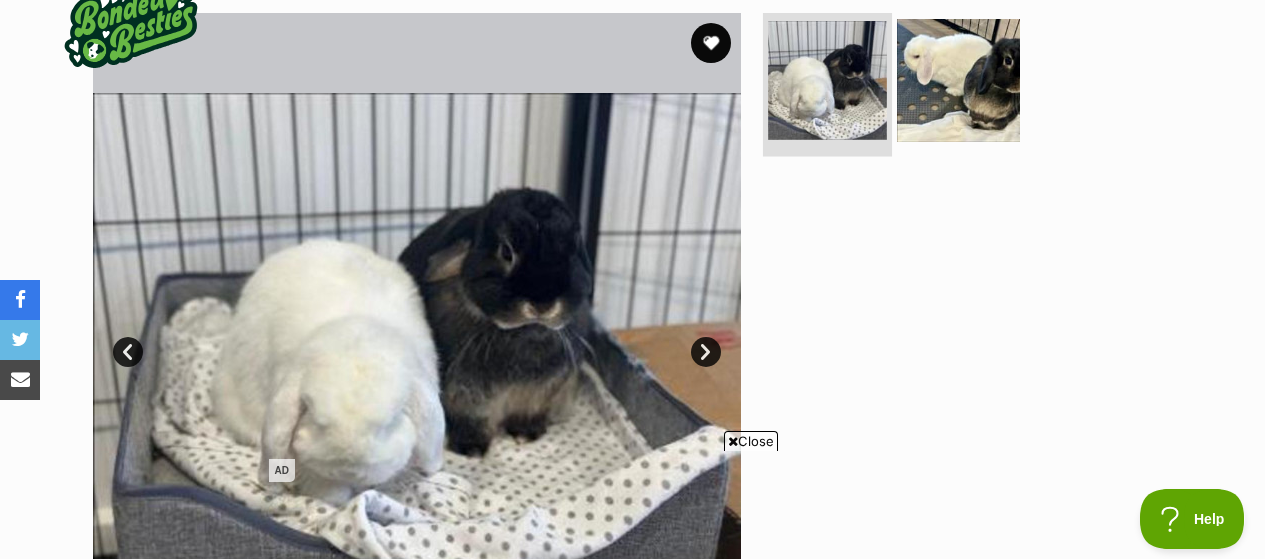 scroll, scrollTop: 405, scrollLeft: 0, axis: vertical 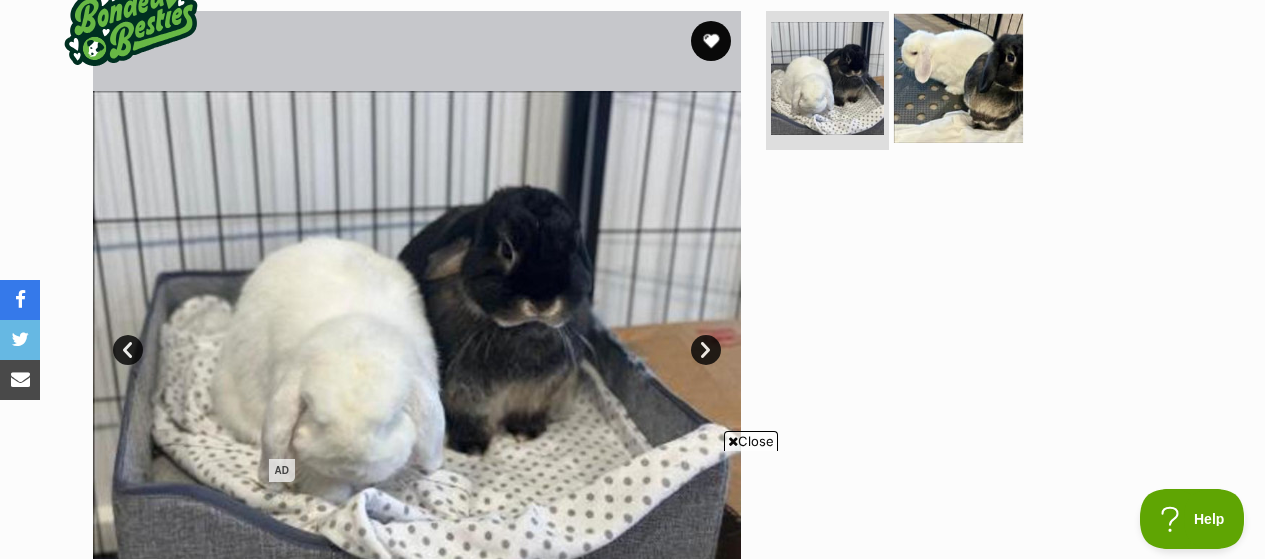 click at bounding box center (958, 77) 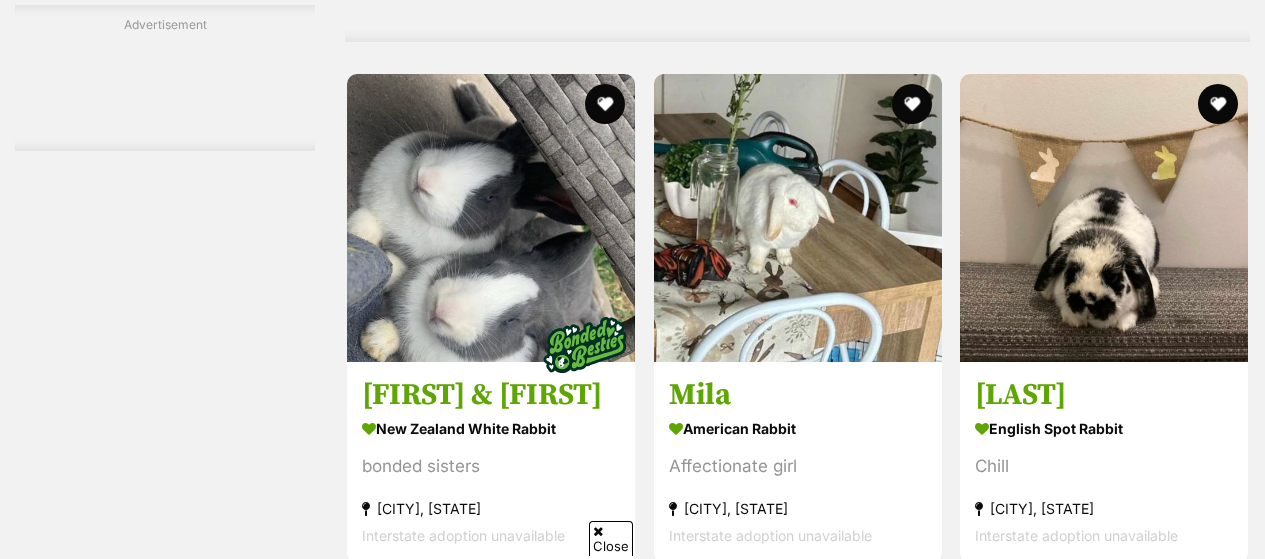 scroll, scrollTop: 10252, scrollLeft: 0, axis: vertical 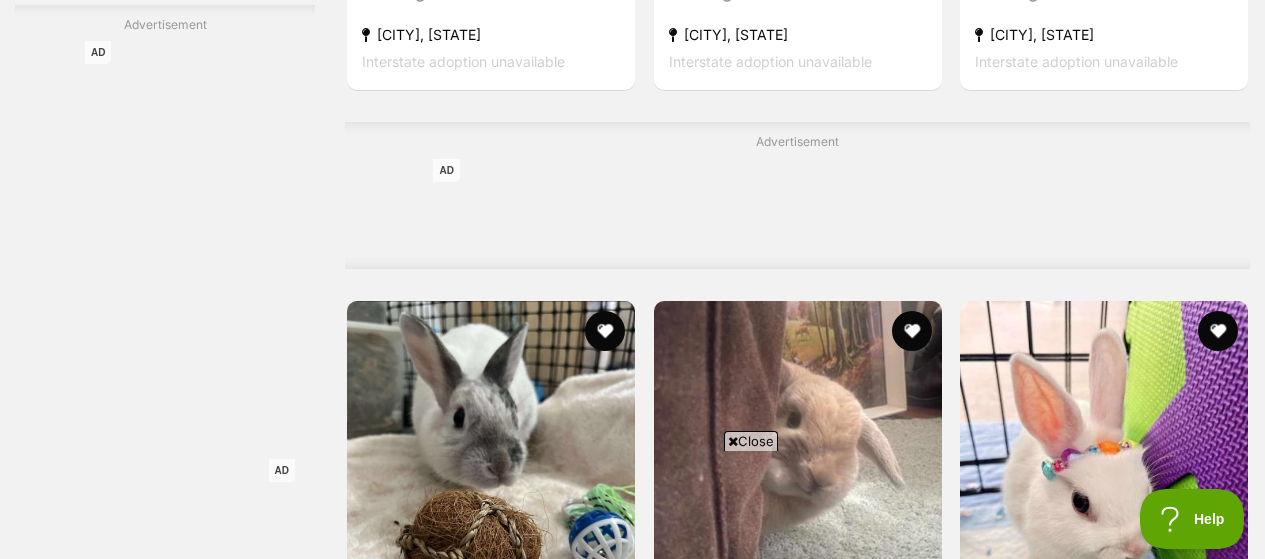 click on "Displaying  1  to  60  of  117  pets
Clear all 2 filters
Show 20 40 60 pets per page
Visit PetRescue TV (external site)
Boop this!
Refine your search
Search for a pet
Search
Species
Cats (1,703)
Dogs (687)
Other Pets (210)
Birds (48)
Chickens (3)
Cows (3)
Ducks (2)
Goats (1)
Guinea Pigs (6)
Horses (3)
Mice (20)
Pigs (3)
Rabbits (117)
Rats (2)
Sheep (2)
State
ACT (1)
NSW (19)
SA (10)
TAS (7)
VIC (117)
WA (6)
Include pets available for interstate adoption
Pets near me within
10km
25km
50km
100km
250km
50km
of
Update
Gender
Male (59)
Female (58)
About my home" at bounding box center (632, -2237) 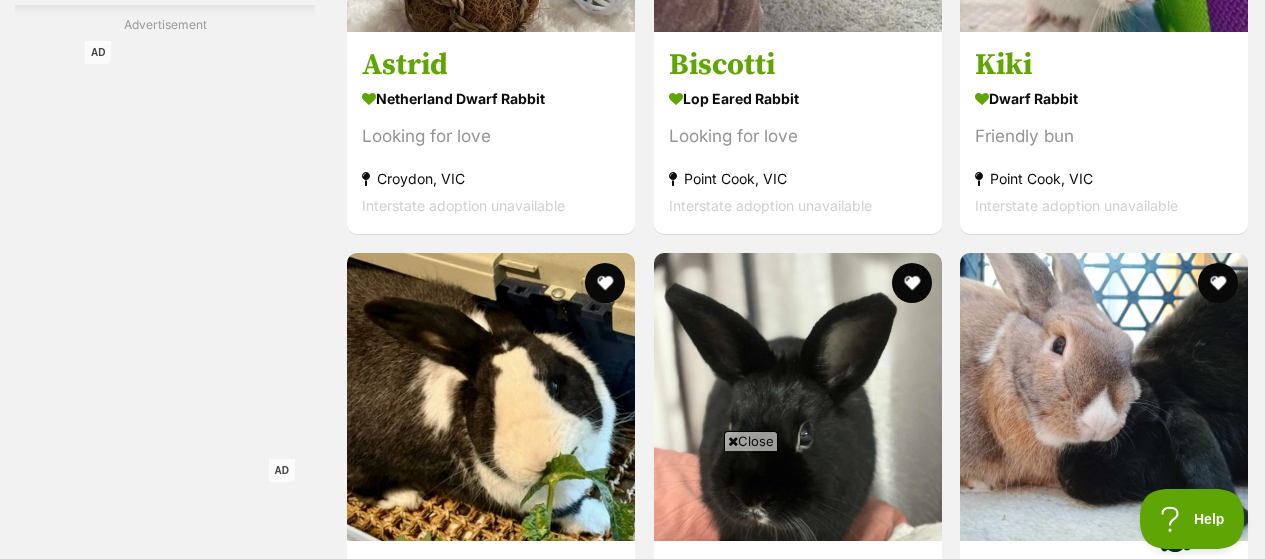 scroll, scrollTop: 9391, scrollLeft: 0, axis: vertical 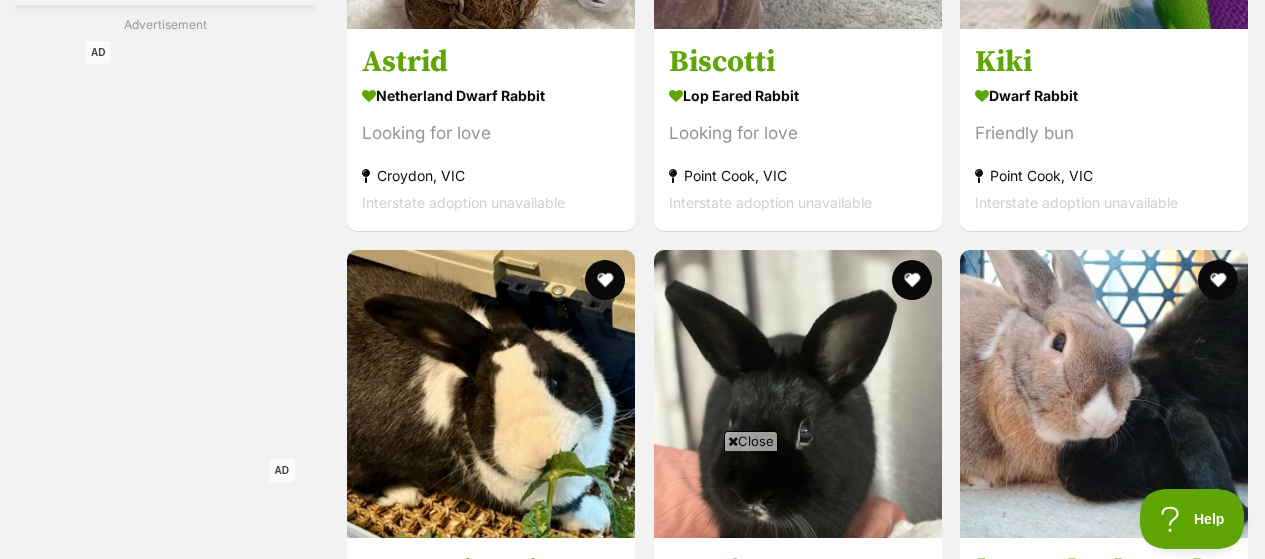 click on "Sweetums" at bounding box center (1104, 2485) 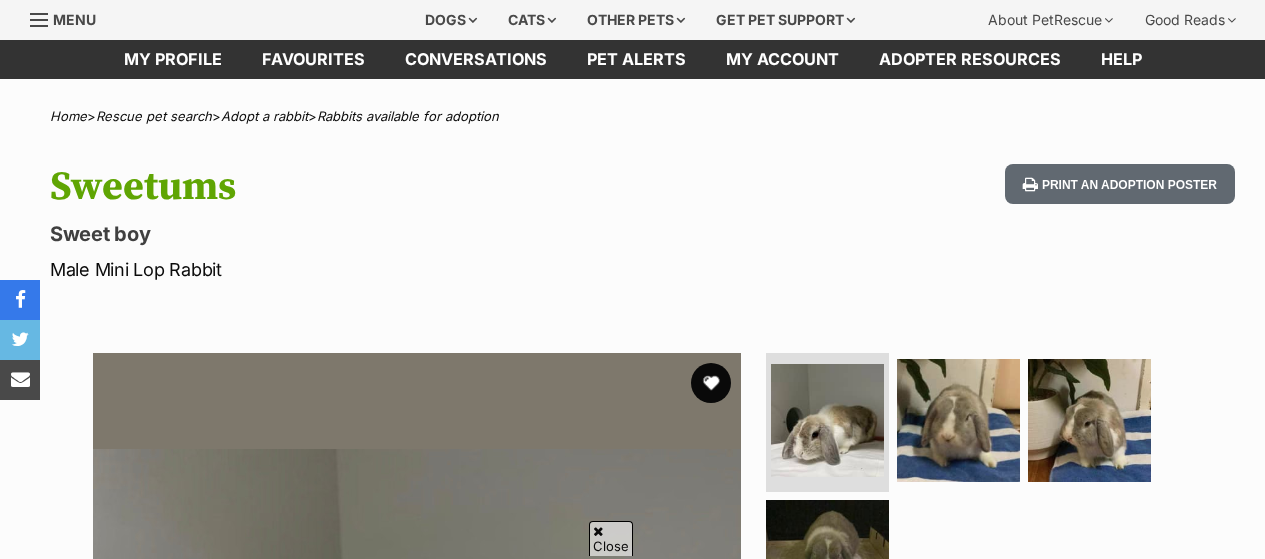 scroll, scrollTop: 63, scrollLeft: 0, axis: vertical 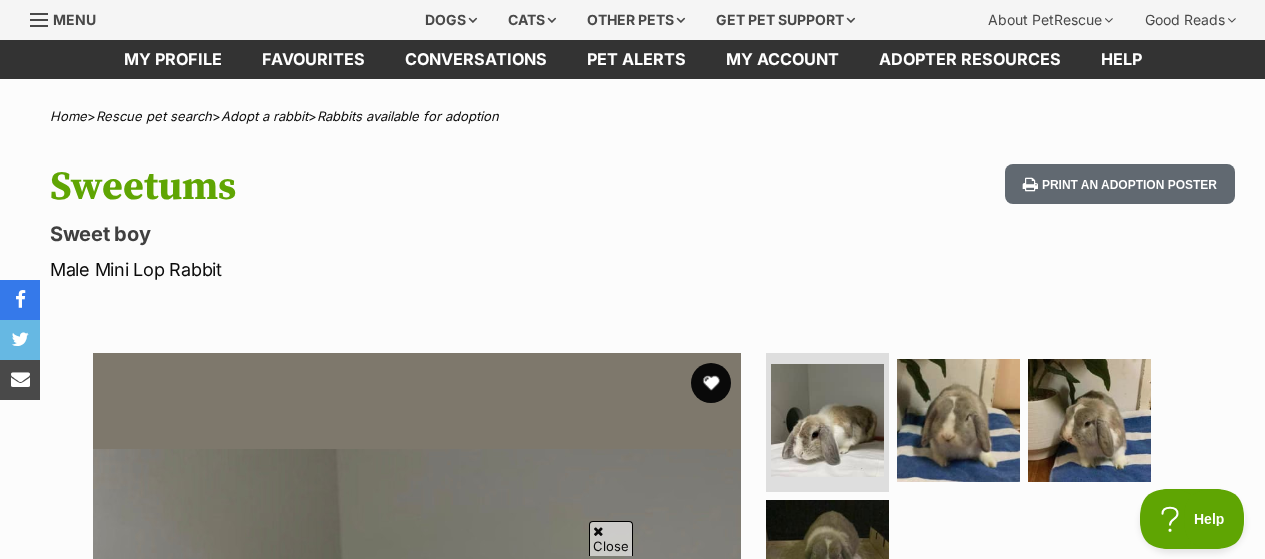 click on "Available
1
of 4 images
1
of 4 images
1
of 4 images
1
of 4 images
Next Prev 1 2 3 4" at bounding box center [632, 662] 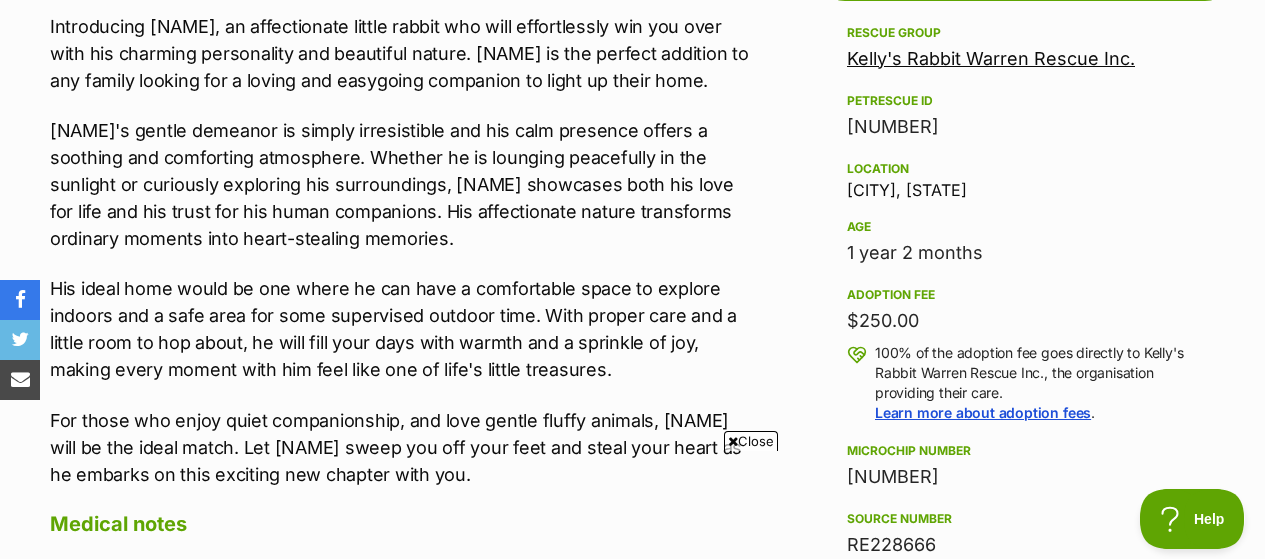 scroll, scrollTop: 1839, scrollLeft: 0, axis: vertical 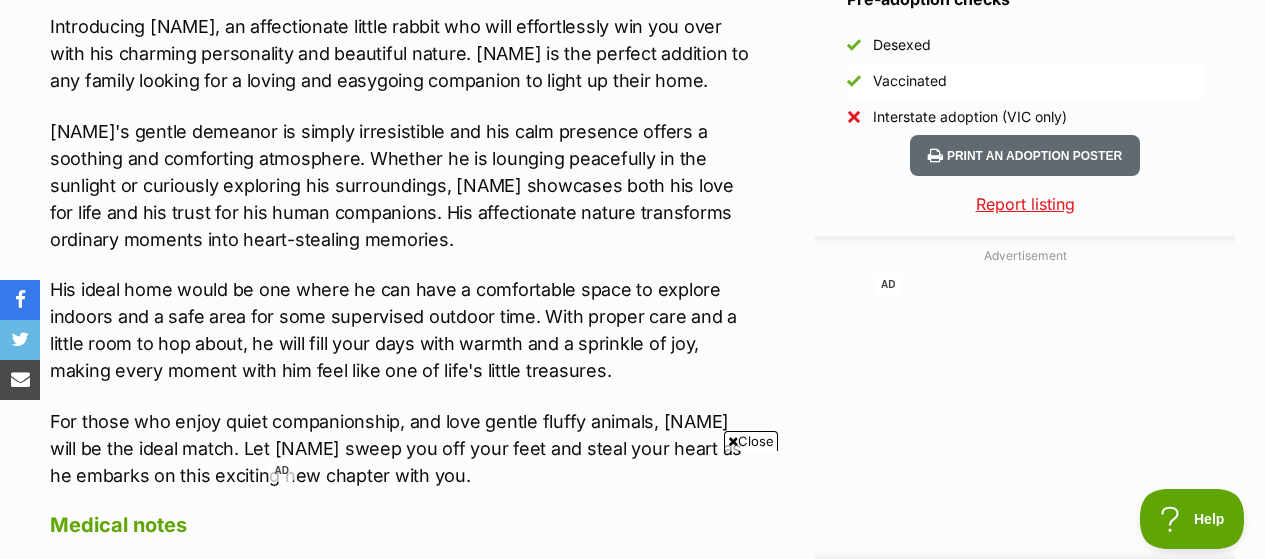 click on "Sweetums's gentle demeanor is simply irresistible and his calm presence offers a soothing and comforting atmosphere. Whether he is lounging peacefully in the sunlight or curiously exploring his surroundings, Sweetums showcases both his love for life and his trust for his human companions.  His affectionate nature transforms ordinary moments into heart-stealing memories." at bounding box center (401, 185) 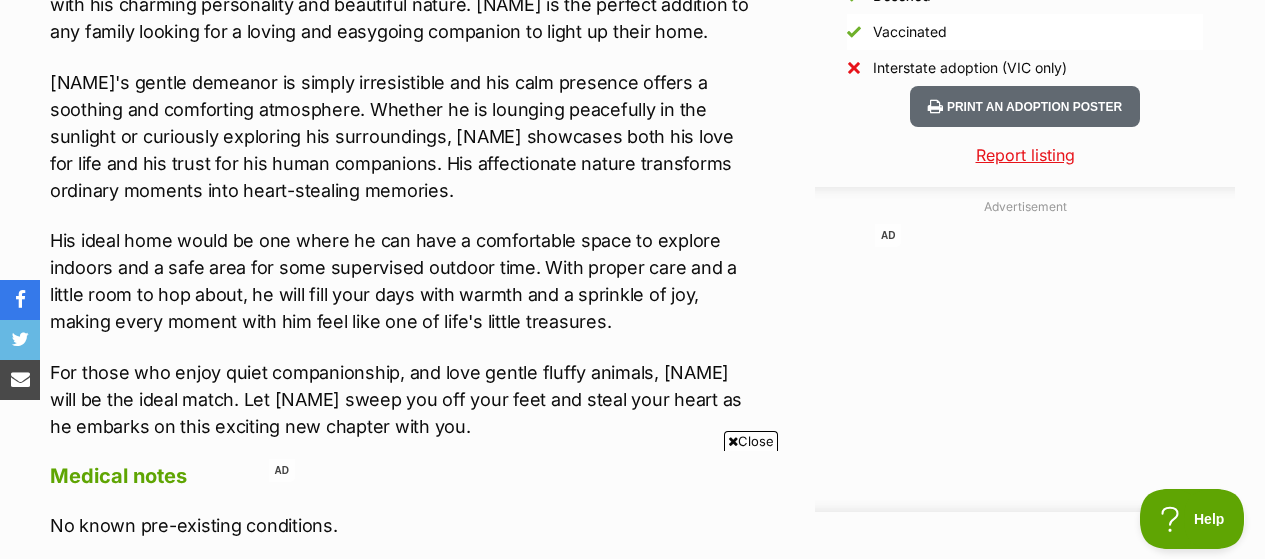 scroll, scrollTop: 1883, scrollLeft: 0, axis: vertical 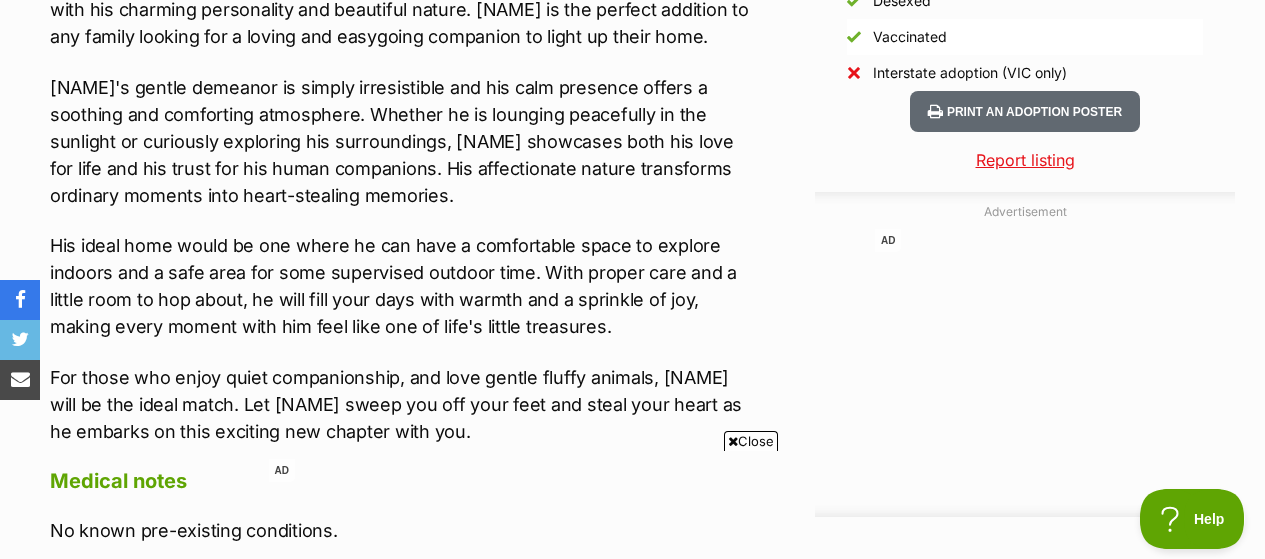 click on "Sweetums's gentle demeanor is simply irresistible and his calm presence offers a soothing and comforting atmosphere. Whether he is lounging peacefully in the sunlight or curiously exploring his surroundings, Sweetums showcases both his love for life and his trust for his human companions.  His affectionate nature transforms ordinary moments into heart-stealing memories." at bounding box center (401, 141) 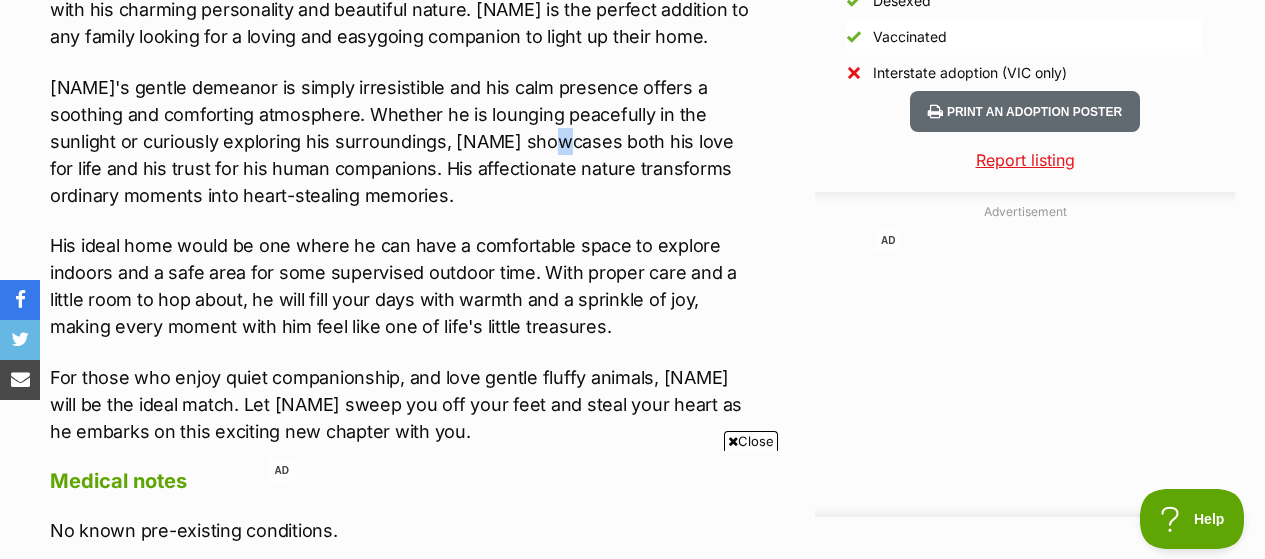 click on "Sweetums's gentle demeanor is simply irresistible and his calm presence offers a soothing and comforting atmosphere. Whether he is lounging peacefully in the sunlight or curiously exploring his surroundings, Sweetums showcases both his love for life and his trust for his human companions.  His affectionate nature transforms ordinary moments into heart-stealing memories." at bounding box center [401, 141] 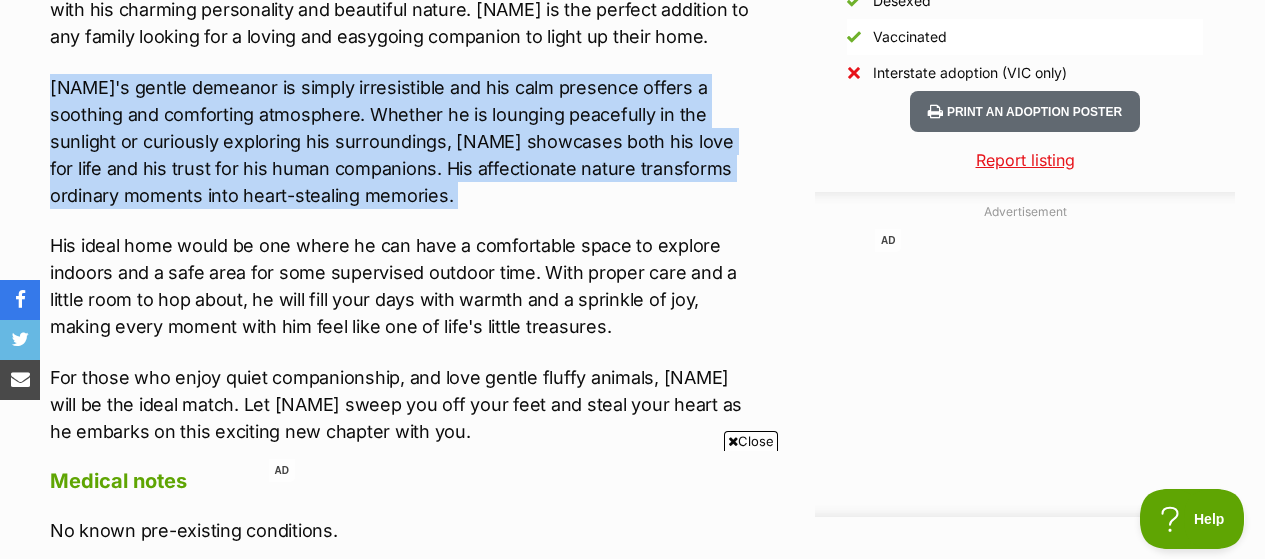 click on "Sweetums's gentle demeanor is simply irresistible and his calm presence offers a soothing and comforting atmosphere. Whether he is lounging peacefully in the sunlight or curiously exploring his surroundings, Sweetums showcases both his love for life and his trust for his human companions.  His affectionate nature transforms ordinary moments into heart-stealing memories." at bounding box center [401, 141] 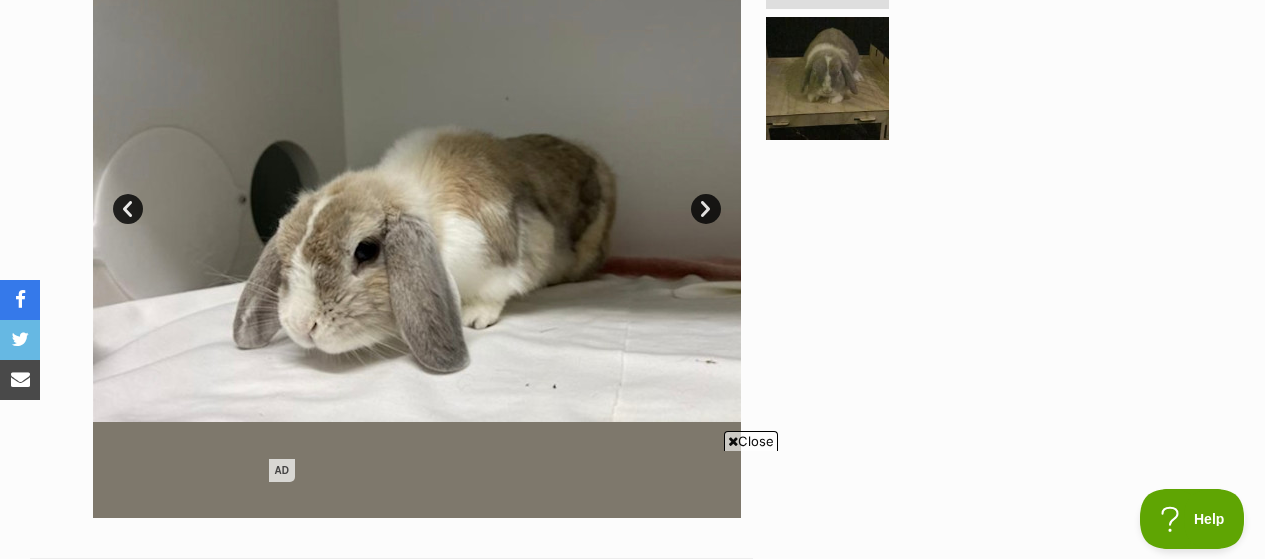 scroll, scrollTop: 545, scrollLeft: 0, axis: vertical 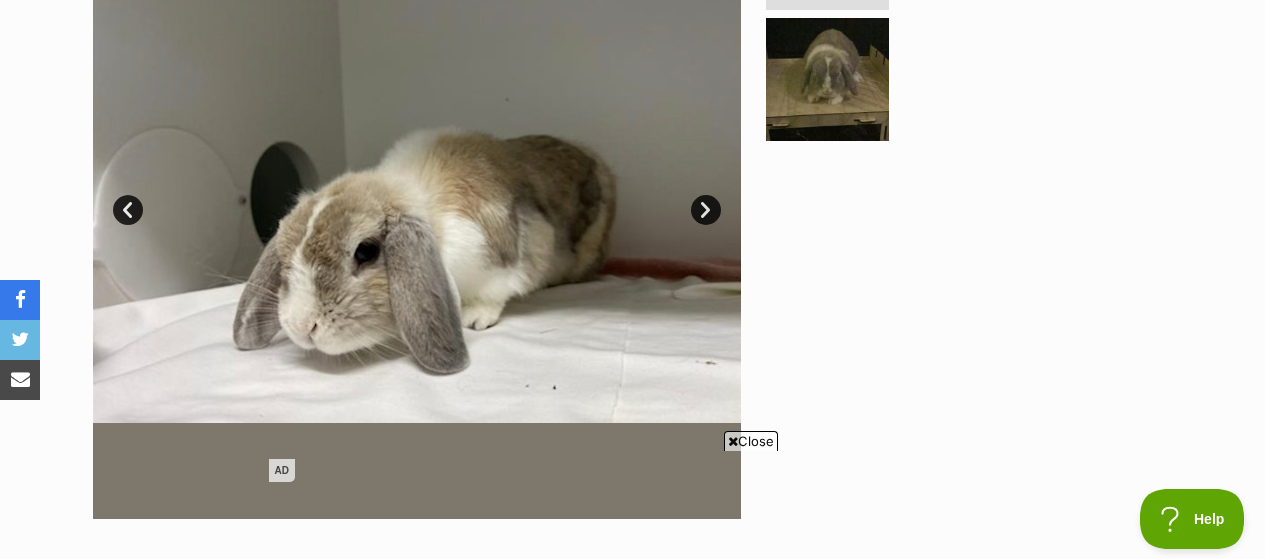 click on "Next" at bounding box center [706, 210] 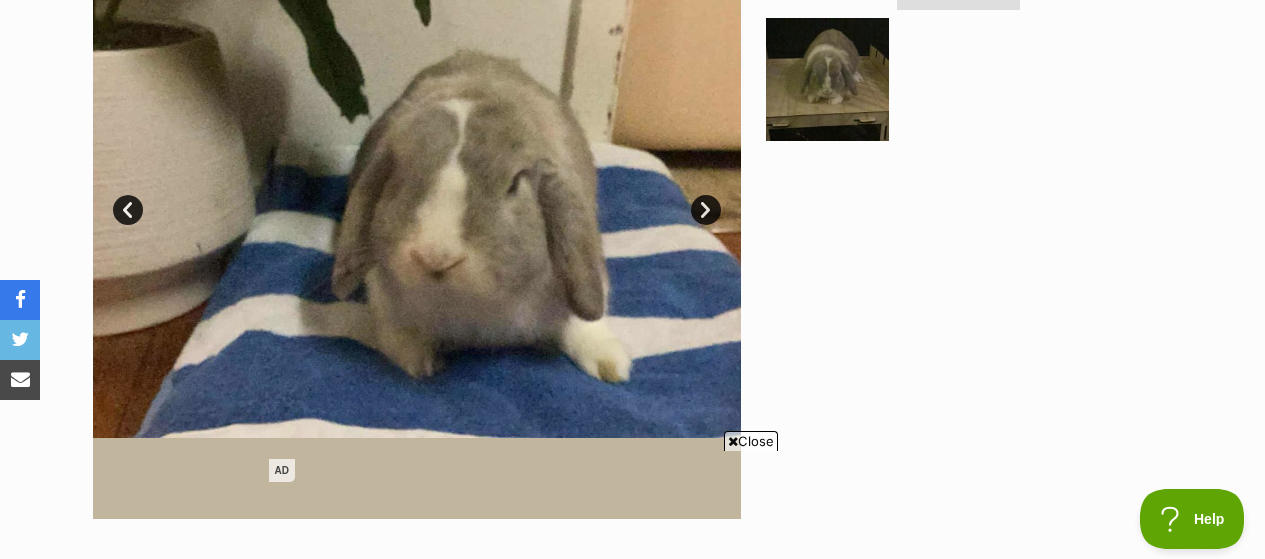 click on "Next" at bounding box center [706, 210] 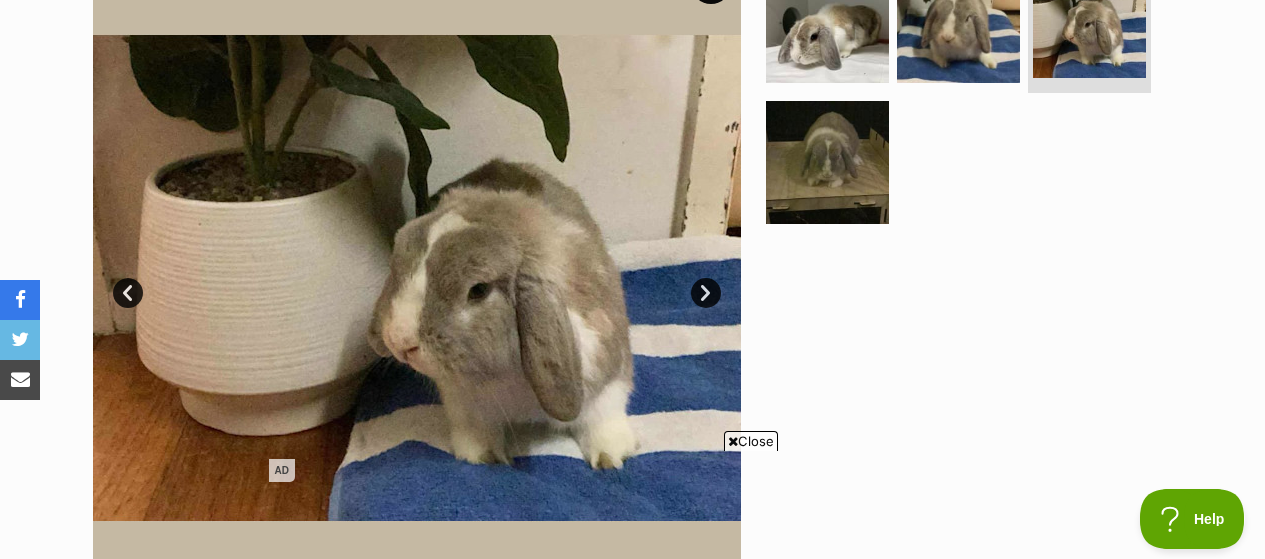scroll, scrollTop: 470, scrollLeft: 0, axis: vertical 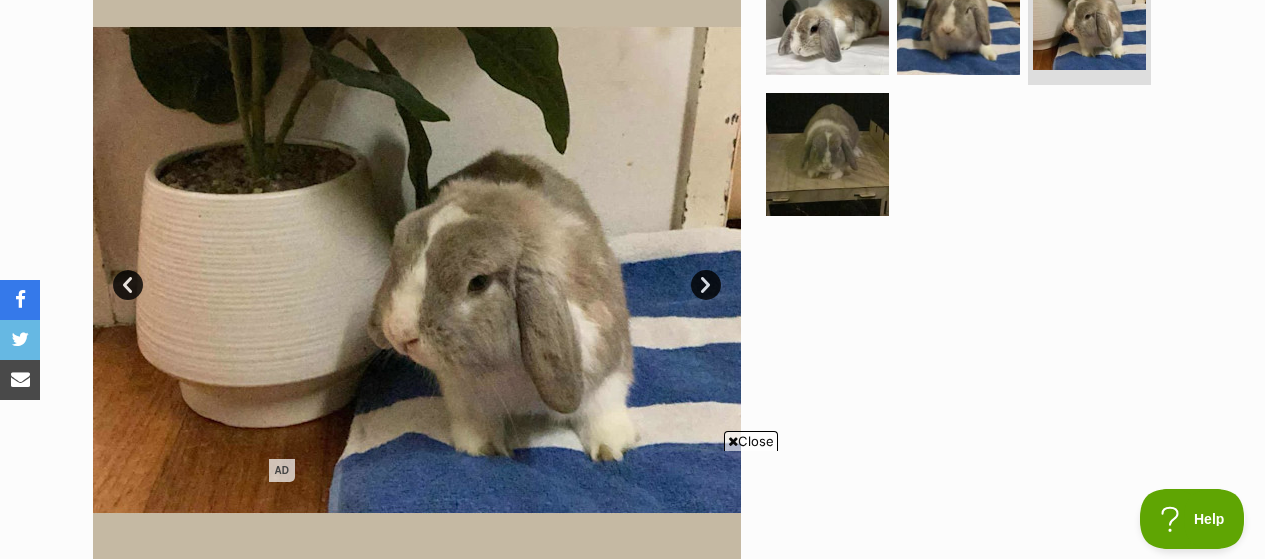 click at bounding box center [417, 270] 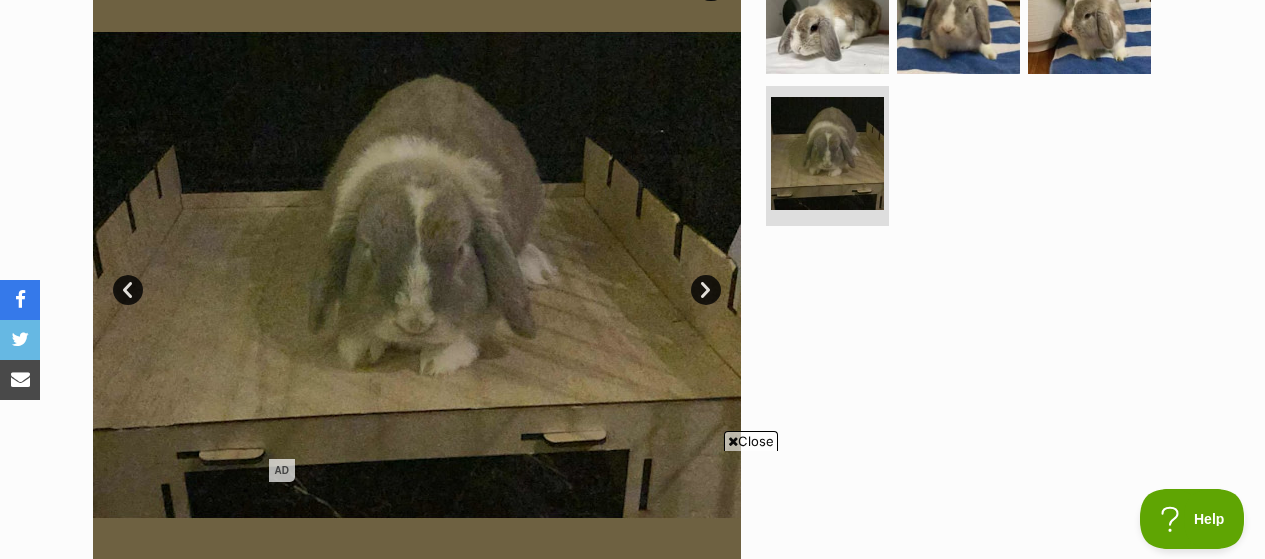 scroll, scrollTop: 457, scrollLeft: 0, axis: vertical 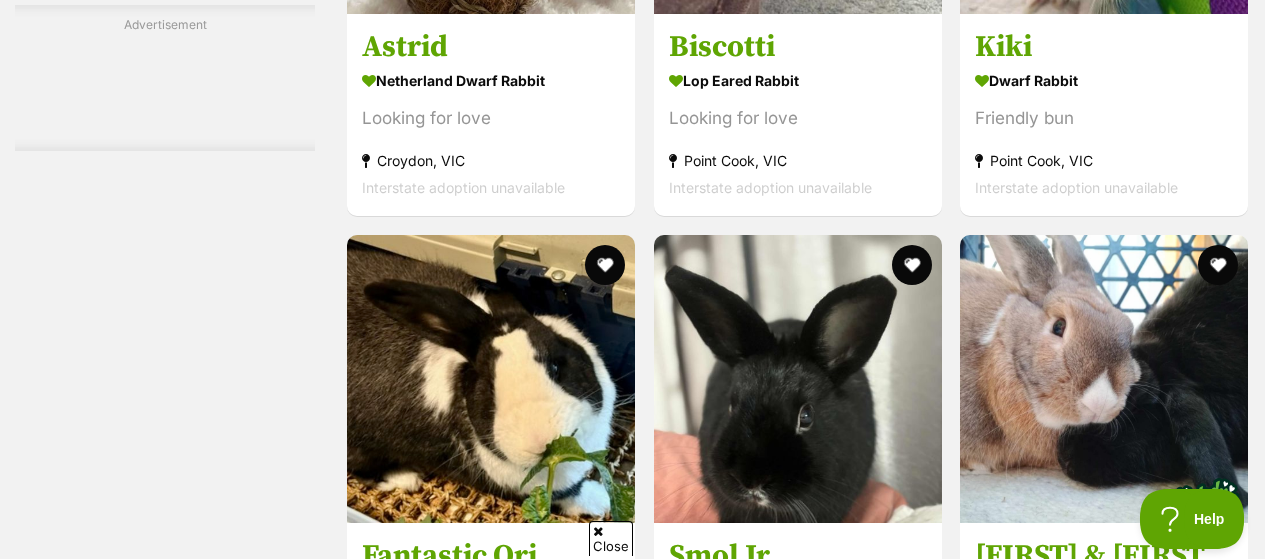 click on "Displaying  1  to  60  of  117  pets
Clear all 2 filters
Show 20 40 60 pets per page
Visit PetRescue TV (external site)
Boop this!
Refine your search
Search for a pet
Search
Species
Cats (1,703)
Dogs (687)
Other Pets (210)
Birds (48)
Chickens (3)
Cows (3)
Ducks (2)
Goats (1)
Guinea Pigs (6)
Horses (3)
Mice (20)
Pigs (3)
Rabbits (117)
Rats (2)
Sheep (2)
State
ACT (1)
NSW (19)
SA (10)
TAS (7)
VIC (117)
WA (6)
Include pets available for interstate adoption
Pets near me within
10km
25km
50km
100km
250km
50km
of
Update
Gender
Male (59)
Female (58)
About my home" at bounding box center (632, -2809) 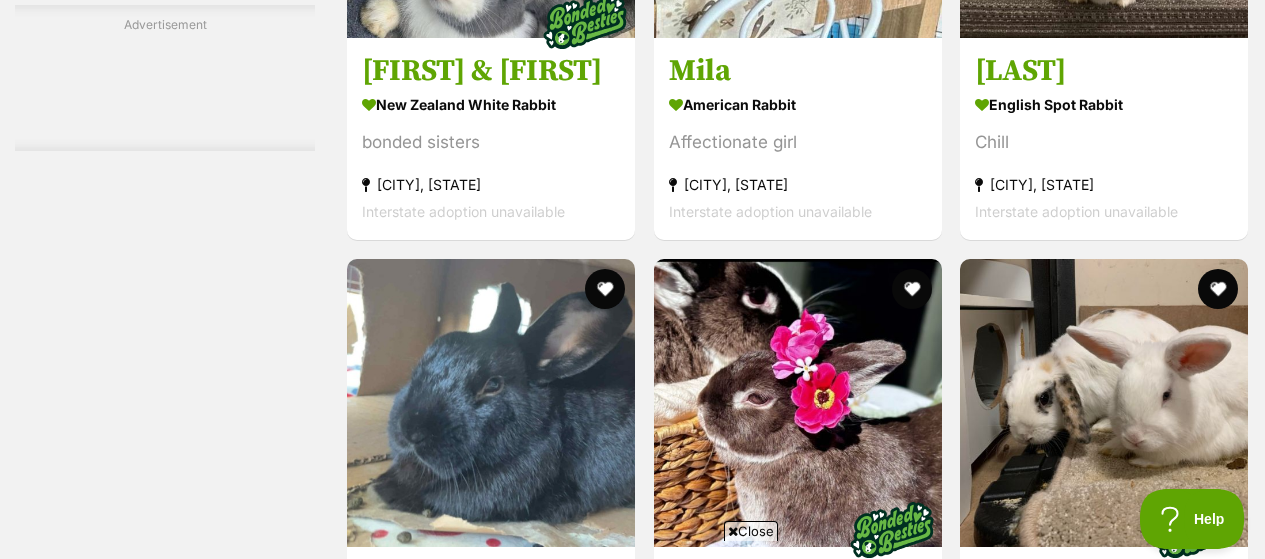 scroll, scrollTop: 0, scrollLeft: 0, axis: both 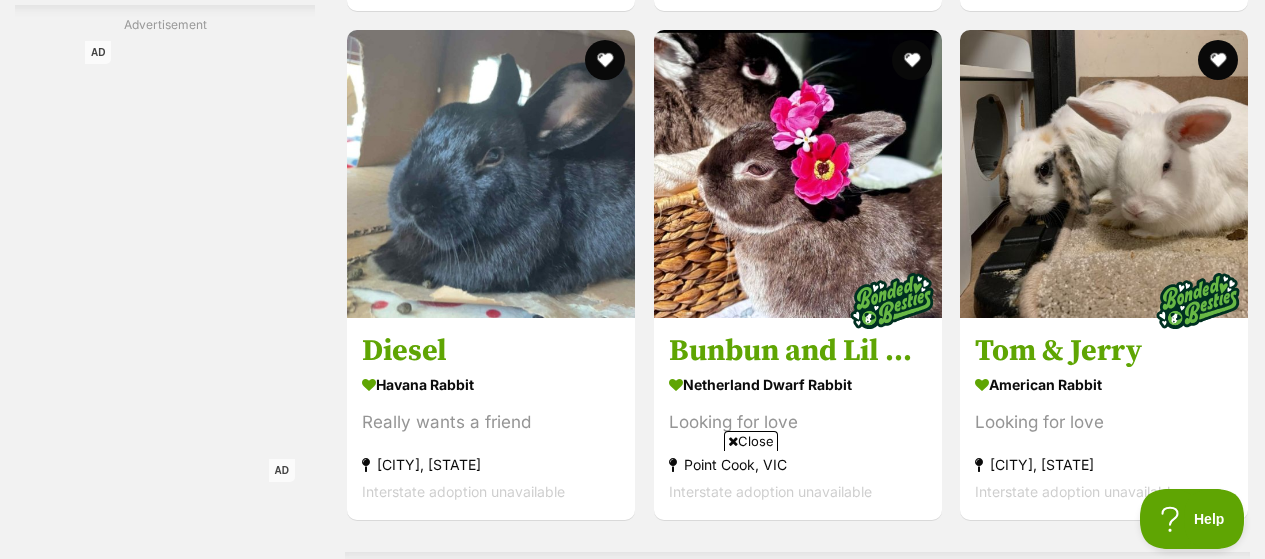click on "[NAME]" at bounding box center (1104, 1557) 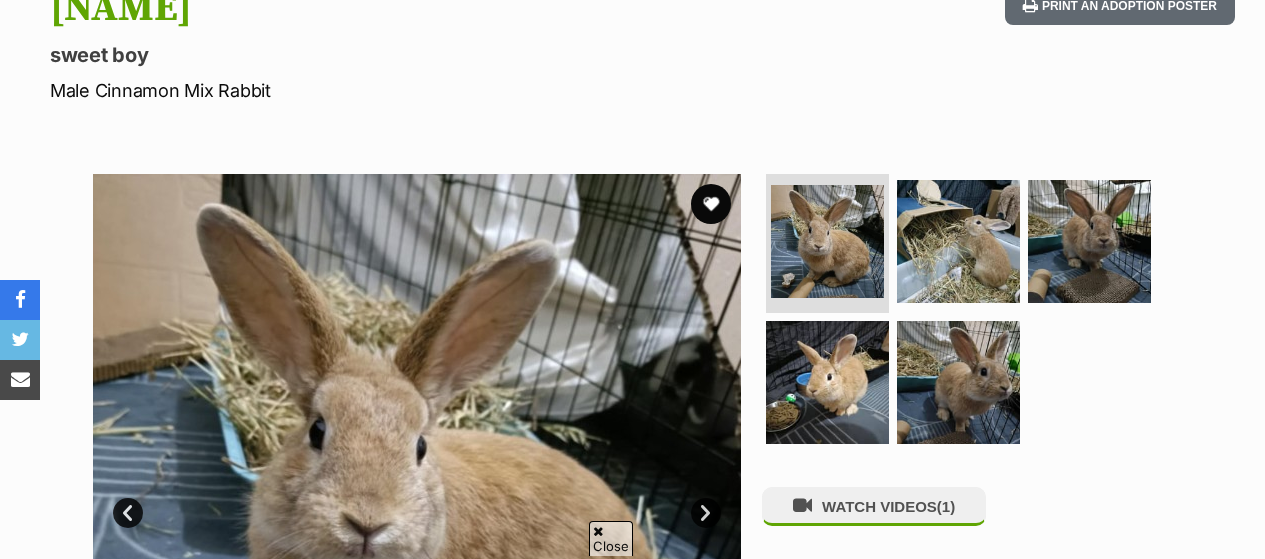 scroll, scrollTop: 317, scrollLeft: 0, axis: vertical 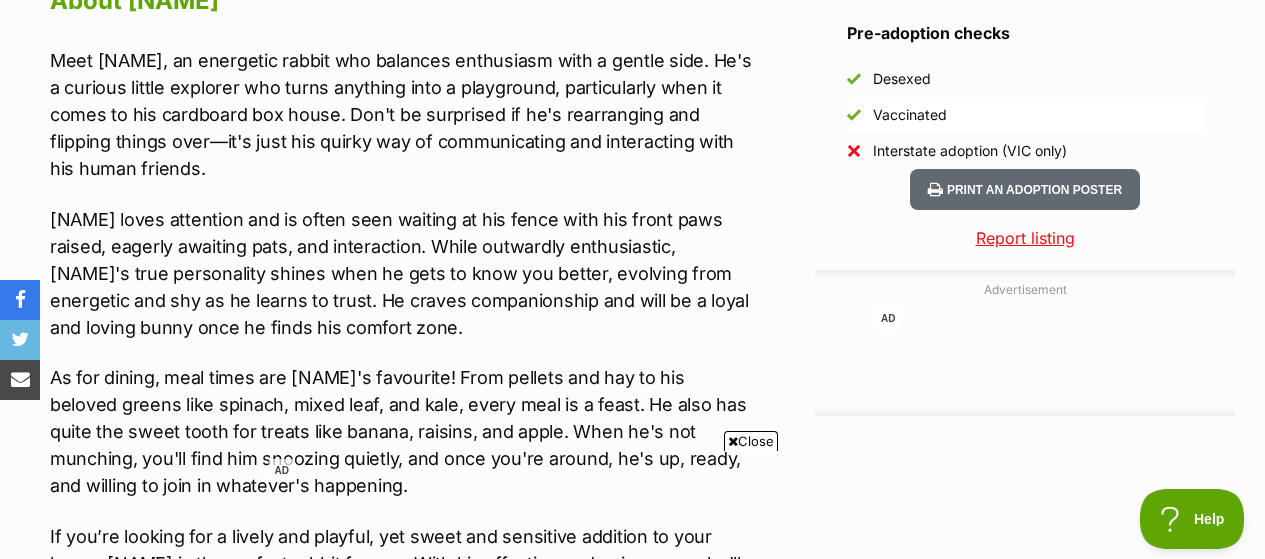 click on "Meet [NAME], an energetic rabbit who balances enthusiasm with a gentle side. He's a curious little explorer who turns anything into a playground, particularly when it comes to his cardboard box house. Don't be surprised if he's rearranging and flipping things over—it's just his quirky way of communicating and interacting with his human friends.
[NAME] loves attention and is often seen waiting at his fence with his front paws raised, eagerly awaiting pats, and interaction. While outwardly enthusiastic, [NAME]'s true personality shines when he gets to know you better, evolving from energetic and shy as he learns to trust. He craves companionship and will be a loyal and loving bunny once he finds his comfort zone.
If you’re looking for a lively and playful, yet sweet and sensitive addition to your home, [NAME] is the perfect rabbit for you. With his affection and uniqueness, he'll bring endless joy and charm to a loving new family." at bounding box center [401, 325] 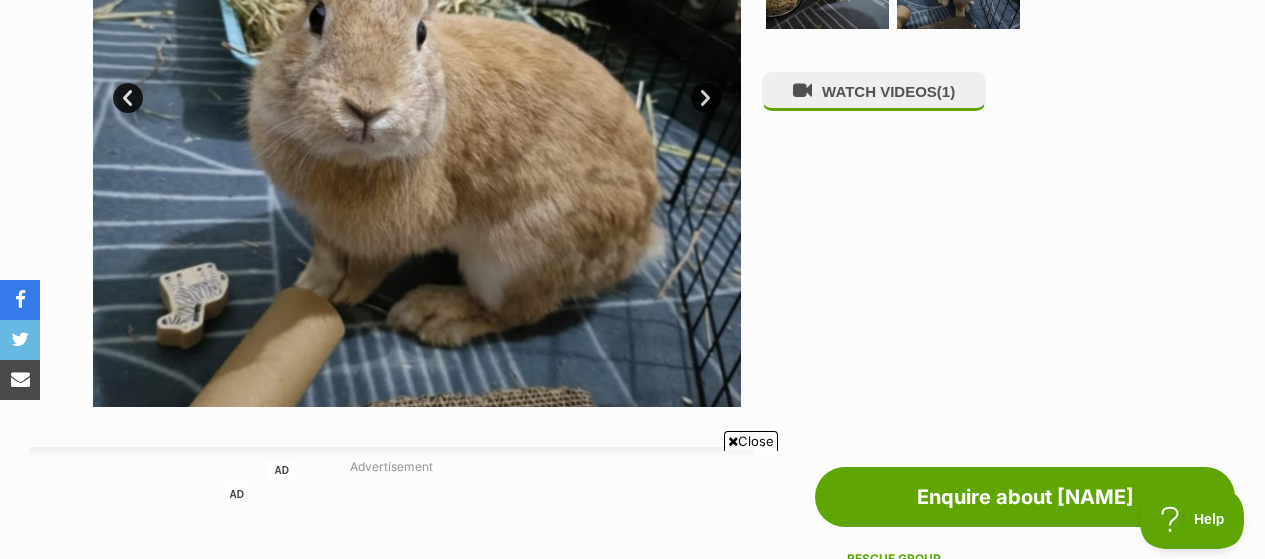scroll, scrollTop: 0, scrollLeft: 0, axis: both 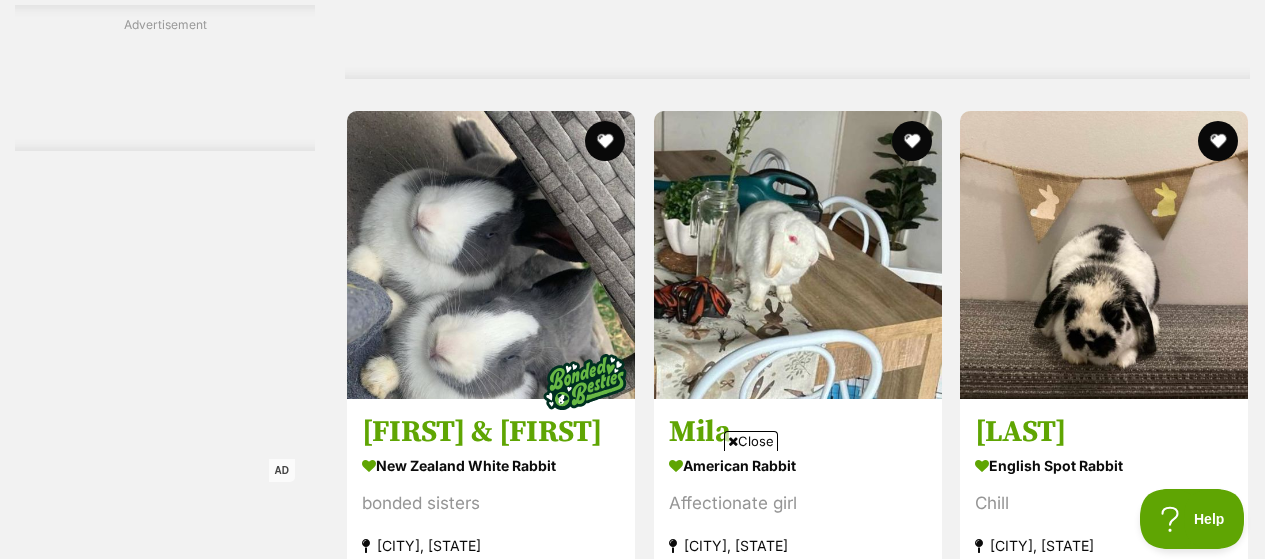 click on "Next" at bounding box center (798, 2364) 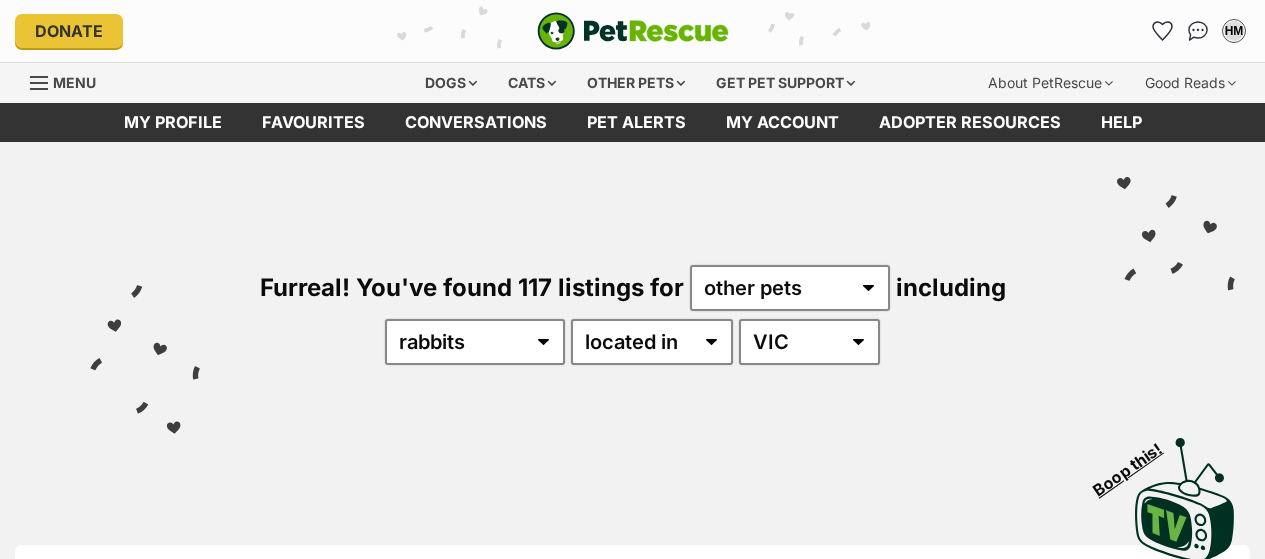 scroll, scrollTop: 0, scrollLeft: 0, axis: both 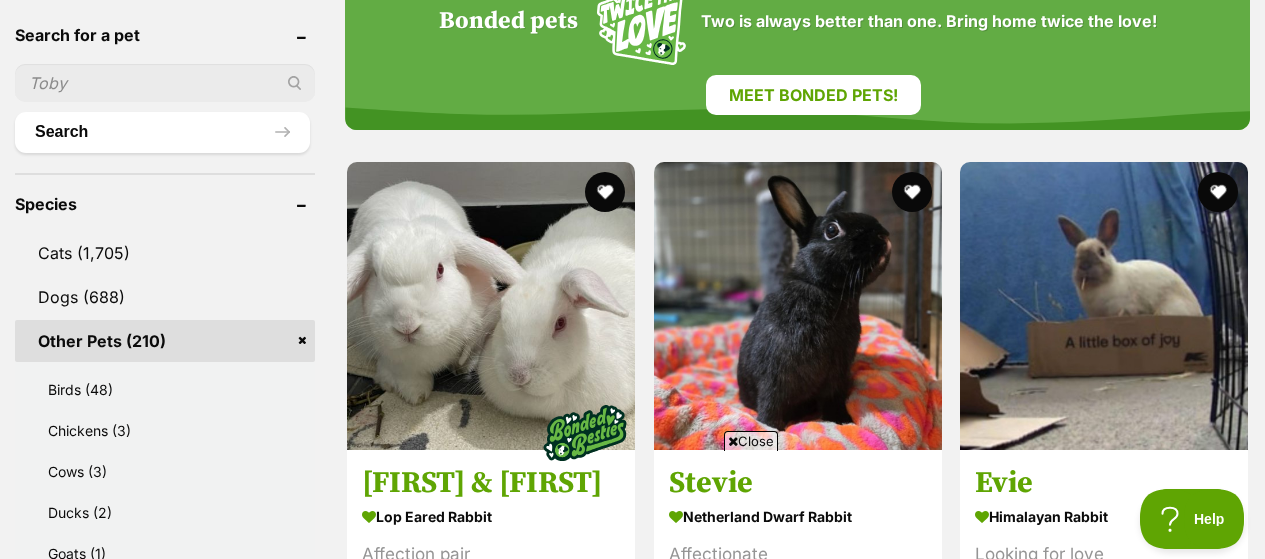 click on "Displaying 61 to 117 of 117 pets
Clear all 2 filters
Show 20 40 60 pets per page
Visit PetRescue TV (external site)
Boop this!
Refine your search
Search for a pet
Search
Species
Cats (1,705)
Dogs (688)
Other Pets (210)
Birds (48)
Chickens (3)
Cows (3)
Ducks (2)
Goats (1)
Guinea Pigs (6)
Horses (3)
Mice (20)
Pigs (3)
Rabbits (117)
Rats (2)
Sheep (2)
State
ACT (1)
NSW (19)
SA (10)
TAS (7)
VIC (117)
WA (6)
Include pets available for interstate adoption
Pets near me within
10km
25km
50km
100km
250km
50km
of
Update
Gender
Male (59)
Female (58)
About my home" at bounding box center (632, 5746) 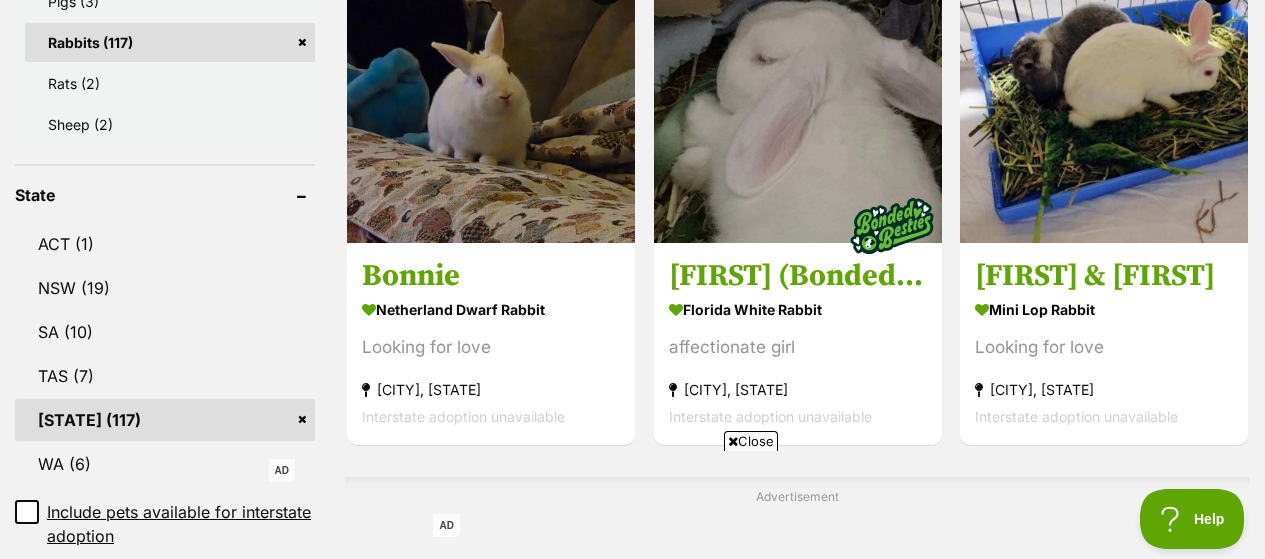 scroll, scrollTop: 1398, scrollLeft: 0, axis: vertical 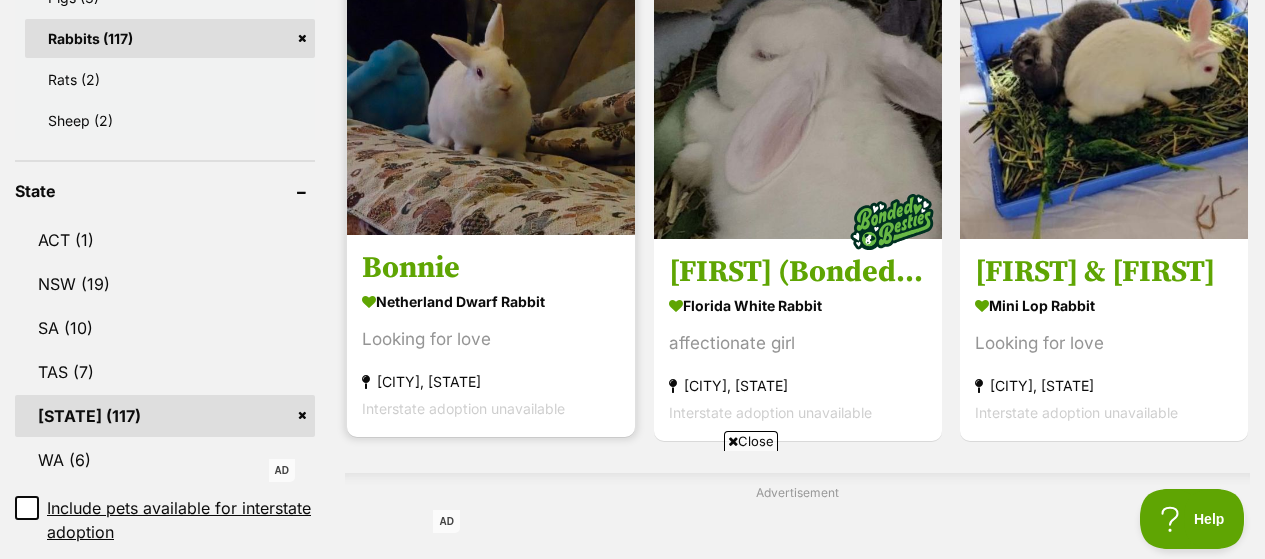 click on "Bonnie" at bounding box center (491, 268) 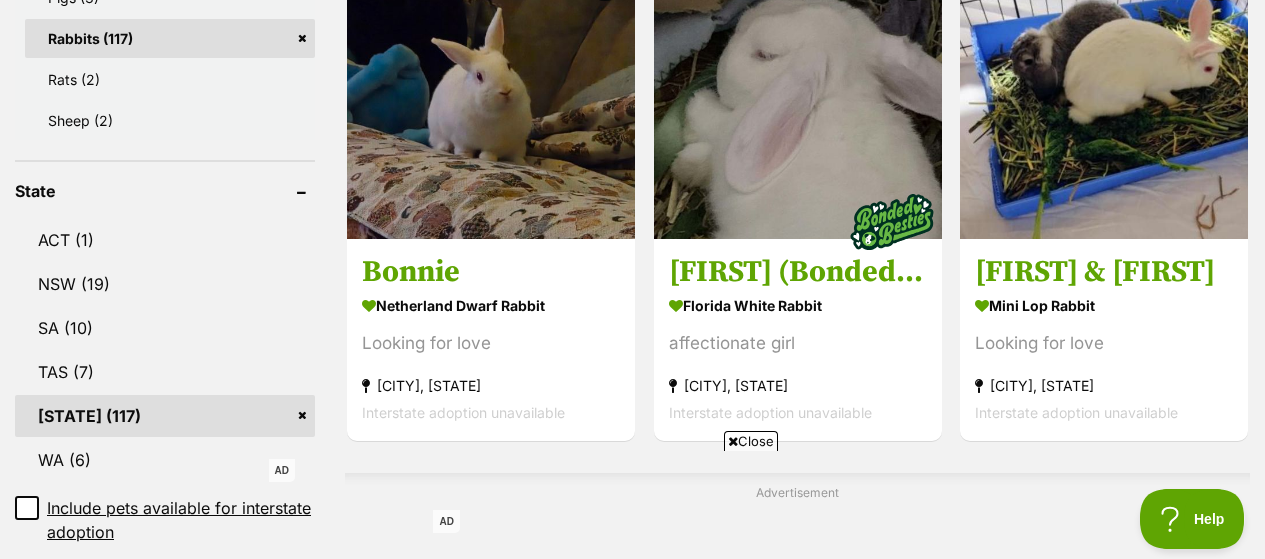 click on "Displaying  61  to  117  of  117  pets
Clear all 2 filters
Show 20 40 60 pets per page
Visit PetRescue TV (external site)
Boop this!
Refine your search
Search for a pet
Search
Species
Cats (1,705)
Dogs (688)
Other Pets (210)
Birds (48)
Chickens (3)
Cows (3)
Ducks (2)
Goats (1)
Guinea Pigs (6)
Horses (3)
Mice (20)
Pigs (3)
Rabbits (117)
Rats (2)
Sheep (2)
State
ACT (1)
NSW (19)
SA (10)
TAS (7)
VIC (117)
WA (6)
Include pets available for interstate adoption
Pets near me within
10km
25km
50km
100km
250km
50km
of
Update
Gender
Male (59)
Female (58)
About my home" at bounding box center [632, 5026] 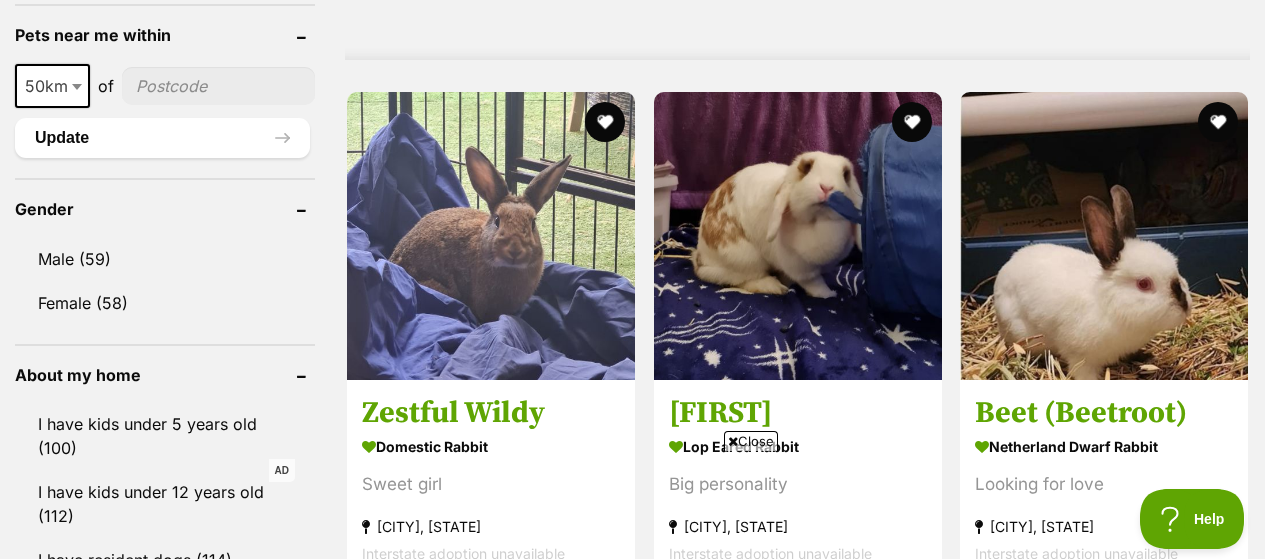 scroll, scrollTop: 2026, scrollLeft: 0, axis: vertical 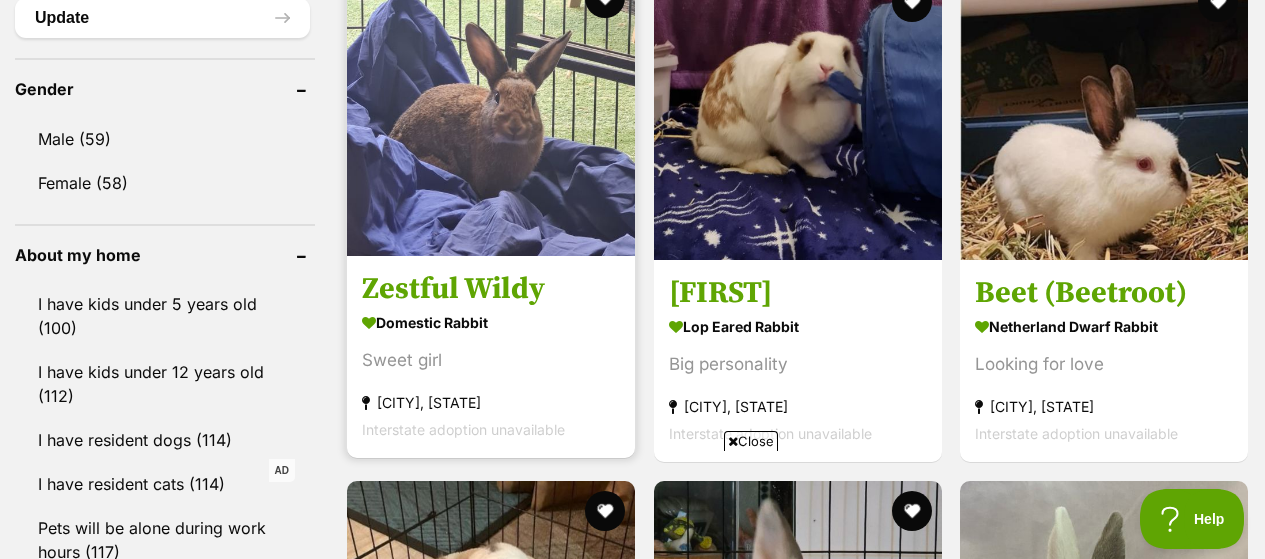 click on "Zestful Wildy" at bounding box center [491, 289] 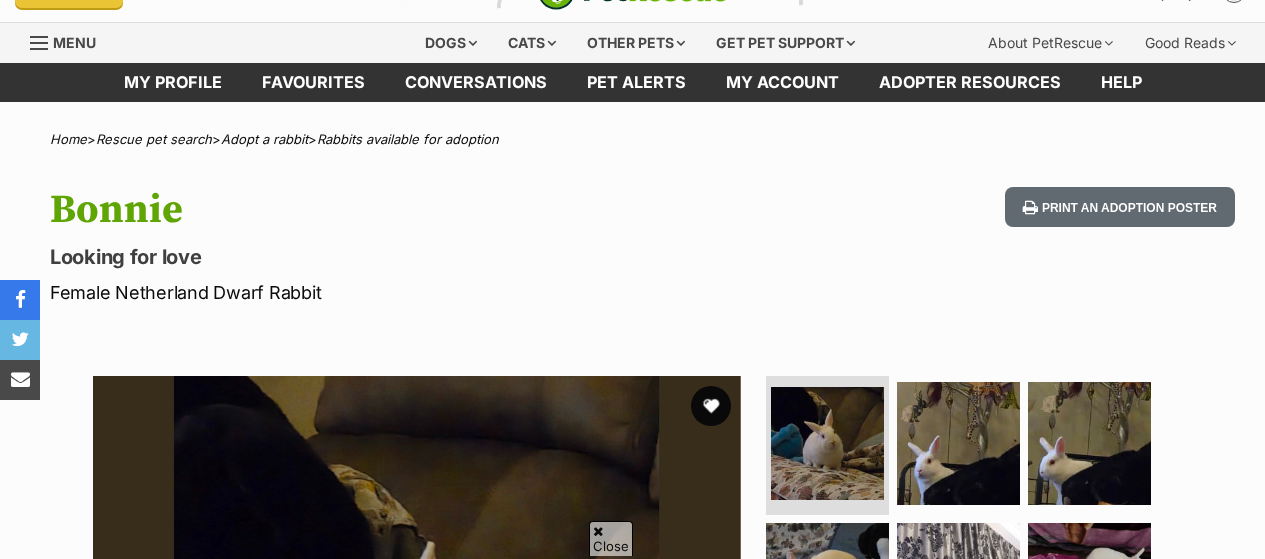 scroll, scrollTop: 208, scrollLeft: 0, axis: vertical 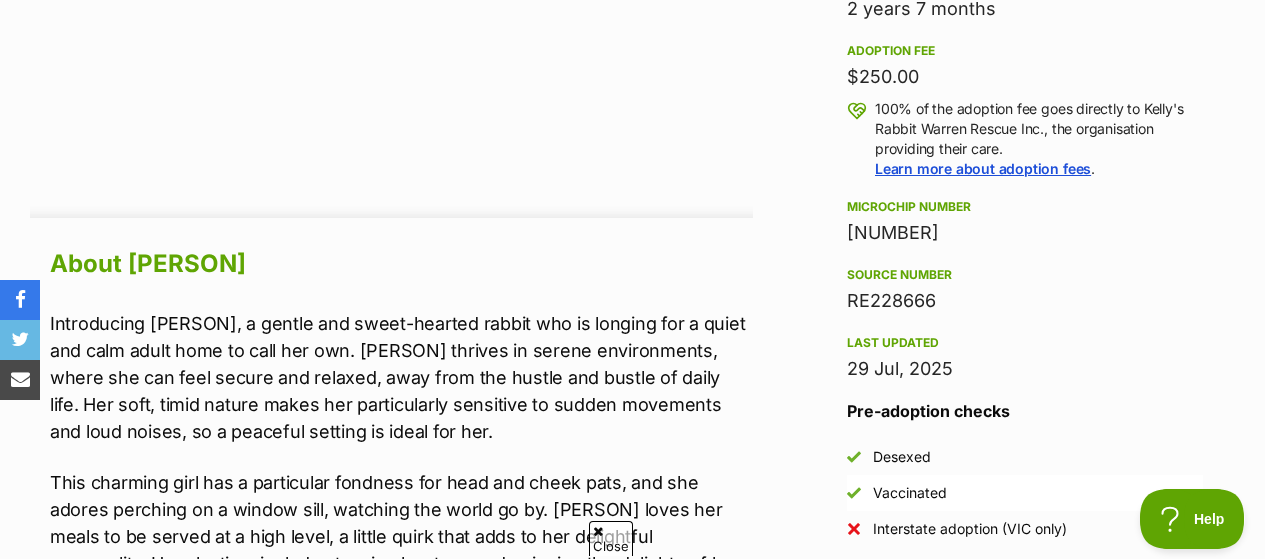 click on "Introducing Zestful Wildy, a gentle and sweet-hearted rabbit who is longing for a quiet and calm adult home to call her own. Zestful Wildy thrives in serene environments, where she can feel secure and relaxed, away from the hustle and bustle of daily life. Her soft, timid nature makes her particularly sensitive to sudden movements and loud noises, so a peaceful setting is ideal for her." at bounding box center [401, 377] 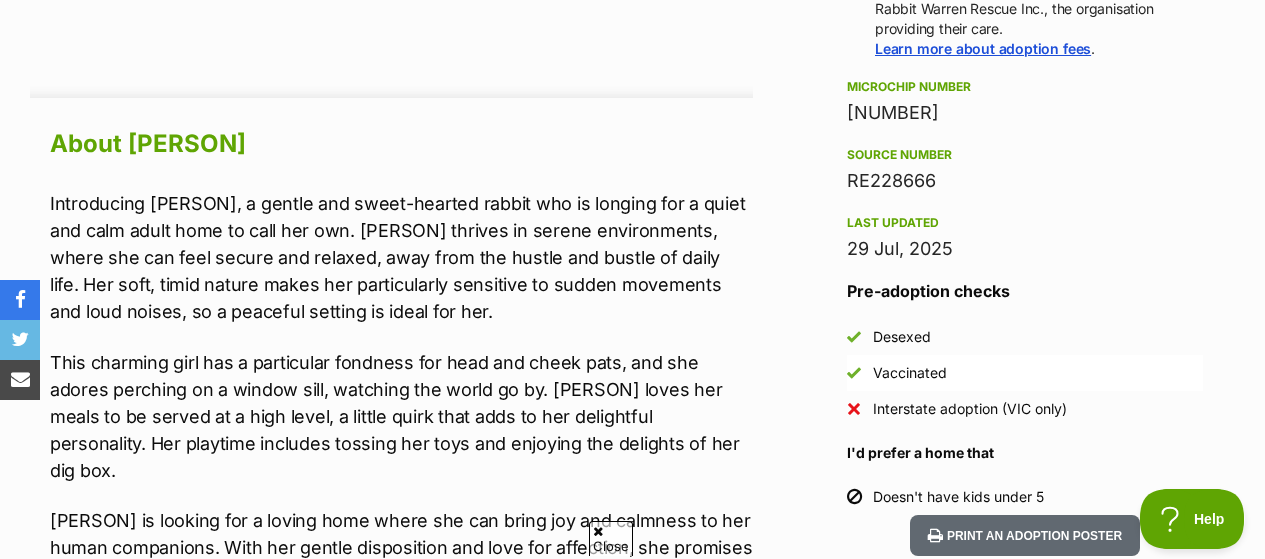 scroll, scrollTop: 1782, scrollLeft: 0, axis: vertical 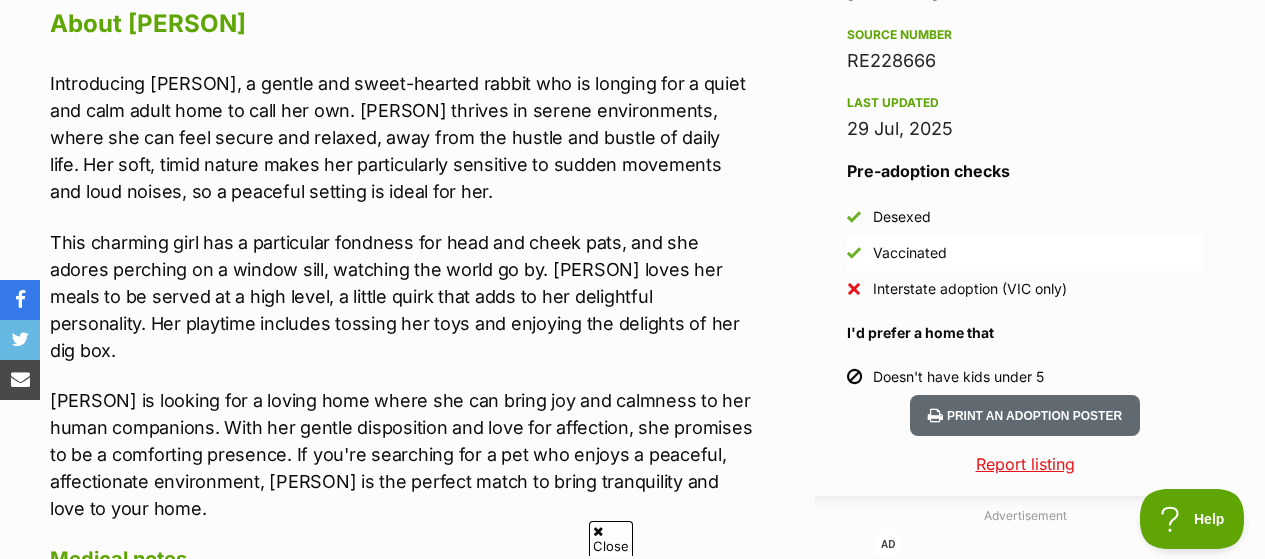 click on "This charming girl has a particular fondness for head and cheek pats, and she adores perching on a window sill, watching the world go by. Zestful Wildy loves her meals to be served at a high level, a little quirk that adds to her delightful personality. Her playtime includes tossing her toys and enjoying the delights of her dig box." at bounding box center [401, 296] 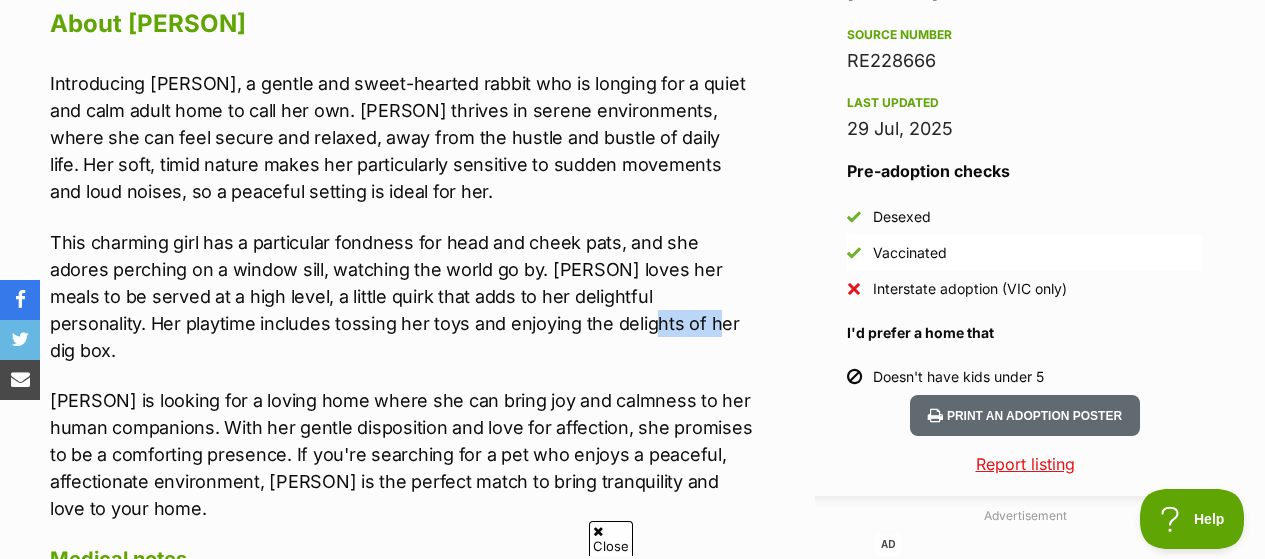 click on "This charming girl has a particular fondness for head and cheek pats, and she adores perching on a window sill, watching the world go by. Zestful Wildy loves her meals to be served at a high level, a little quirk that adds to her delightful personality. Her playtime includes tossing her toys and enjoying the delights of her dig box." at bounding box center (401, 296) 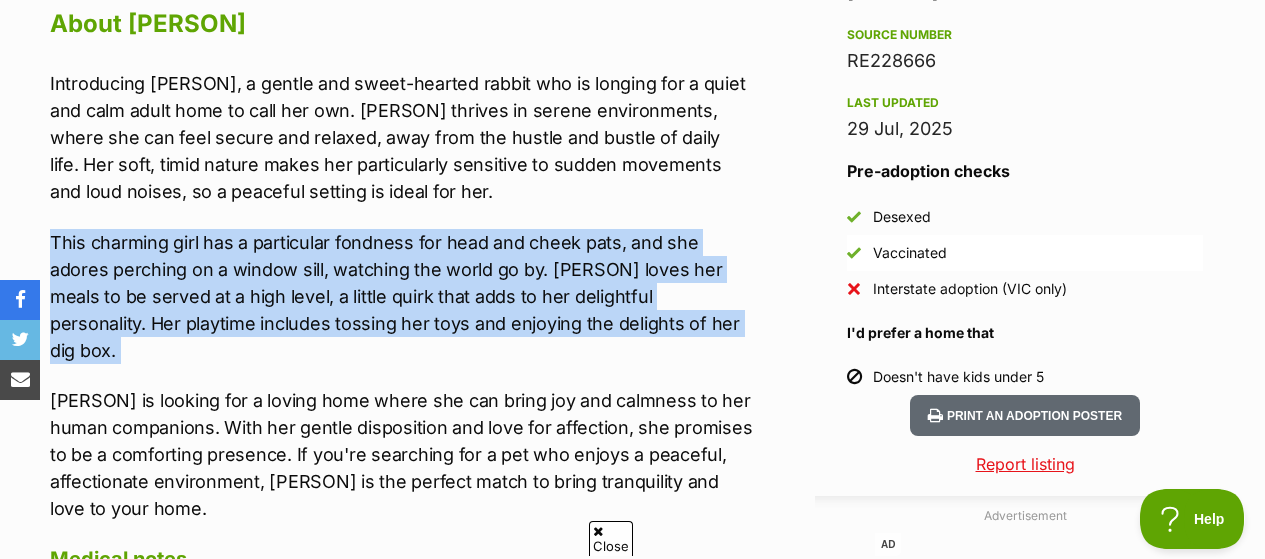 click on "This charming girl has a particular fondness for head and cheek pats, and she adores perching on a window sill, watching the world go by. Zestful Wildy loves her meals to be served at a high level, a little quirk that adds to her delightful personality. Her playtime includes tossing her toys and enjoying the delights of her dig box." at bounding box center (401, 296) 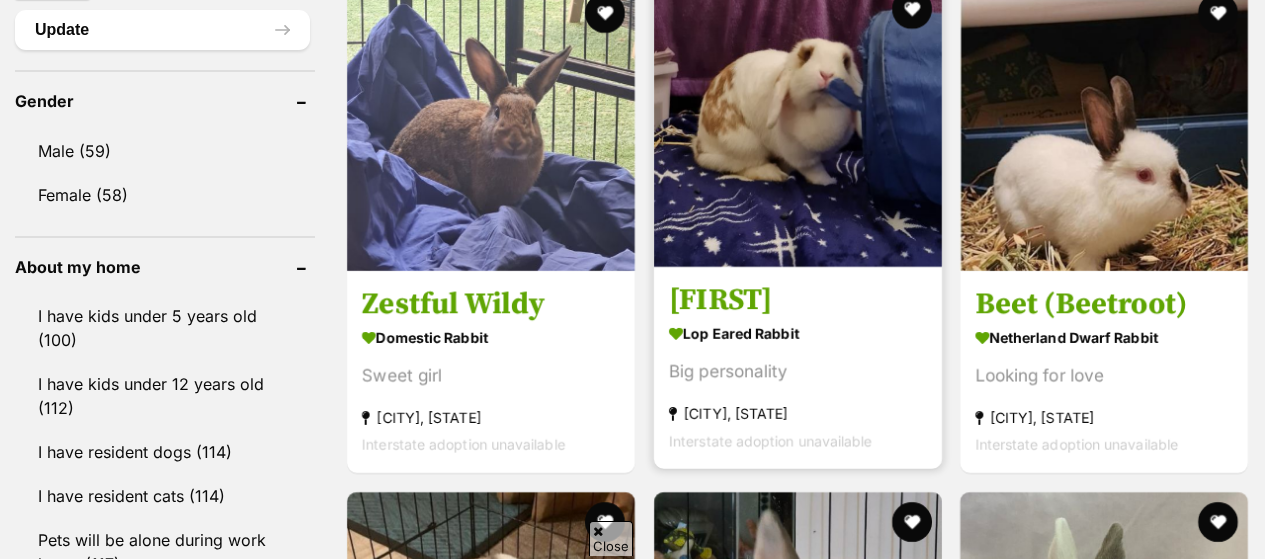 scroll, scrollTop: 0, scrollLeft: 0, axis: both 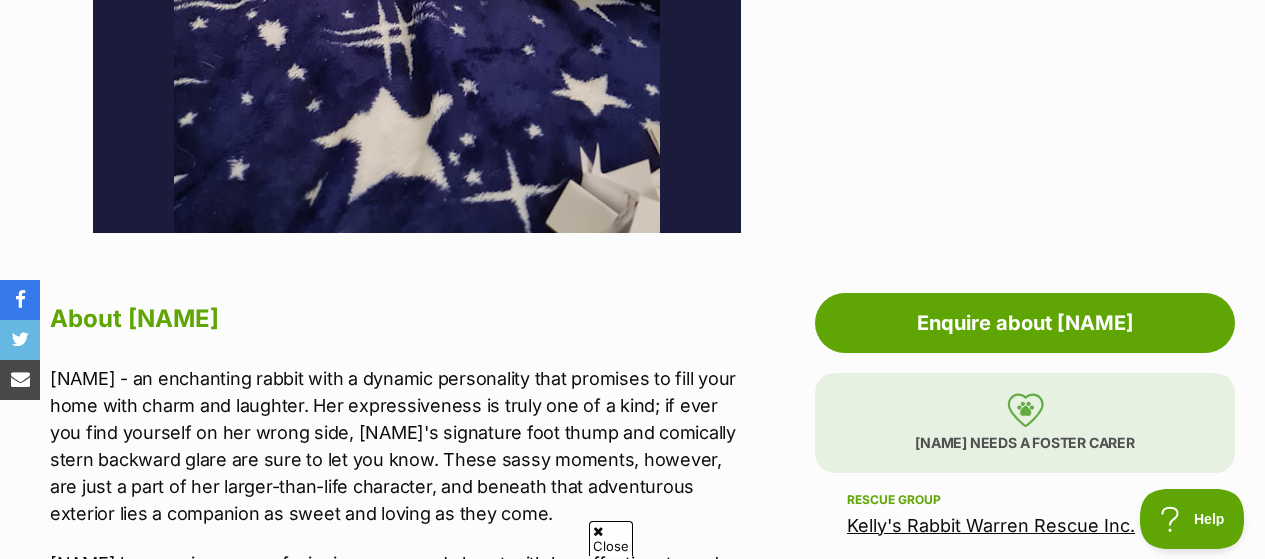 click on "[NAME] - an enchanting rabbit with a dynamic personality that promises to fill your home with charm and laughter. Her expressiveness is truly one of a kind; if ever you find yourself on her wrong side, [NAME]'s signature foot thump and comically stern backward glare are sure to let you know. These sassy moments, however, are just a part of her larger-than-life character, and beneath that adventurous exterior lies a companion as sweet and loving as they come." at bounding box center (401, 446) 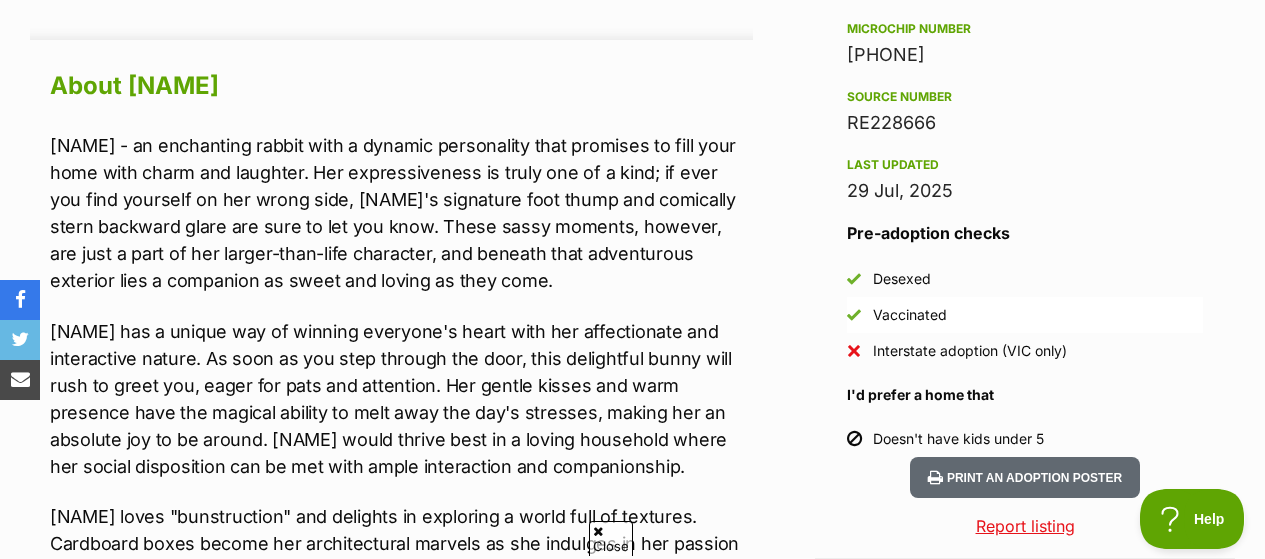 scroll, scrollTop: 1721, scrollLeft: 0, axis: vertical 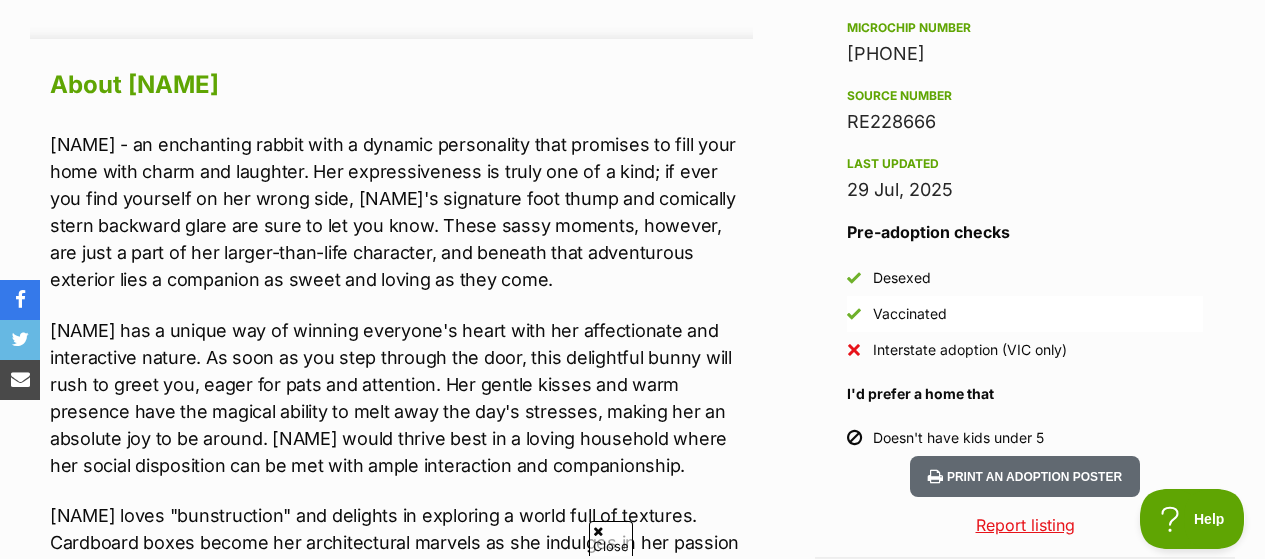 click on "[NAME] has a unique way of winning everyone's heart with her affectionate and interactive nature. As soon as you step through the door, this delightful bunny will rush to greet you, eager for pats and attention. Her gentle kisses and warm presence have the magical ability to melt away the day's stresses, making her an absolute joy to be around. [NAME] would thrive best in a loving household where her social disposition can be met with ample interaction and companionship." at bounding box center (401, 398) 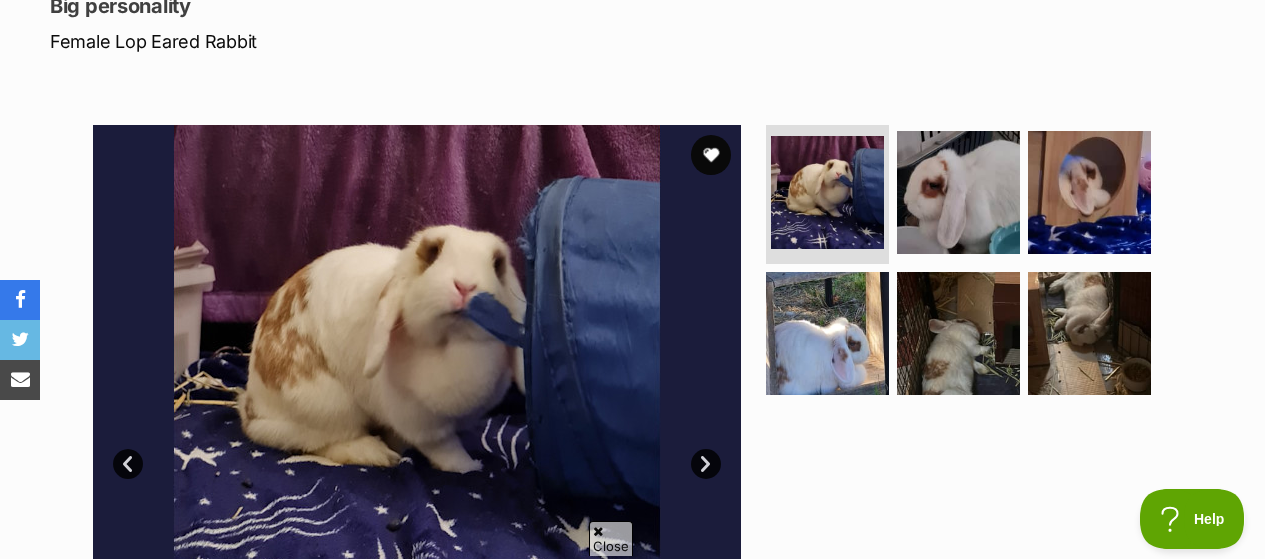 scroll, scrollTop: 290, scrollLeft: 0, axis: vertical 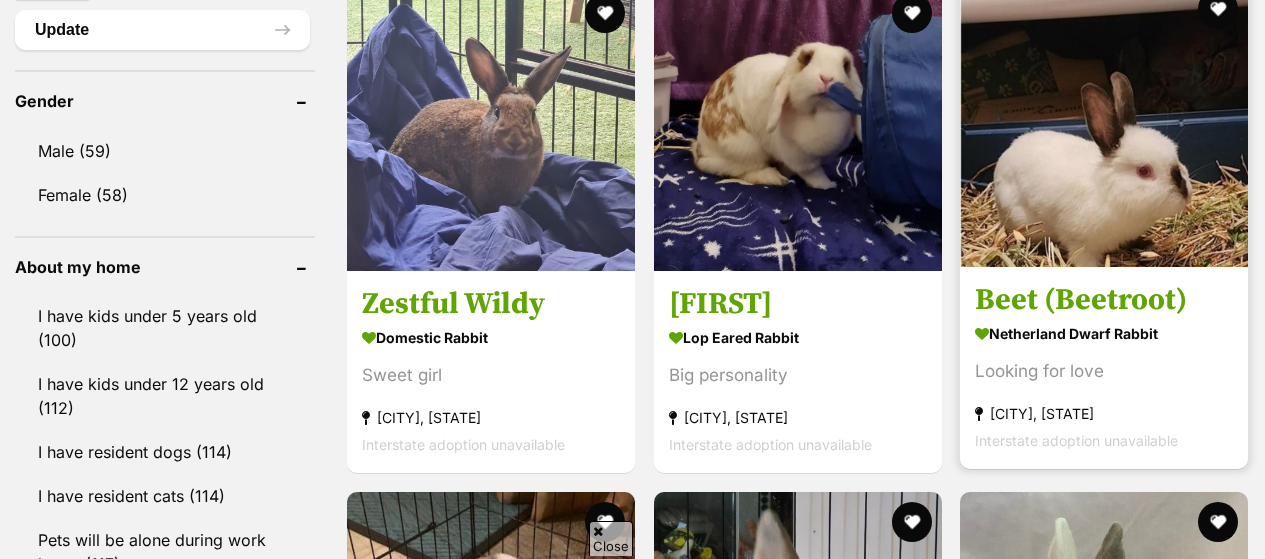 click on "Beet (Beetroot)" at bounding box center (1104, 300) 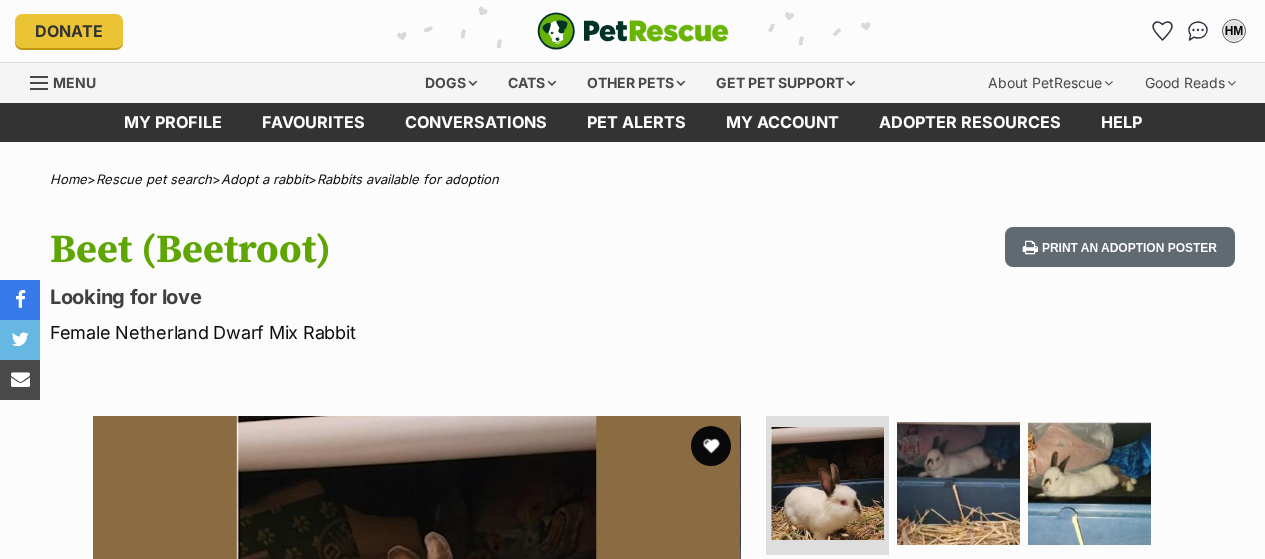 scroll, scrollTop: 0, scrollLeft: 0, axis: both 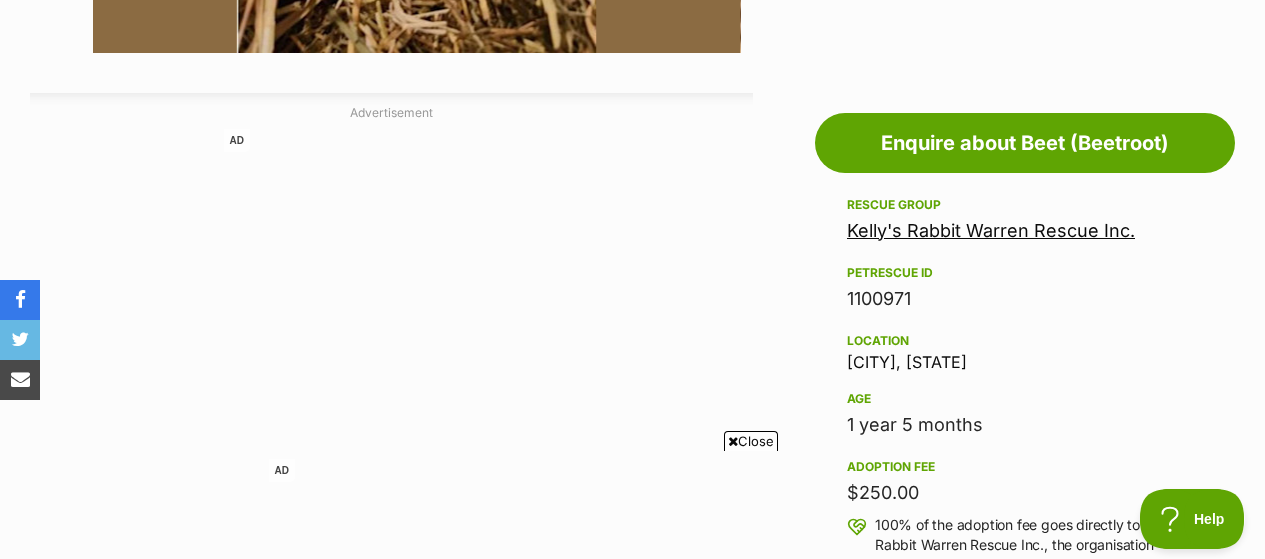 click on "Advertisement
AD
Adoption information
I've been adopted!
This pet is no longer available
On Hold
Enquire about Beet (Beetroot)
Find available pets like this!
Rescue group
Kelly's Rabbit Warren Rescue Inc.
PetRescue ID
[NUMBER]
Location
[CITY], [STATE]
Age
[AGE]
Adoption fee
$250.00
100% of the adoption fee goes directly to Kelly's Rabbit Warren Rescue Inc., the organisation providing their care.
Learn more about adoption fees .
Microchip number
[NUMBER]
Source number
[NUMBER]
Last updated
[DATE]
Pre-adoption checks
Desexed
Vaccinated
Interstate adoption ([STATE] only)
I'd prefer a home that
Doesn't have kids under 5
About Beet (Beetroot)
Medical notes
No known pre-existing conditions.
Adoption details" at bounding box center (632, 1160) 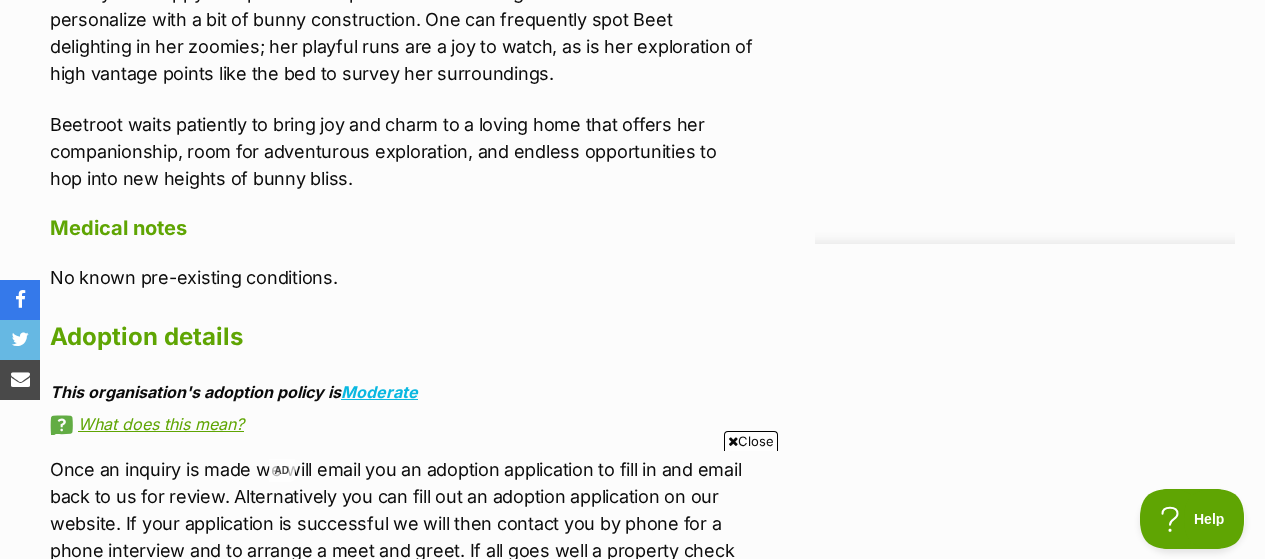 scroll, scrollTop: 2254, scrollLeft: 0, axis: vertical 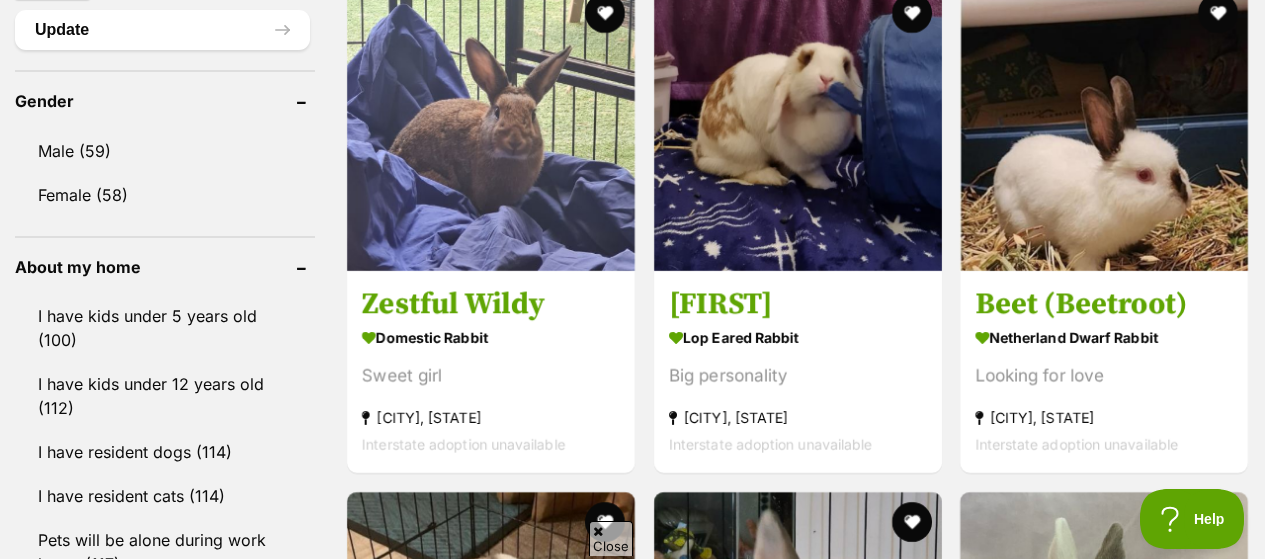 click on "Displaying  61  to  117  of  117  pets
Clear all 2 filters
Show 20 40 60 pets per page
Visit PetRescue TV (external site)
Boop this!
Refine your search
Search for a pet
Search
Species
Cats (1,705)
Dogs (688)
Other Pets (210)
Birds (48)
Chickens (3)
Cows (3)
Ducks (2)
Goats (1)
Guinea Pigs (6)
Horses (3)
Mice (20)
Pigs (3)
Rabbits (117)
Rats (2)
Sheep (2)
State
ACT (1)
NSW (19)
SA (10)
TAS (7)
VIC (117)
WA (6)
Include pets available for interstate adoption
Pets near me within
10km
25km
50km
100km
250km
50km
of
Update
Pender
Male (59)
Female (58)
About my home" at bounding box center [632, 4355] 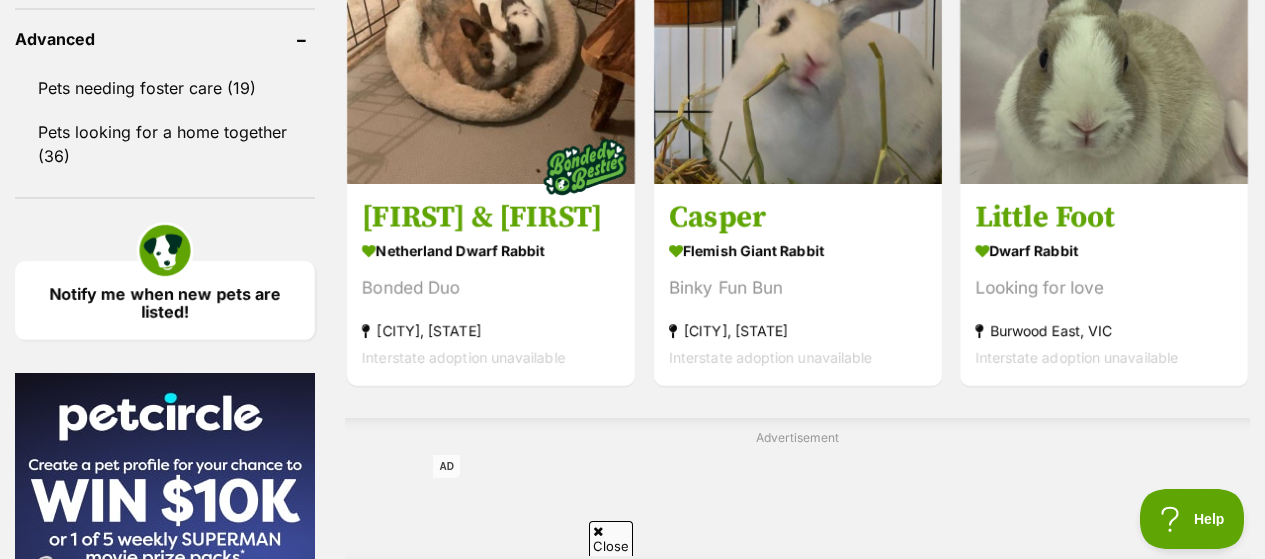 scroll, scrollTop: 2666, scrollLeft: 0, axis: vertical 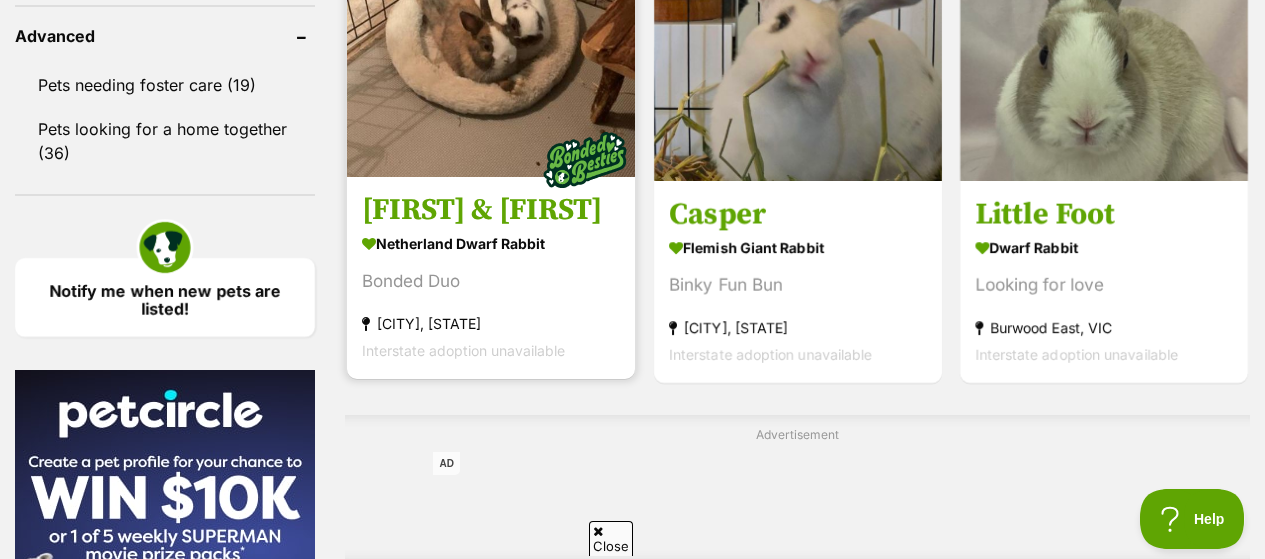 click on "Billy & Lilly" at bounding box center (491, 210) 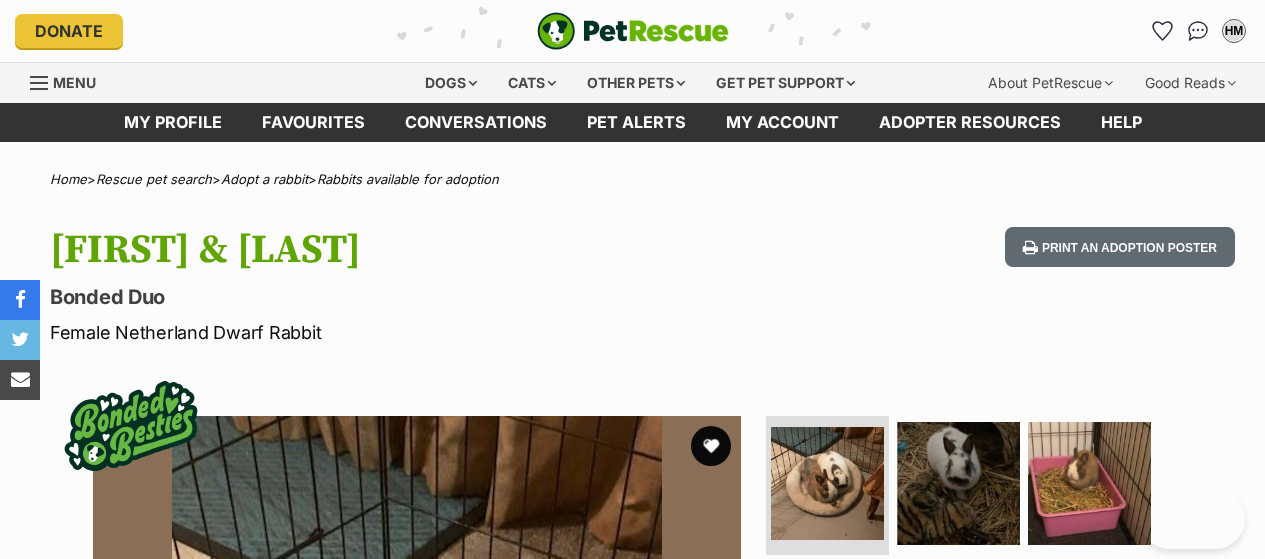 scroll, scrollTop: 0, scrollLeft: 0, axis: both 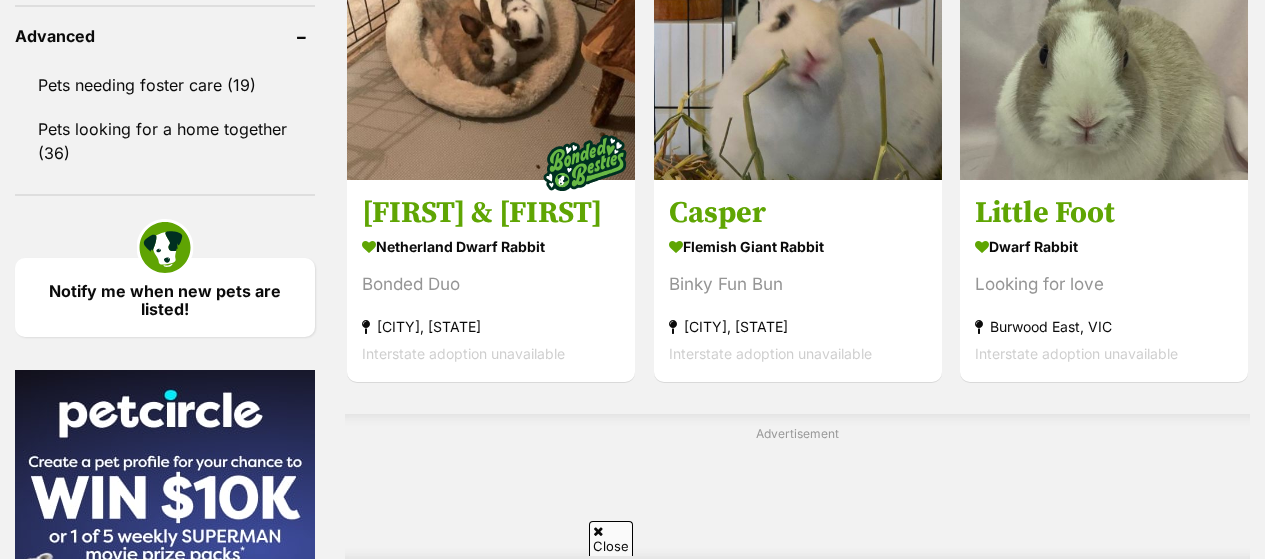 click on "Displaying  61  to  117  of  117  pets
Clear all 2 filters
Show 20 40 60 pets per page
Visit PetRescue TV (external site)
Boop this!
Refine your search
Search for a pet
Search
Species
Cats (1,705)
Dogs (688)
Other Pets (210)
Birds (48)
Chickens (3)
Cows (3)
Ducks (2)
Goats (1)
Guinea Pigs (6)
Horses (3)
Mice (20)
Pigs (3)
Rabbits (117)
Rats (2)
Sheep (2)
State
ACT (1)
NSW (19)
SA (10)
TAS (7)
VIC (117)
WA (6)
Include pets available for interstate adoption
Pets near me within
10km
25km
50km
100km
250km
50km
of
Update
Gender
Male (59)
Female (58)
About my home" at bounding box center [632, 3755] 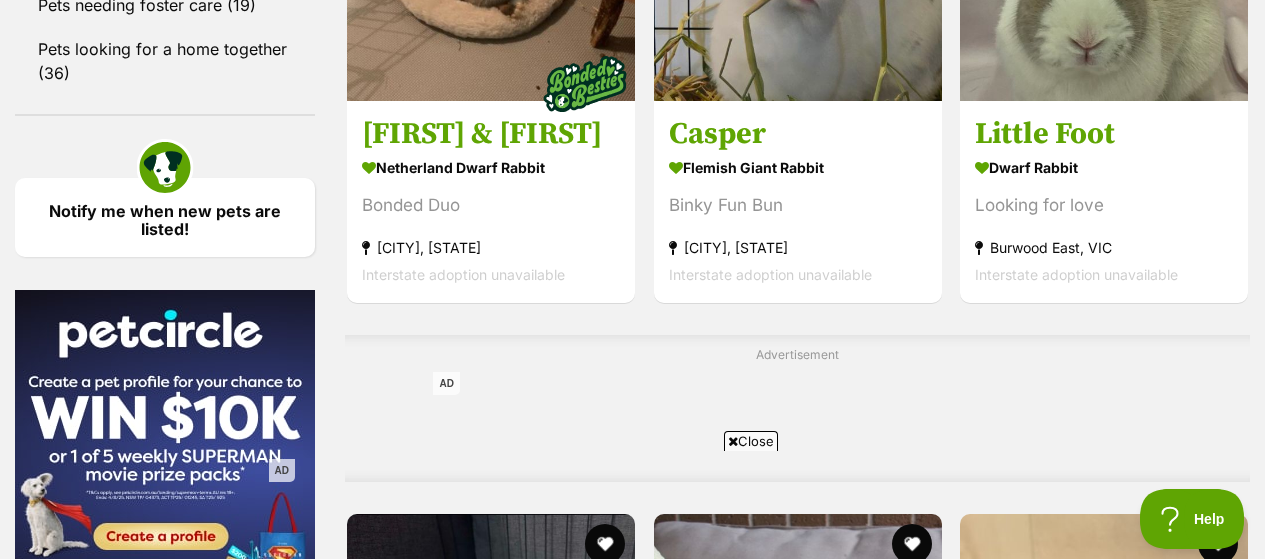 scroll, scrollTop: 2706, scrollLeft: 0, axis: vertical 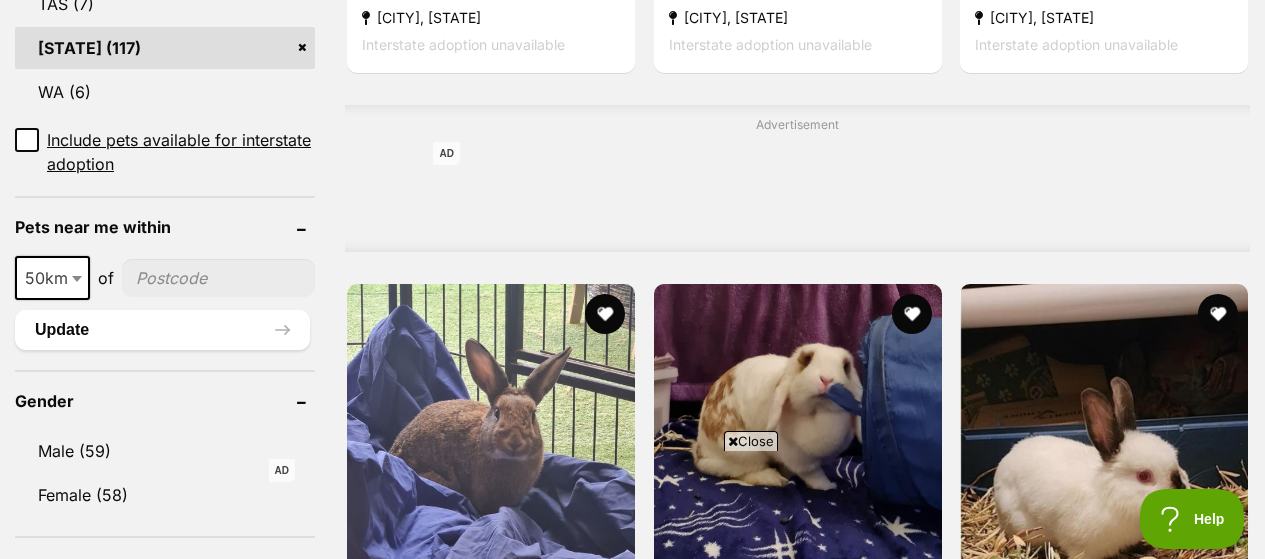 click at bounding box center (79, 278) 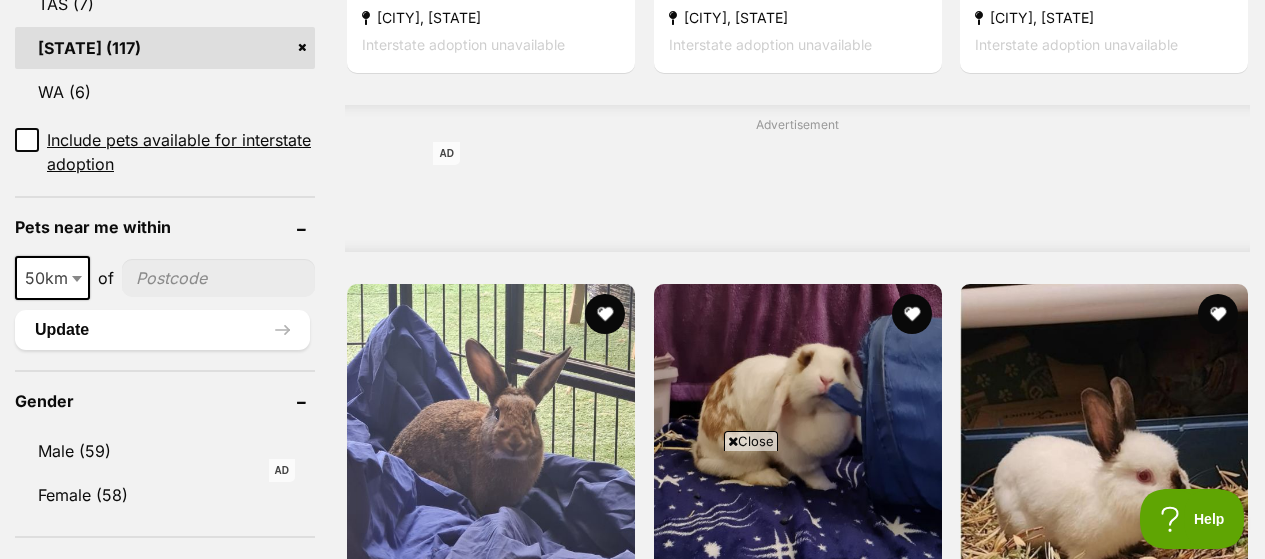click at bounding box center (79, 278) 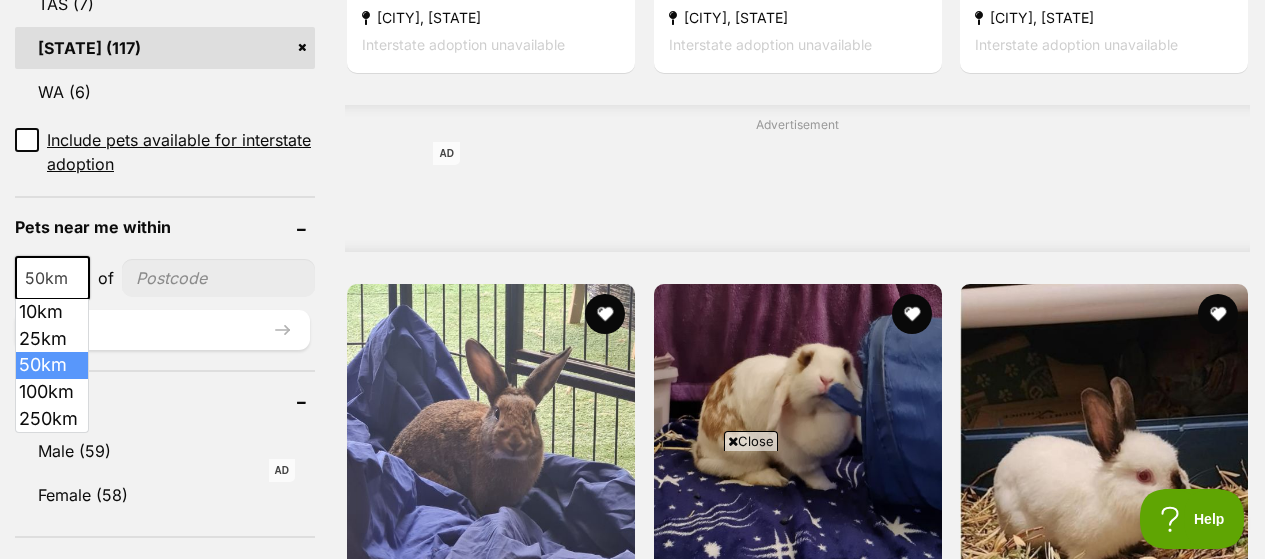 click on "50km" at bounding box center (52, 278) 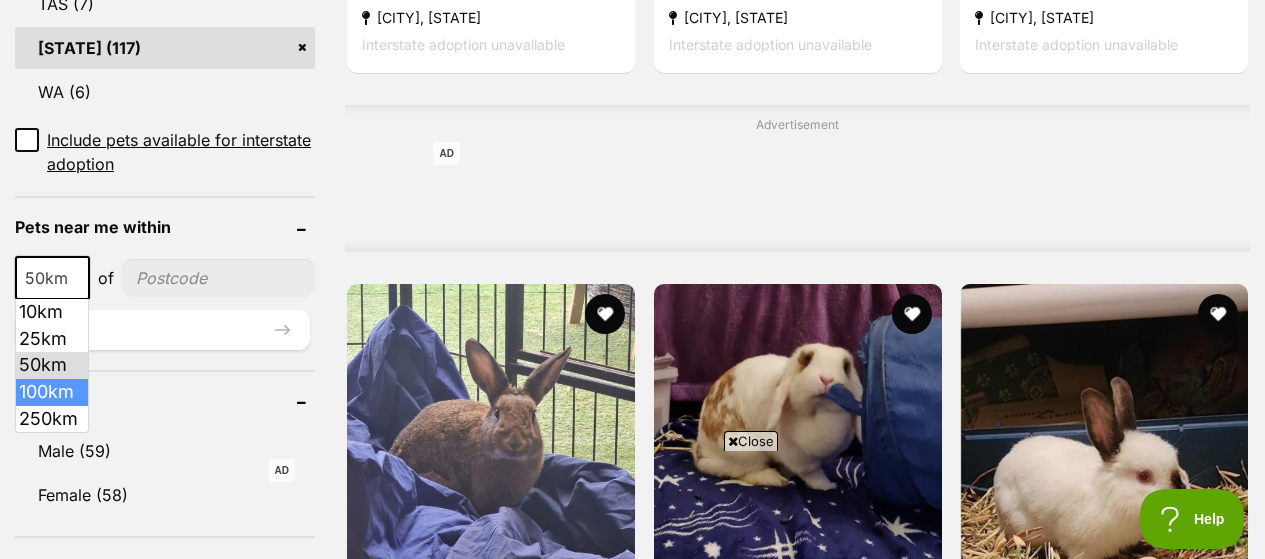 select on "100" 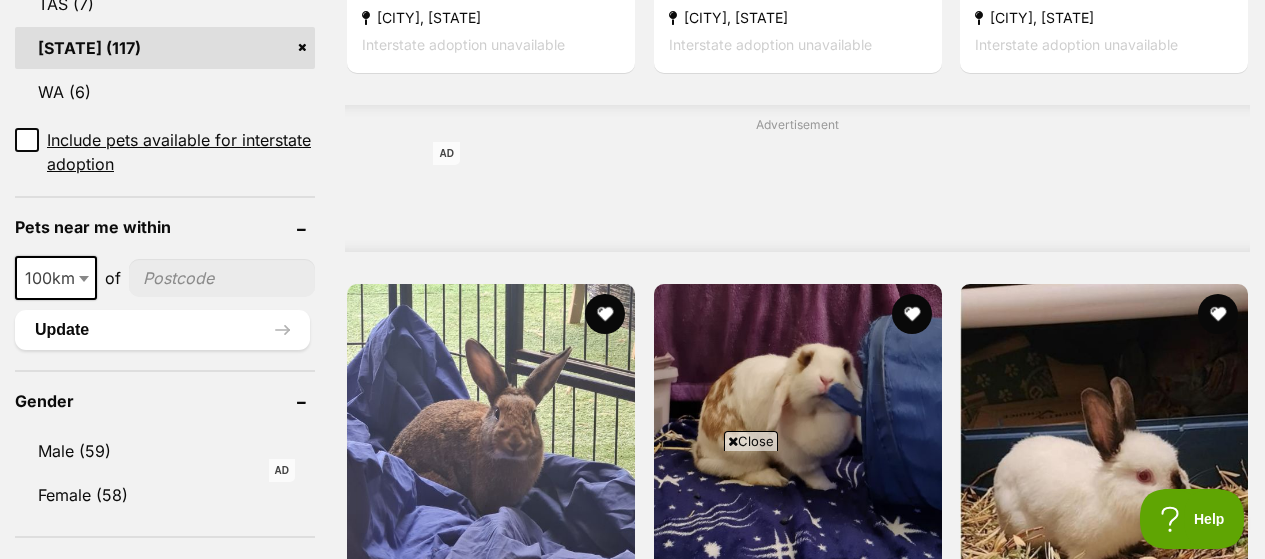 click at bounding box center (222, 278) 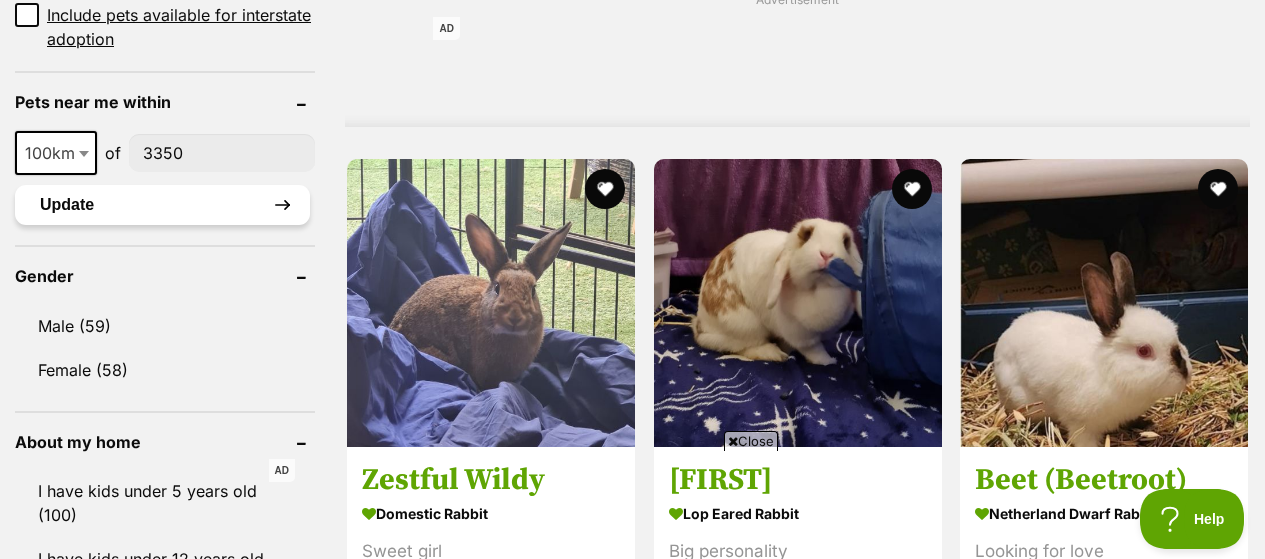 type on "3350" 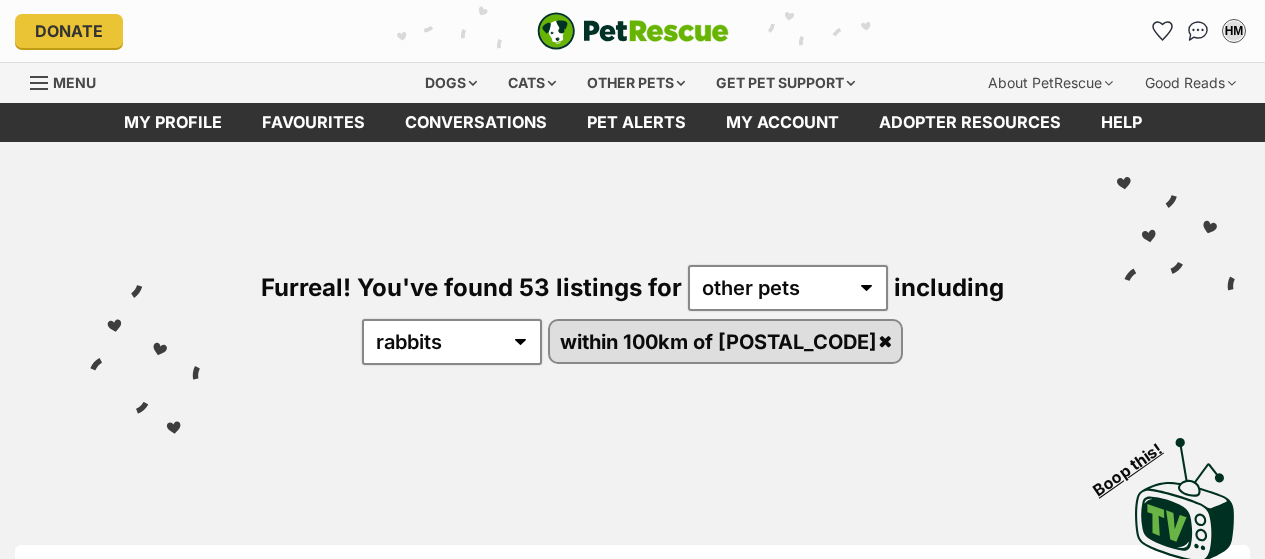 scroll, scrollTop: 0, scrollLeft: 0, axis: both 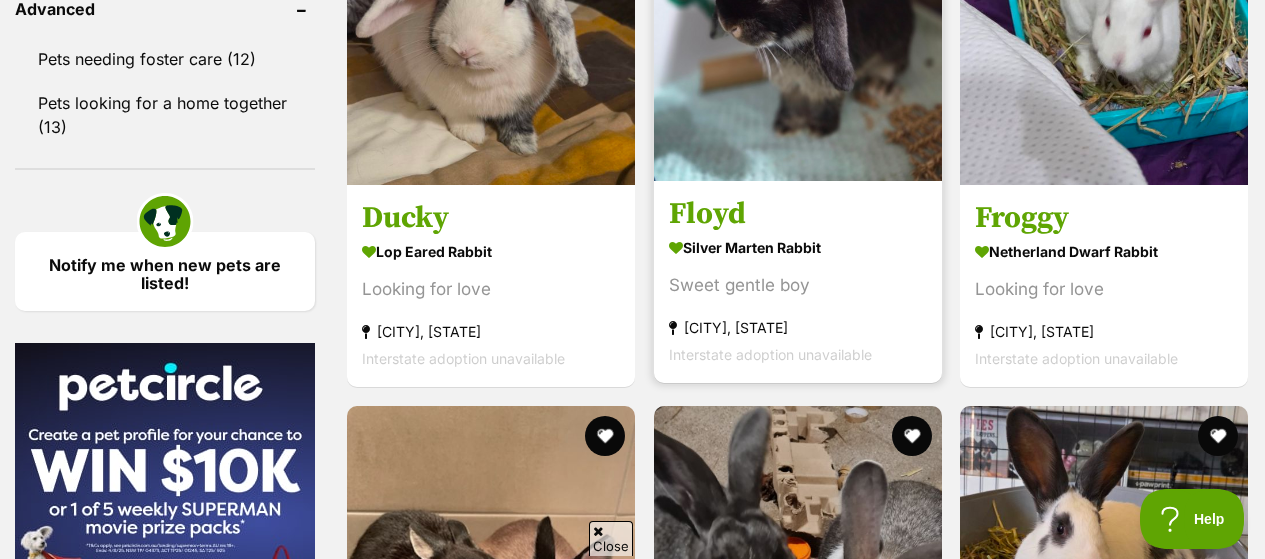 click on "Floyd" at bounding box center [798, 214] 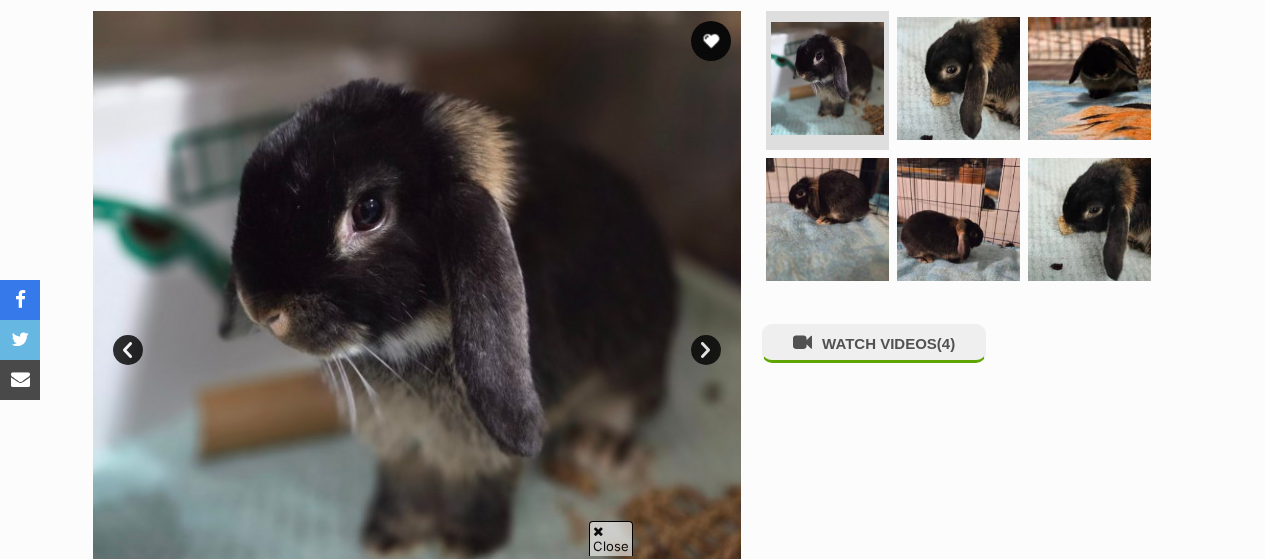 scroll, scrollTop: 861, scrollLeft: 0, axis: vertical 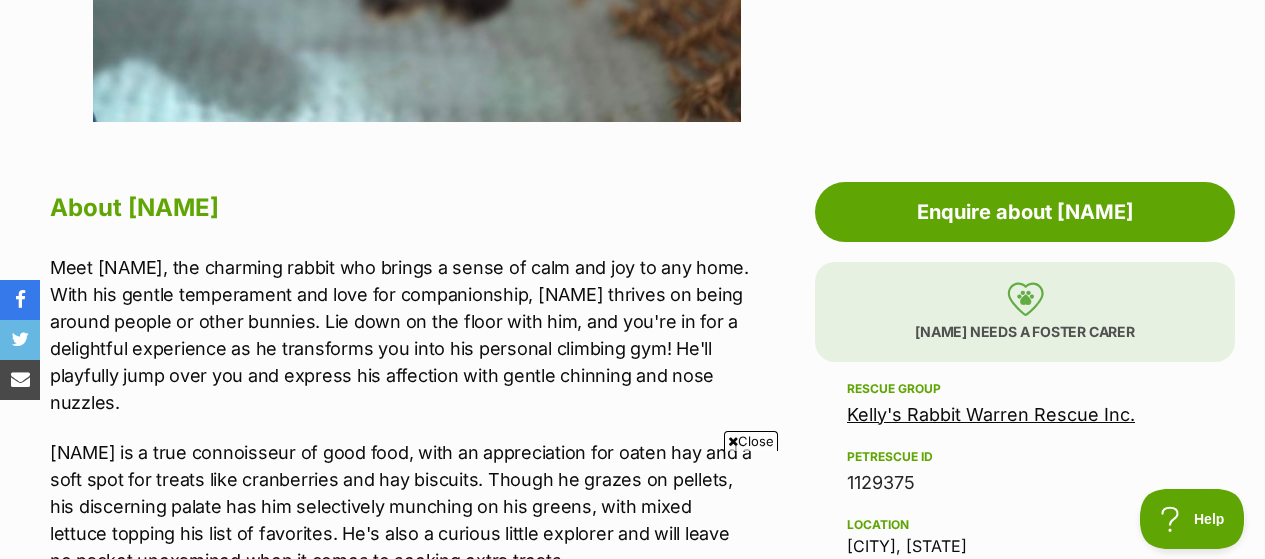 click on "Meet [NAME], the charming rabbit who brings a sense of calm and joy to any home. With his gentle temperament and love for companionship, [NAME] thrives on being around people or other bunnies. Lie down on the floor with him, and you're in for a delightful experience as he transforms you into his personal climbing gym! He'll playfully jump over you and express his affection with gentle chinning and nose nuzzles." at bounding box center (401, 335) 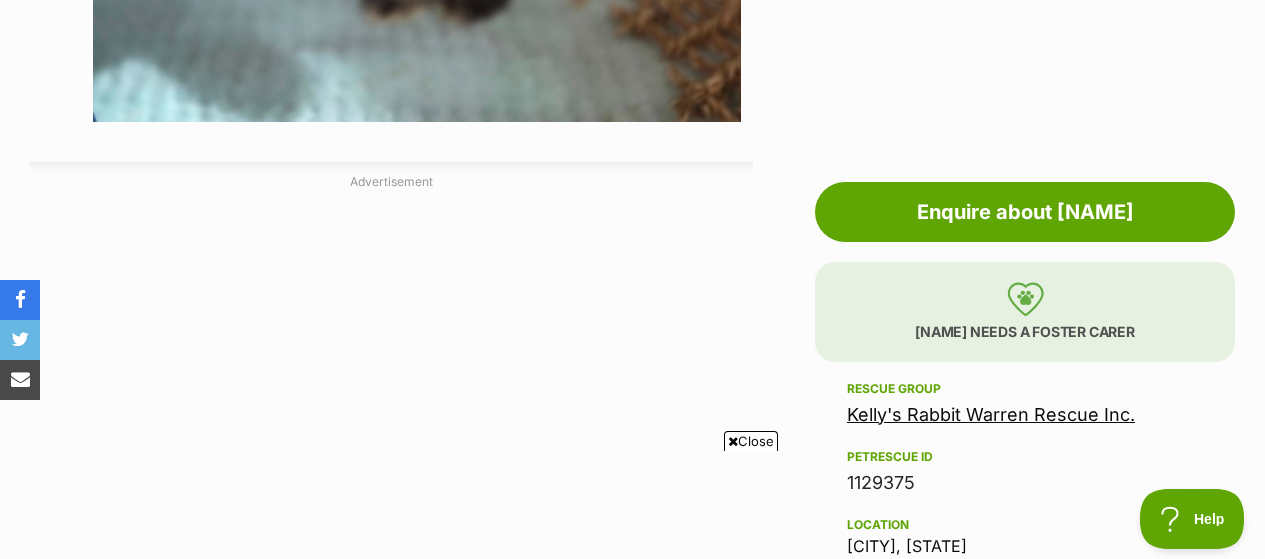 scroll, scrollTop: 1599, scrollLeft: 0, axis: vertical 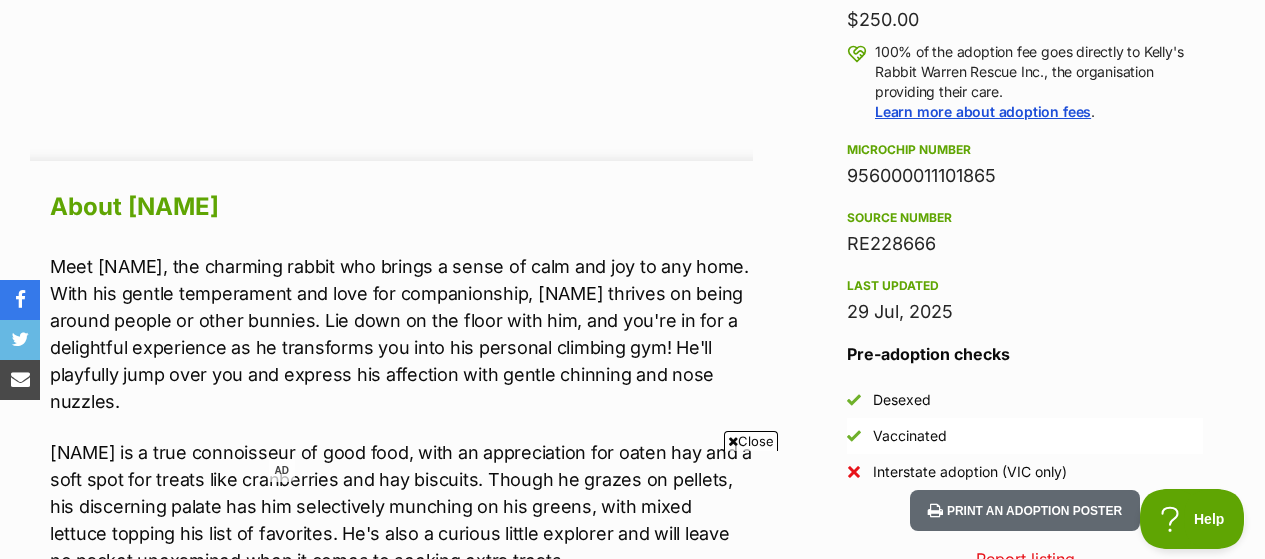 click on "Meet [NAME], the charming rabbit who brings a sense of calm and joy to any home. With his gentle temperament and love for companionship, [NAME] thrives on being around people or other bunnies. Lie down on the floor with him, and you're in for a delightful experience as he transforms you into his personal climbing gym! He'll playfully jump over you and express his affection with gentle chinning and nose nuzzles." at bounding box center [401, 334] 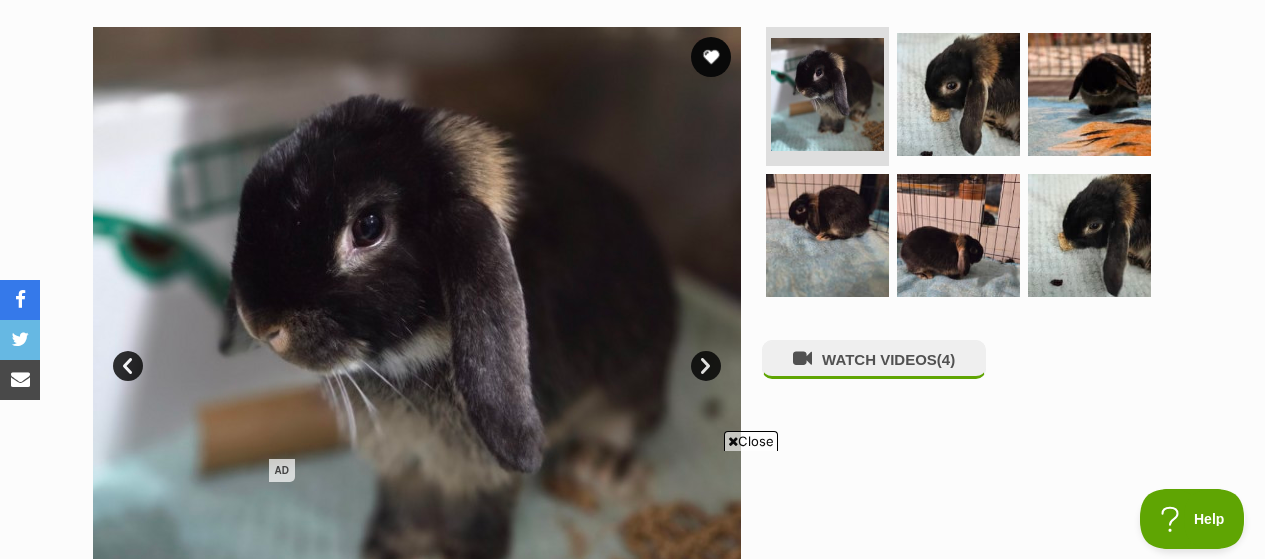 scroll, scrollTop: 390, scrollLeft: 0, axis: vertical 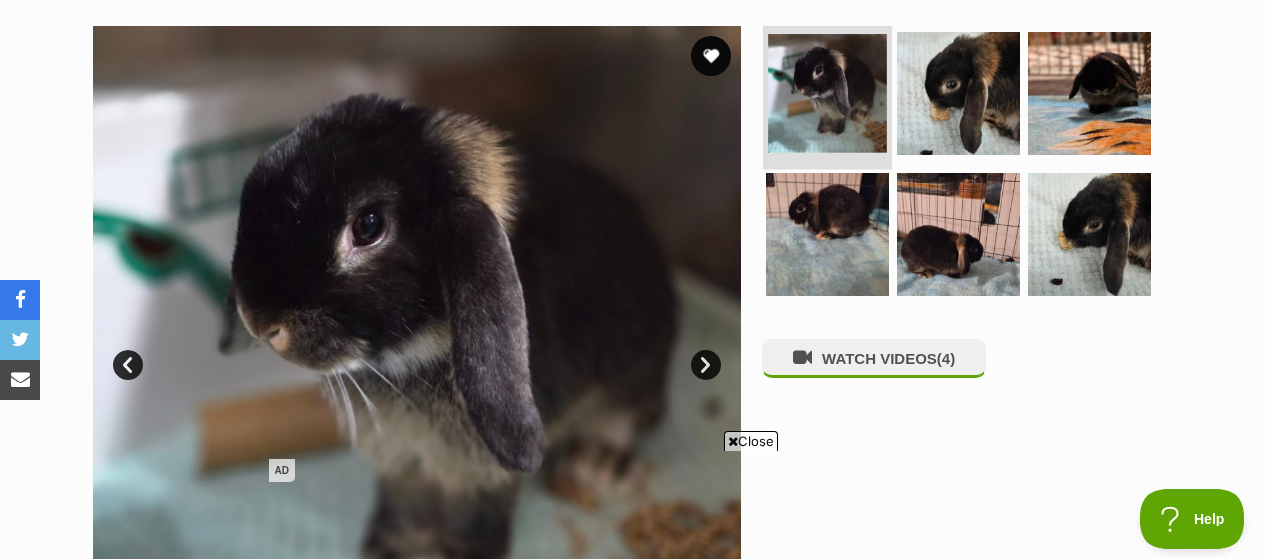 click at bounding box center [827, 93] 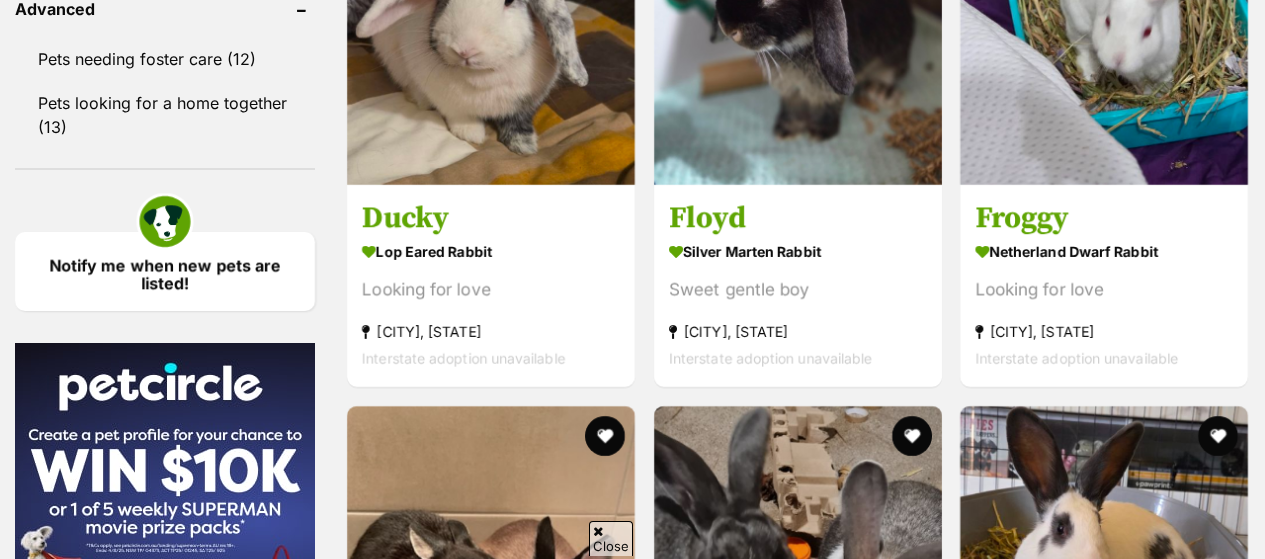 scroll, scrollTop: 1966, scrollLeft: 0, axis: vertical 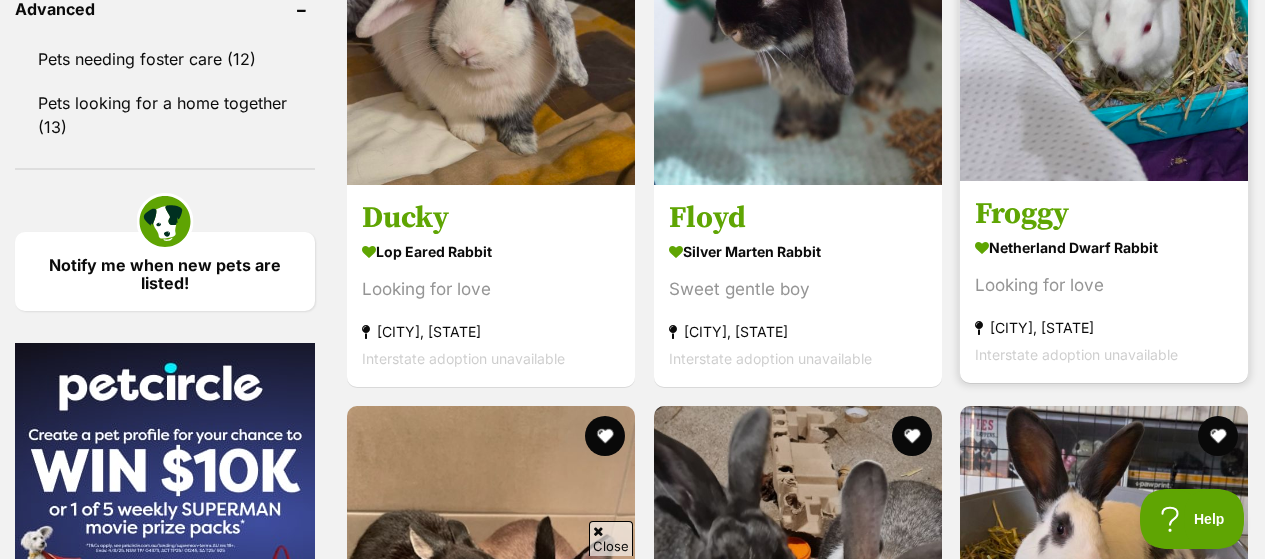 click on "Netherland Dwarf Rabbit
Looking for love
Bendigo, VIC
Interstate adoption unavailable" at bounding box center (1104, 300) 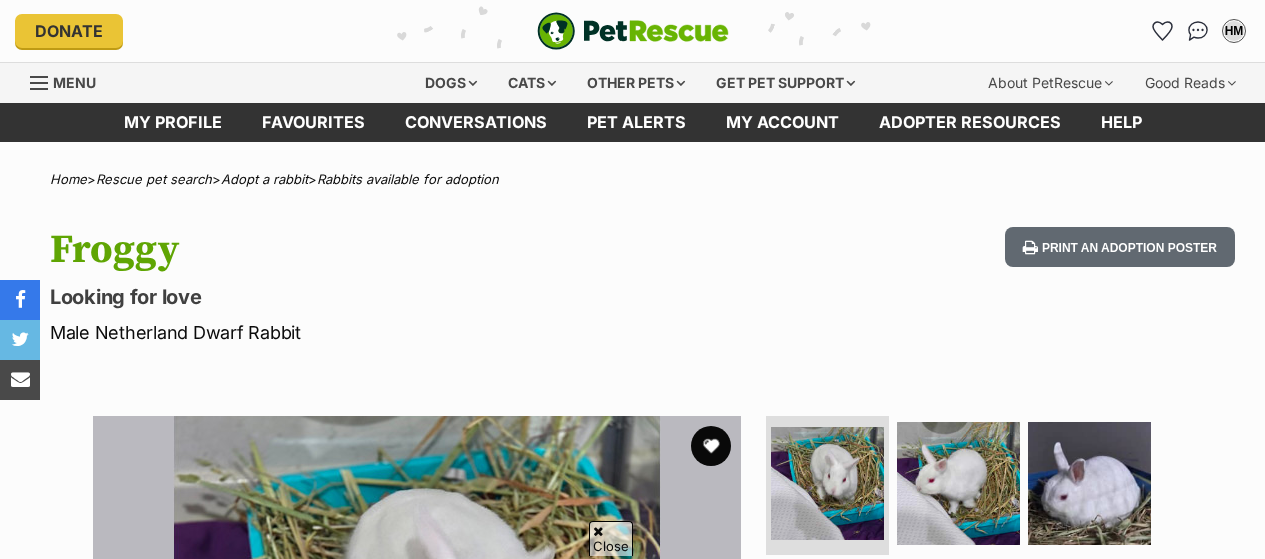 scroll, scrollTop: 149, scrollLeft: 0, axis: vertical 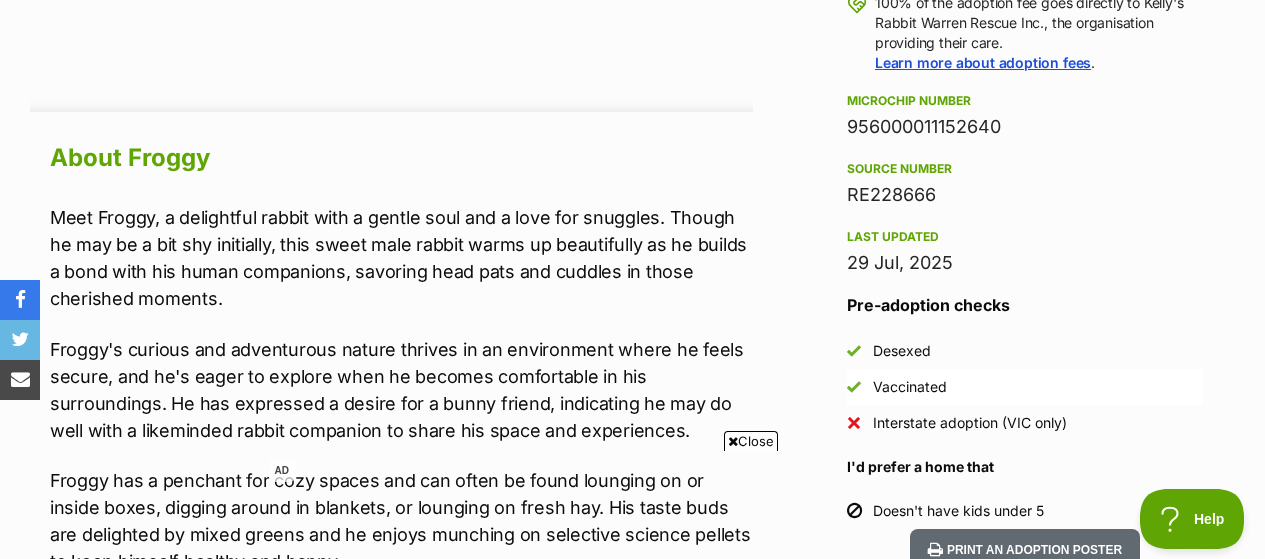click on "Meet Froggy, a delightful rabbit with a gentle soul and a love for snuggles. Though he may be a bit shy initially, this sweet male rabbit warms up beautifully as he builds a bond with his human companions, savoring head pats and cuddles in those cherished moments." at bounding box center [401, 258] 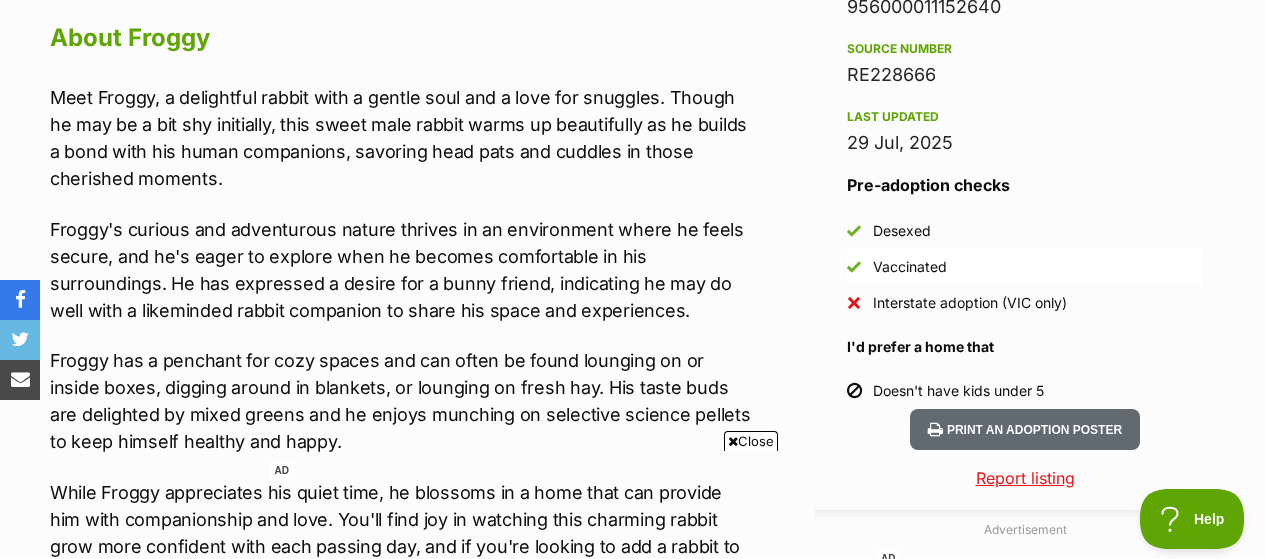 scroll, scrollTop: 1770, scrollLeft: 0, axis: vertical 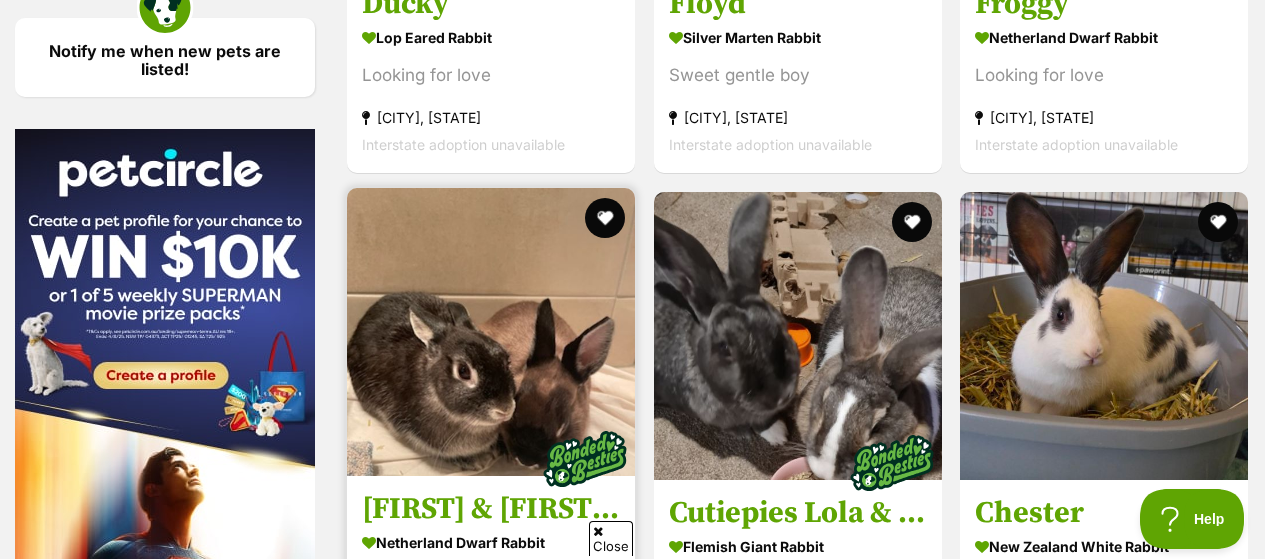 click on "Dobbie & Alex" at bounding box center (491, 509) 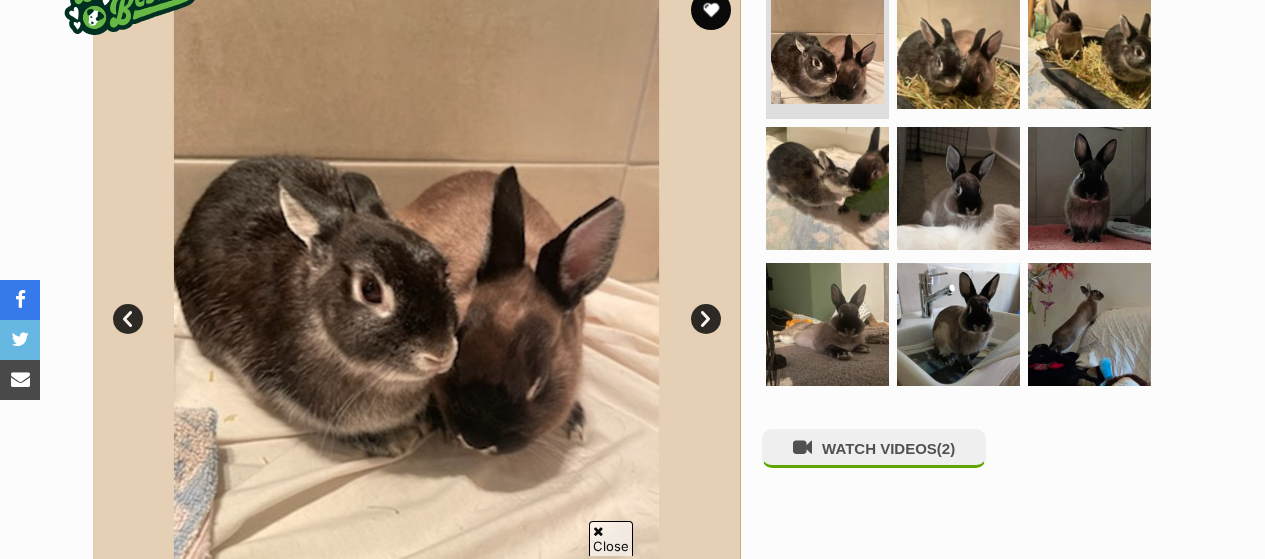 scroll, scrollTop: 452, scrollLeft: 0, axis: vertical 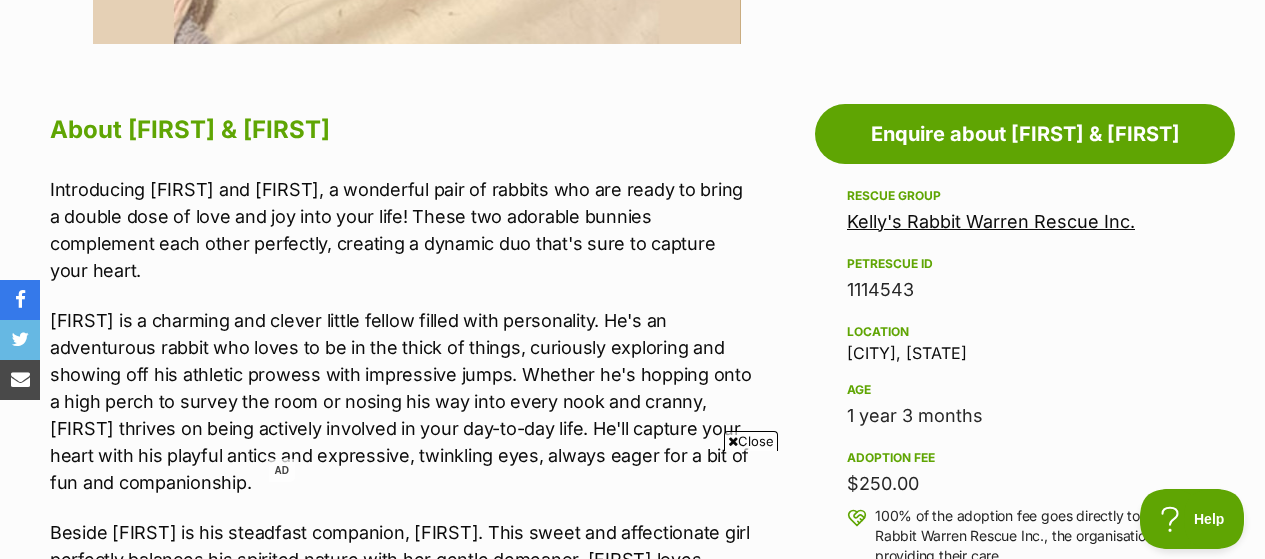 click on "Dobbie is a charming and clever little fellow filled with personality. He's an adventurous rabbit who loves to be in the thick of things, curiously exploring and showing off his athletic prowess with impressive jumps. Whether he's hopping onto a high perch to survey the room or nosing his way into every nook and cranny, Dobbie thrives on being actively involved in your day-to-day life. He'll capture your heart with his playful antics and expressive, twinkling eyes, always eager for a bit of fun and companionship." at bounding box center (401, 401) 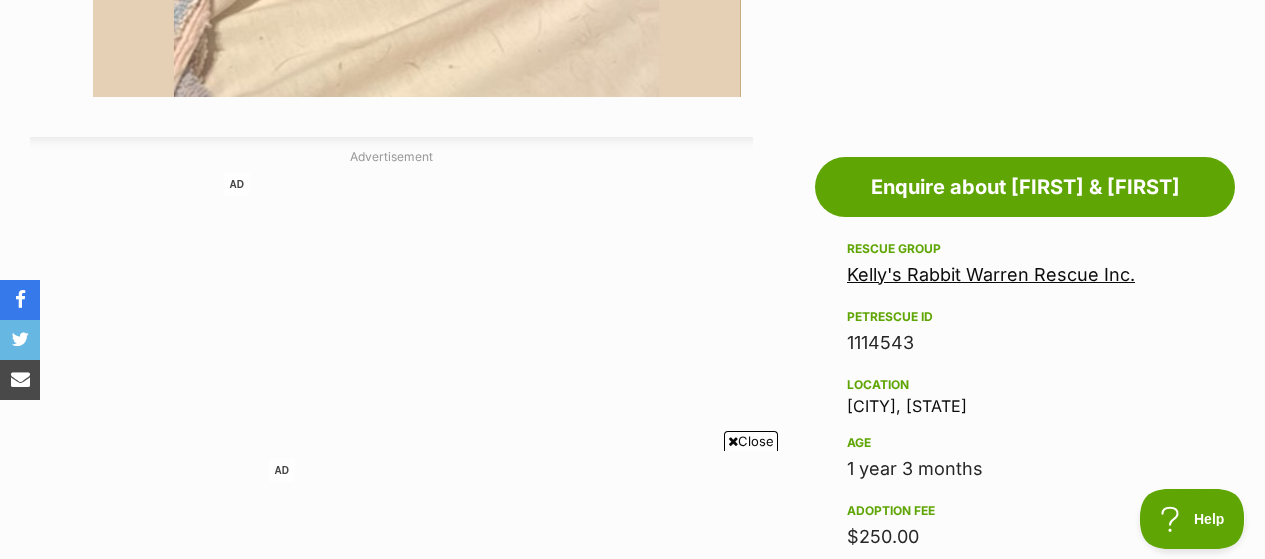 scroll, scrollTop: 972, scrollLeft: 0, axis: vertical 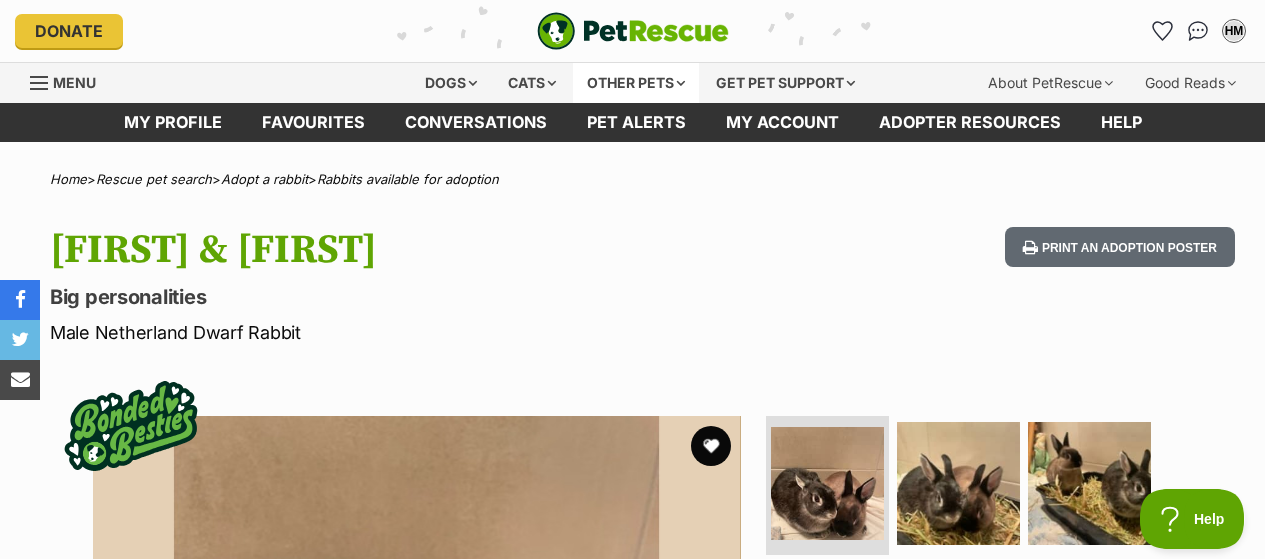 click on "Other pets" at bounding box center (636, 83) 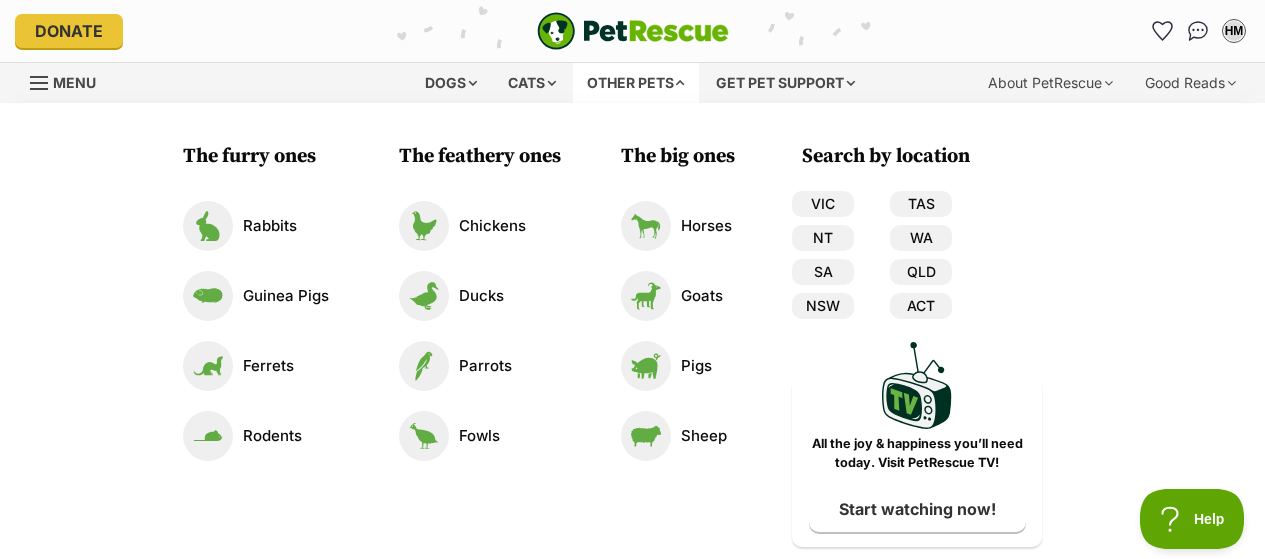 click on "The furry ones
Rabbits
Guinea Pigs
Ferrets
Rodents
The feathery ones
Chickens
Ducks
Parrots
Fowls
The big ones
Horses
Goats
Pigs
Sheep
Search by location
VIC
TAS
NT
WA
SA
QLD
NSW
ACT
PetRescue TV
All the joy & happiness you’ll need today. Visit PetRescue TV!
Start watching now!" at bounding box center (632, 340) 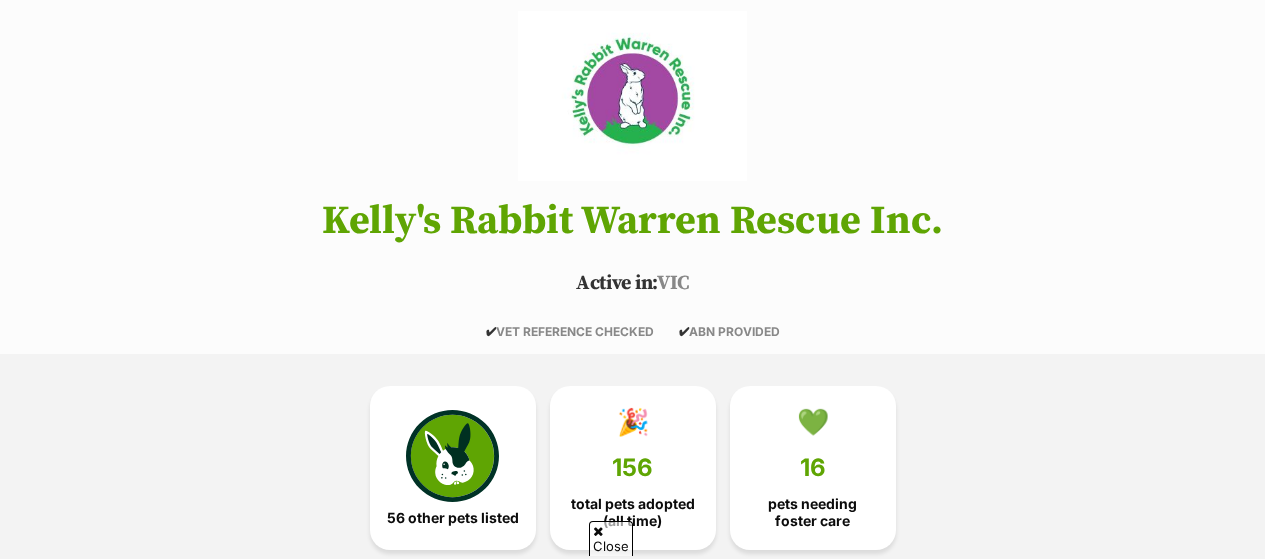 scroll, scrollTop: 222, scrollLeft: 0, axis: vertical 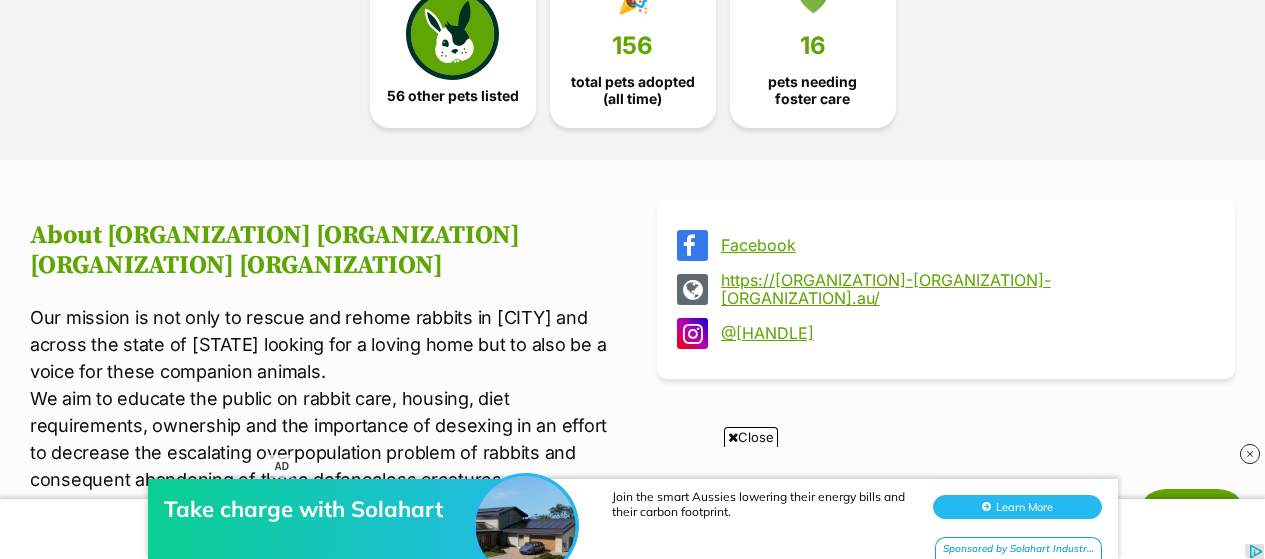 click on "Our mission is not only to rescue and rehome rabbits in Bendigo and across the state of Victoria looking for a loving home but to also be a voice for these companion animals.
We aim to educate the public on rabbit care, housing, diet requirements, ownership and the importance of desexing in an effort  to decrease the escalating overpopulation problem of rabbits and consequent abandoning of these defenceless creatures." at bounding box center [319, 398] 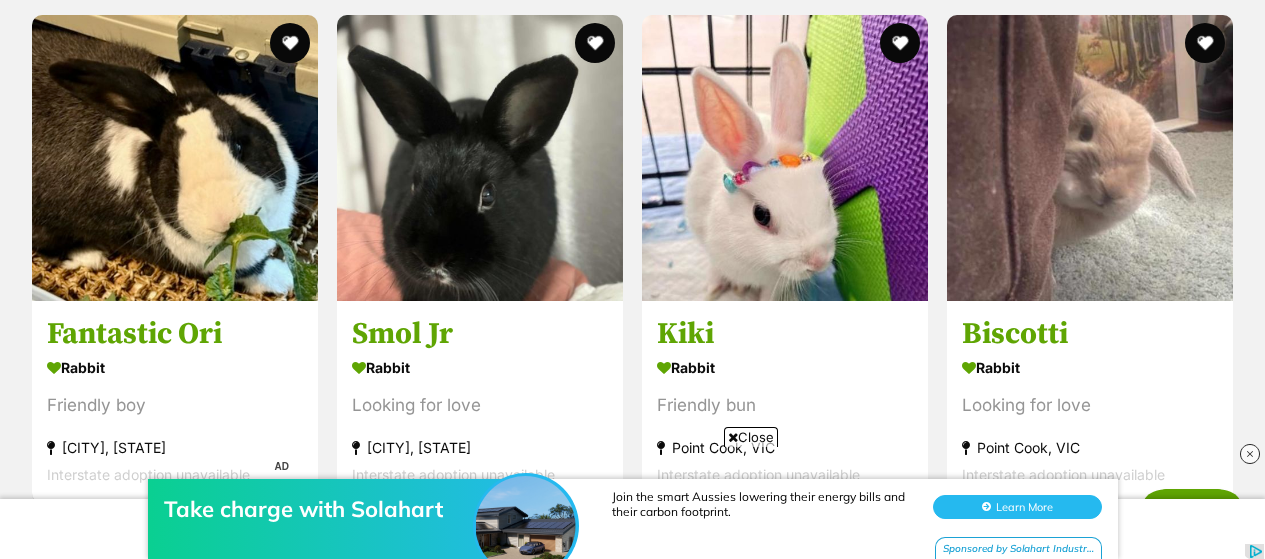 scroll, scrollTop: 4359, scrollLeft: 0, axis: vertical 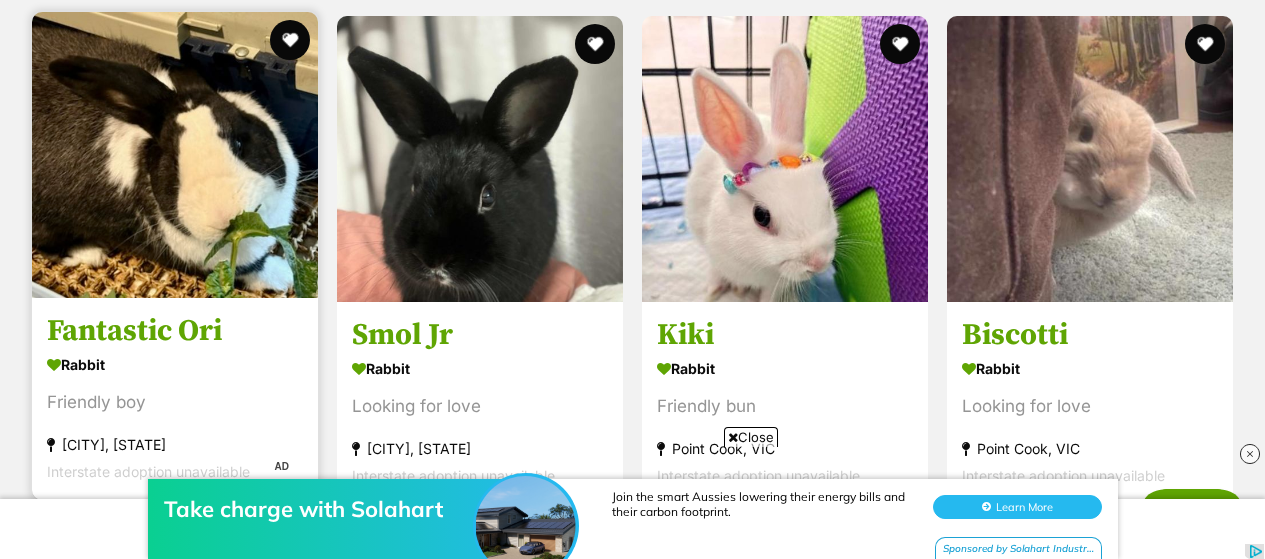 click on "Fantastic Ori
Rabbit
Friendly boy
Werribee, VIC
Interstate adoption unavailable" at bounding box center (175, 399) 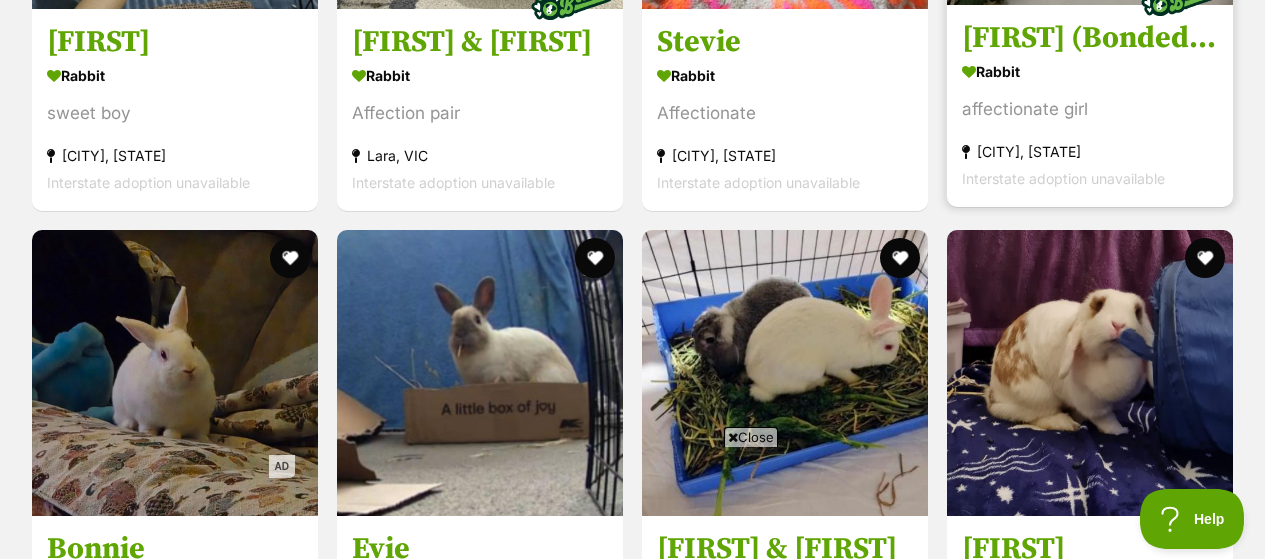 scroll, scrollTop: 6683, scrollLeft: 0, axis: vertical 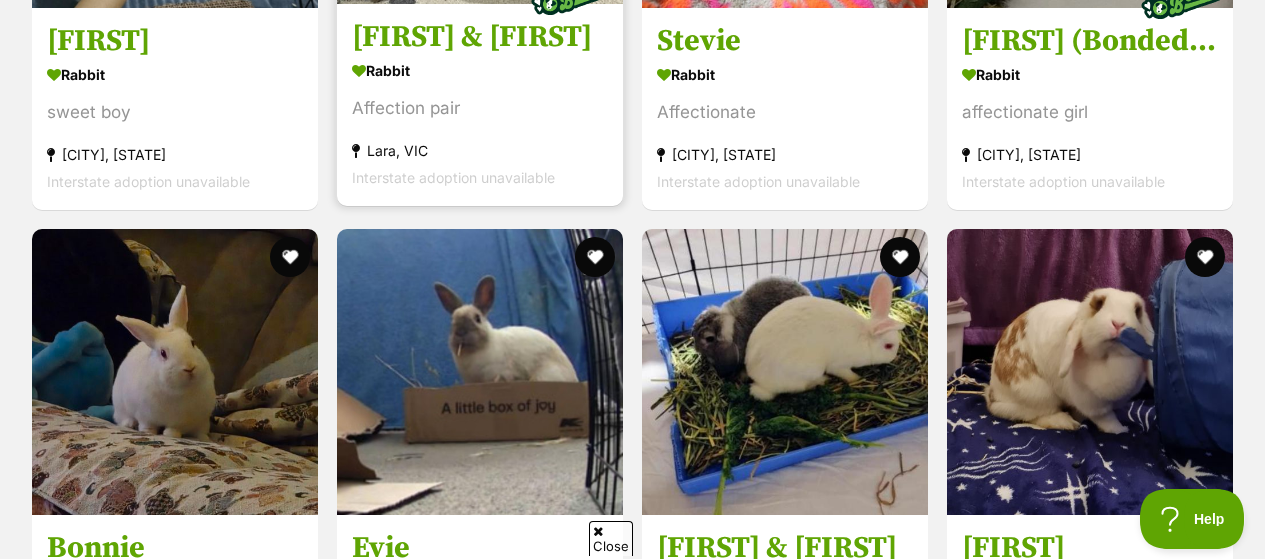 click on "Yoyo & Yumberry
Rabbit
Affection pair
Lara, VIC
Interstate adoption unavailable" at bounding box center (480, 104) 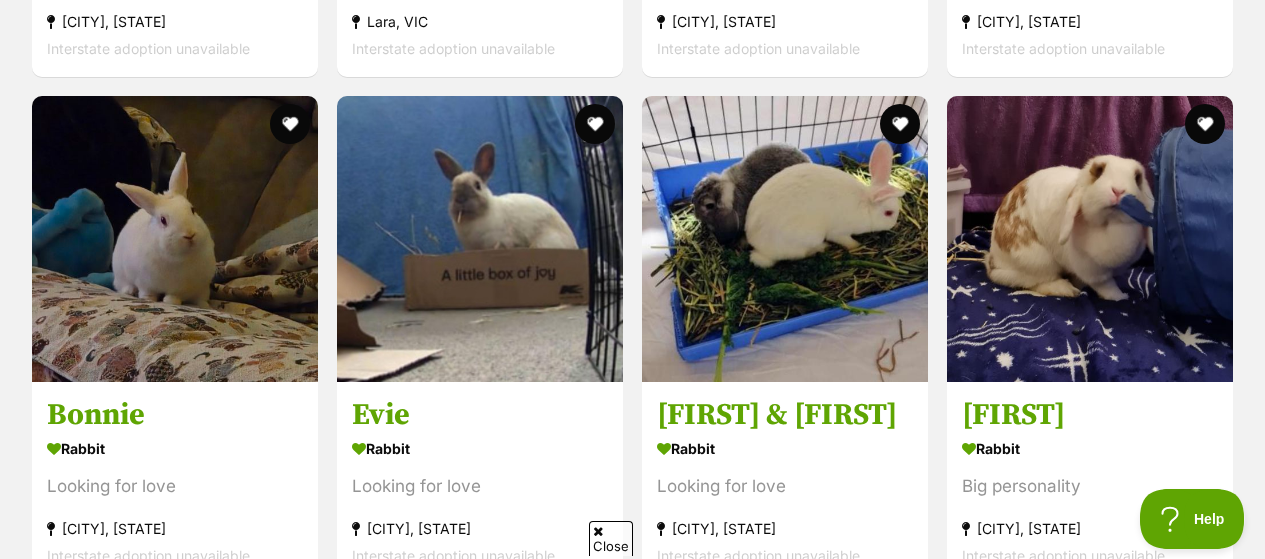 scroll, scrollTop: 6835, scrollLeft: 0, axis: vertical 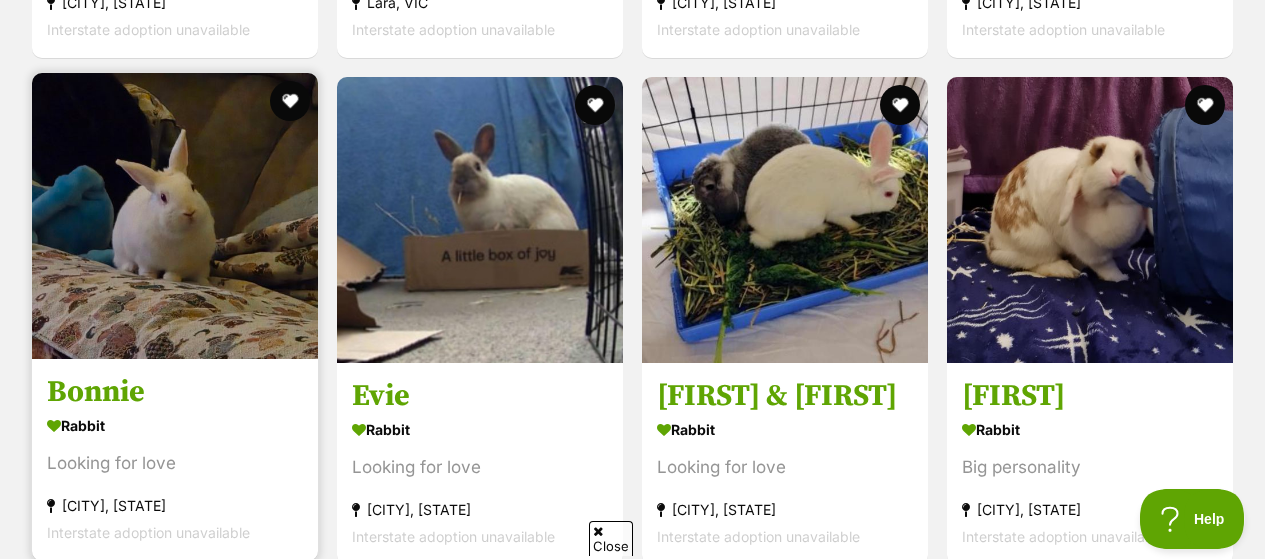 click on "Rabbit" at bounding box center (175, 426) 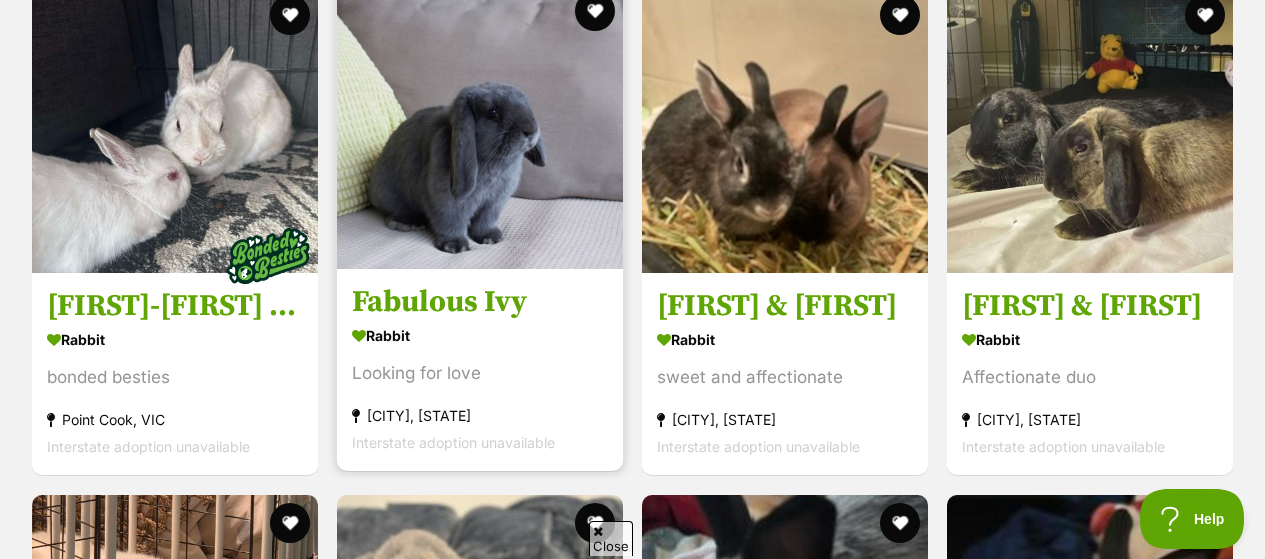 scroll, scrollTop: 7943, scrollLeft: 0, axis: vertical 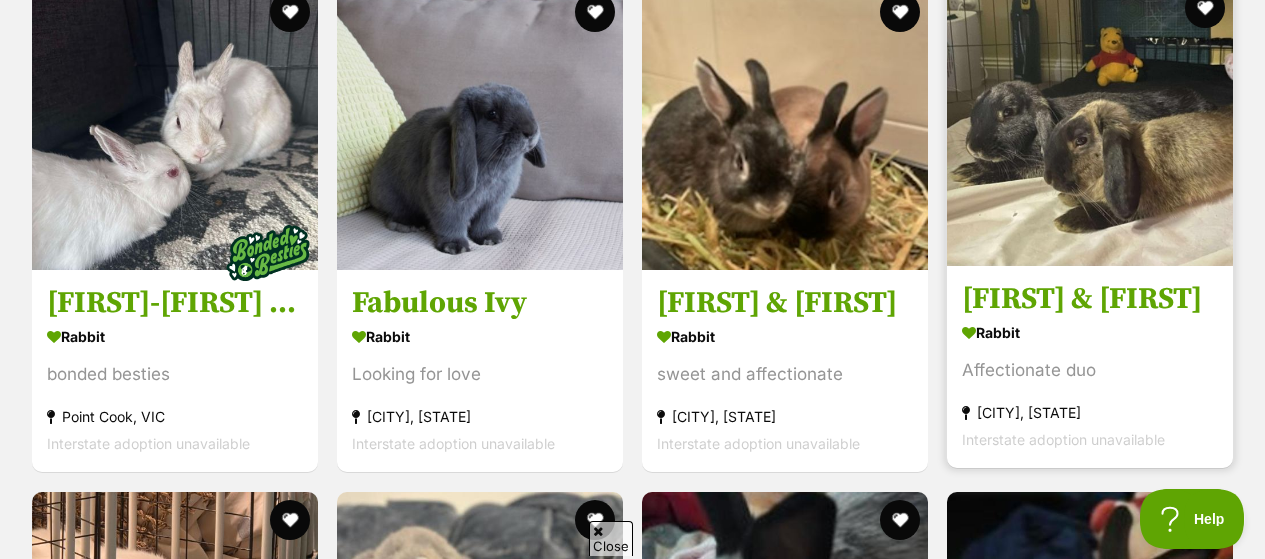 click on "Ace & Alpha" at bounding box center (1090, 300) 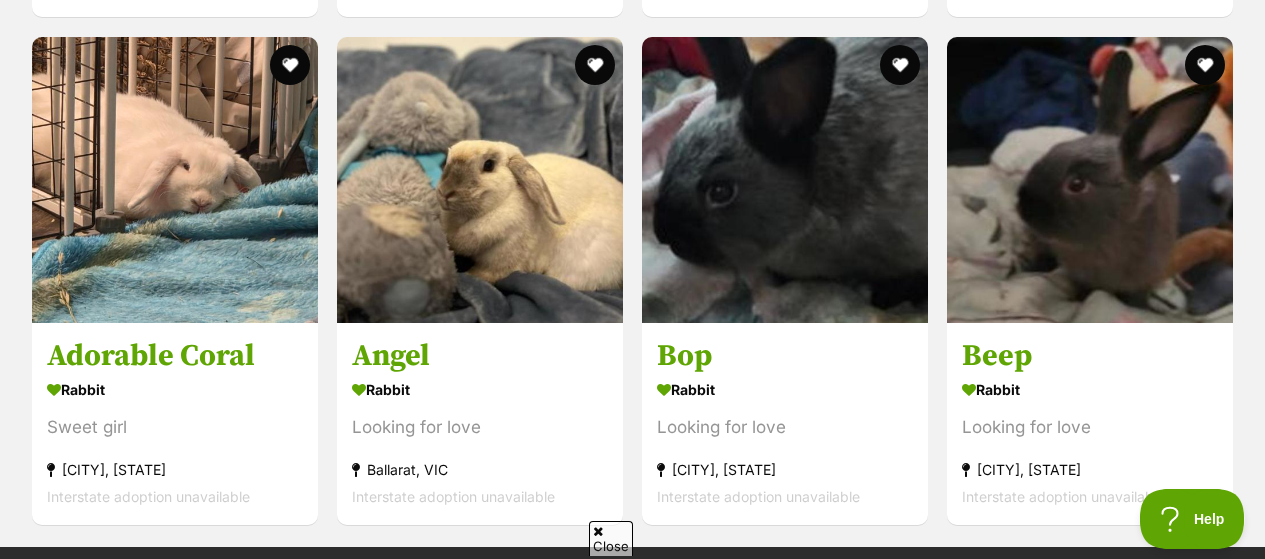 scroll, scrollTop: 8397, scrollLeft: 0, axis: vertical 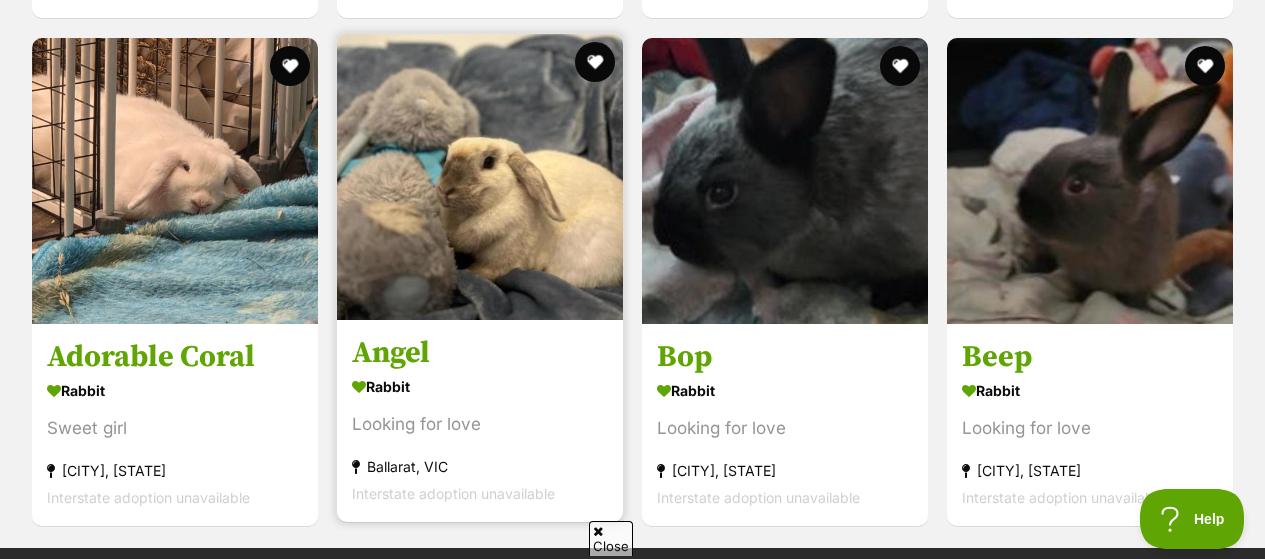 click on "Angel" at bounding box center (480, 353) 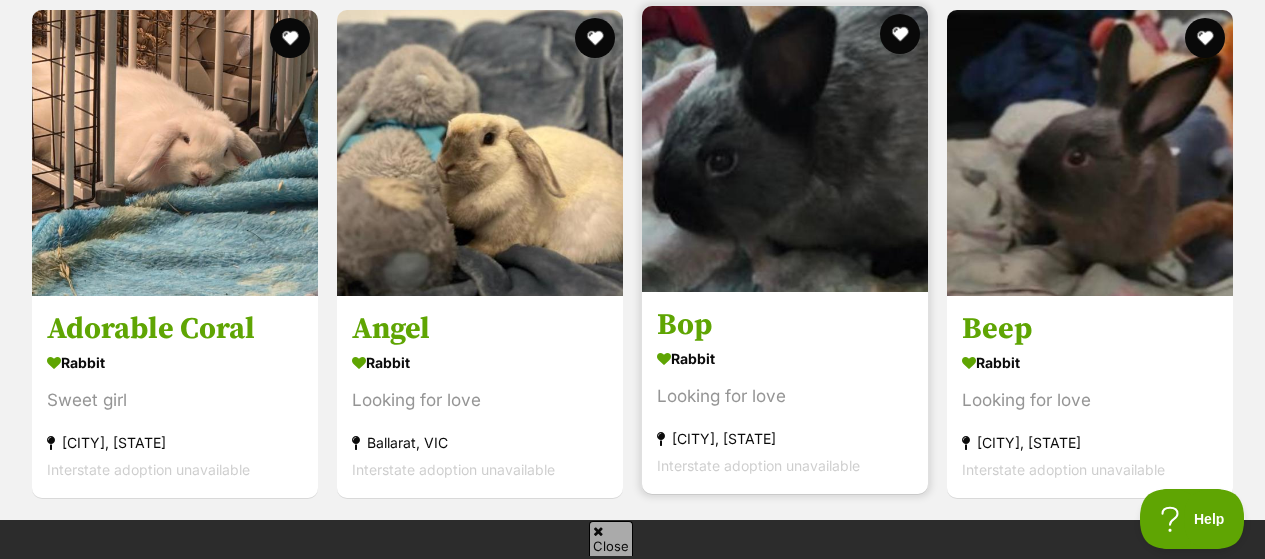 scroll, scrollTop: 8424, scrollLeft: 0, axis: vertical 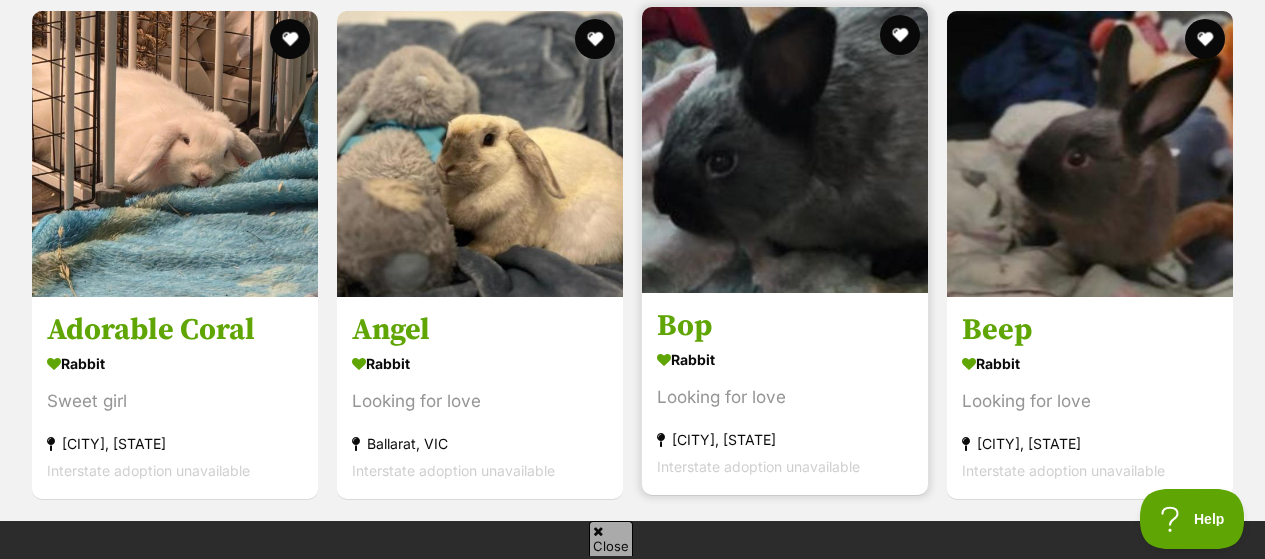 click on "Rabbit
Looking for love
Bendigo, VIC
Interstate adoption unavailable" at bounding box center (785, 412) 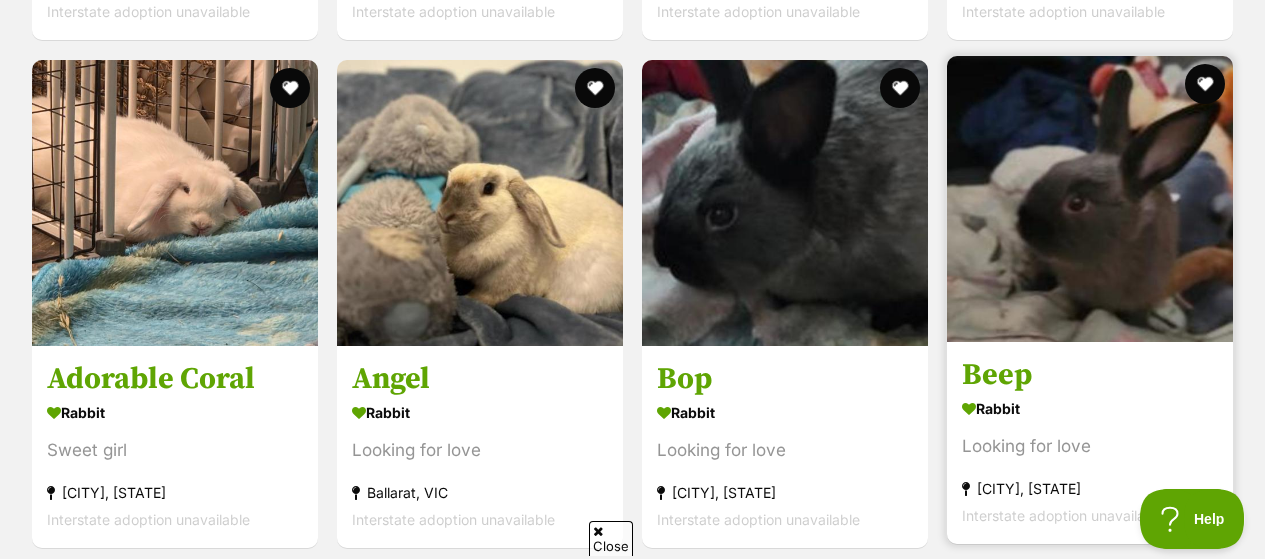 click on "Beep" at bounding box center (1090, 375) 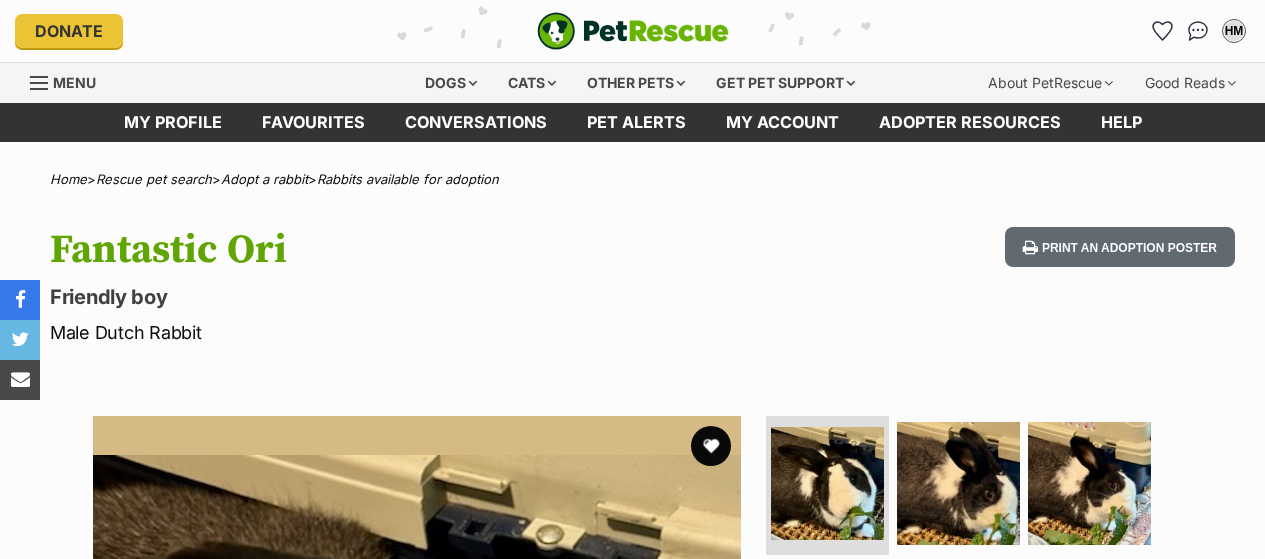 scroll, scrollTop: 0, scrollLeft: 0, axis: both 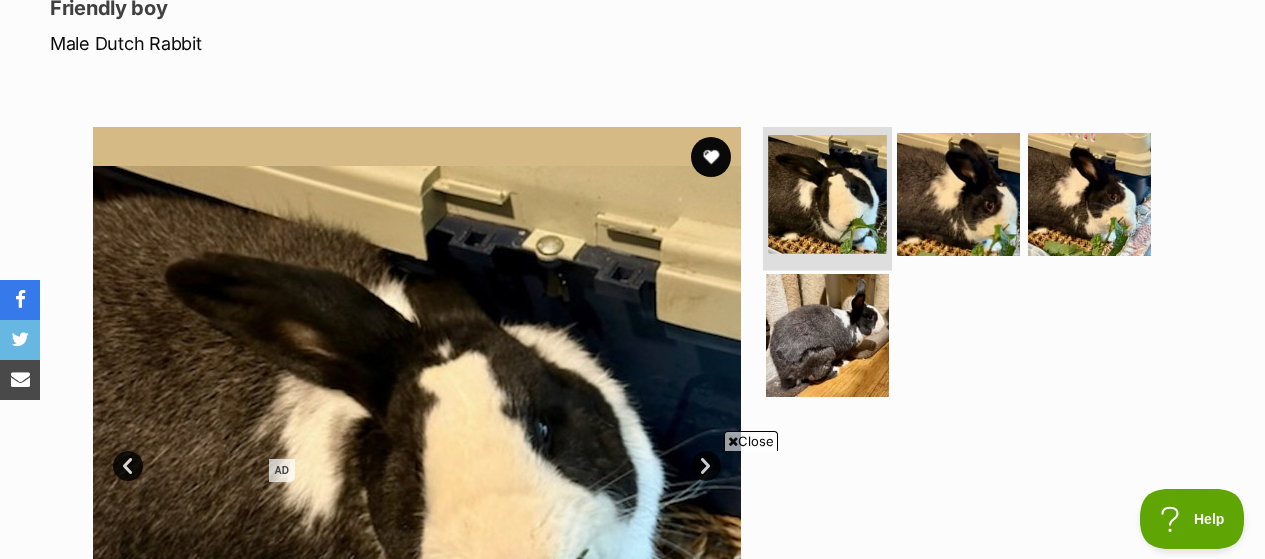 click at bounding box center [827, 194] 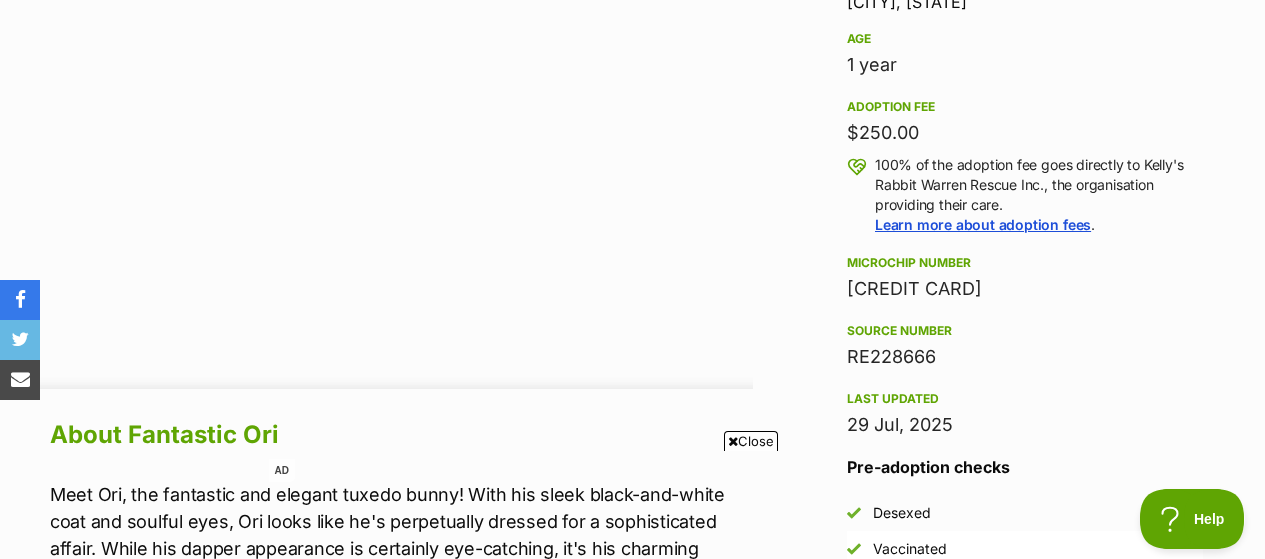 scroll, scrollTop: 1372, scrollLeft: 0, axis: vertical 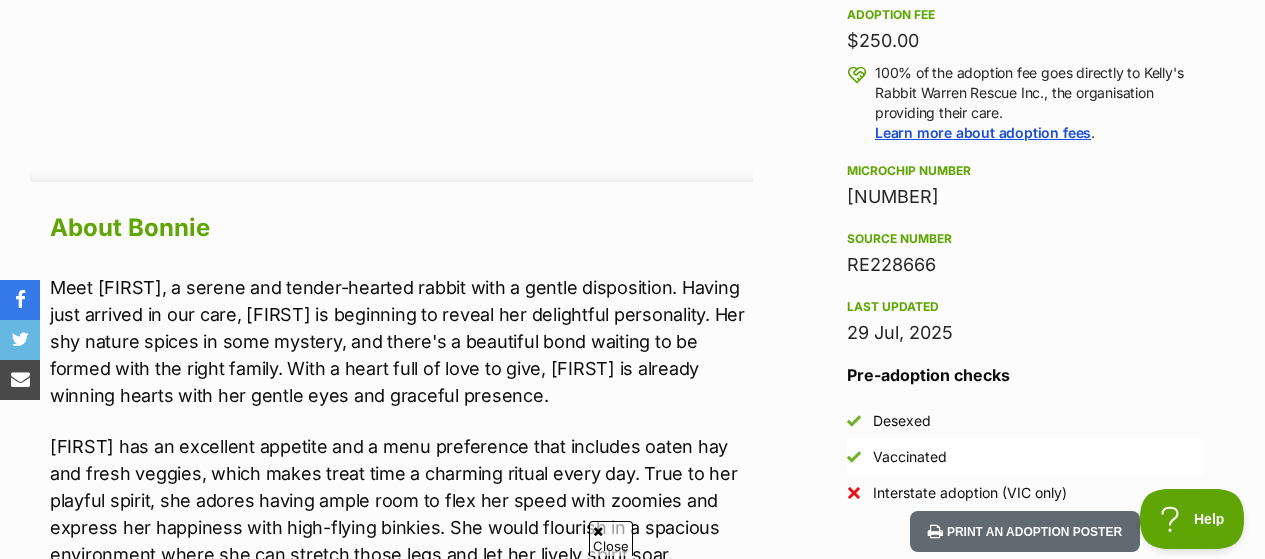 click on "Meet [FIRST], a serene and tender-hearted rabbit with a gentle disposition. Having just arrived in our care, [FIRST] is beginning to reveal her delightful personality. Her shy nature spices in some mystery, and there's a beautiful bond waiting to be formed with the right family. With a heart full of love to give, [FIRST] is already winning hearts with her gentle eyes and graceful presence." at bounding box center [401, 341] 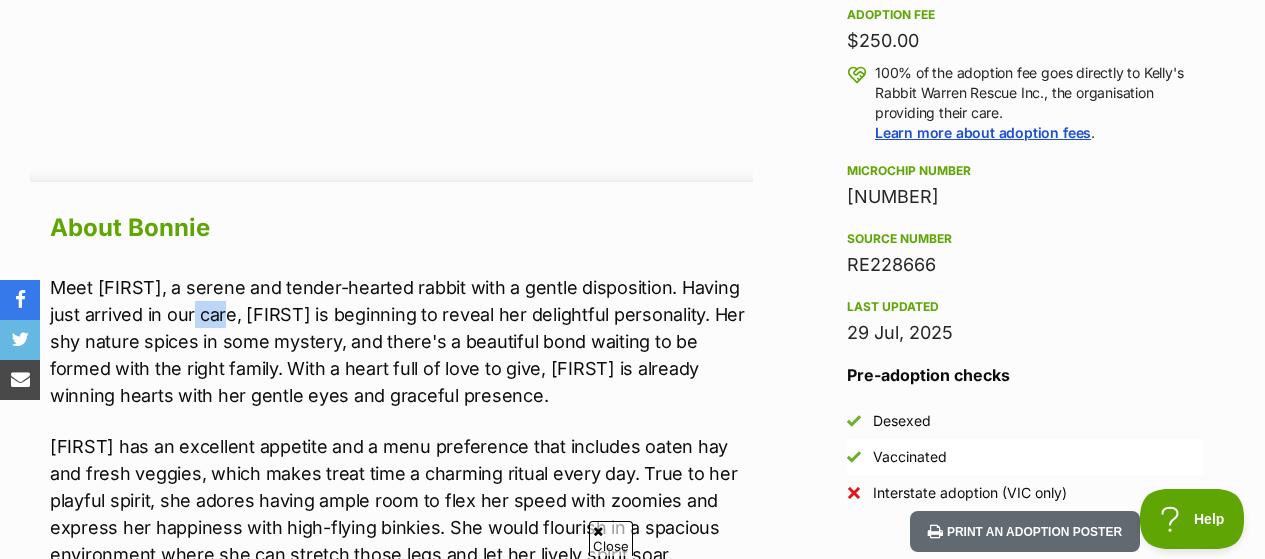 click on "Meet [FIRST], a serene and tender-hearted rabbit with a gentle disposition. Having just arrived in our care, [FIRST] is beginning to reveal her delightful personality. Her shy nature spices in some mystery, and there's a beautiful bond waiting to be formed with the right family. With a heart full of love to give, [FIRST] is already winning hearts with her gentle eyes and graceful presence." at bounding box center [401, 341] 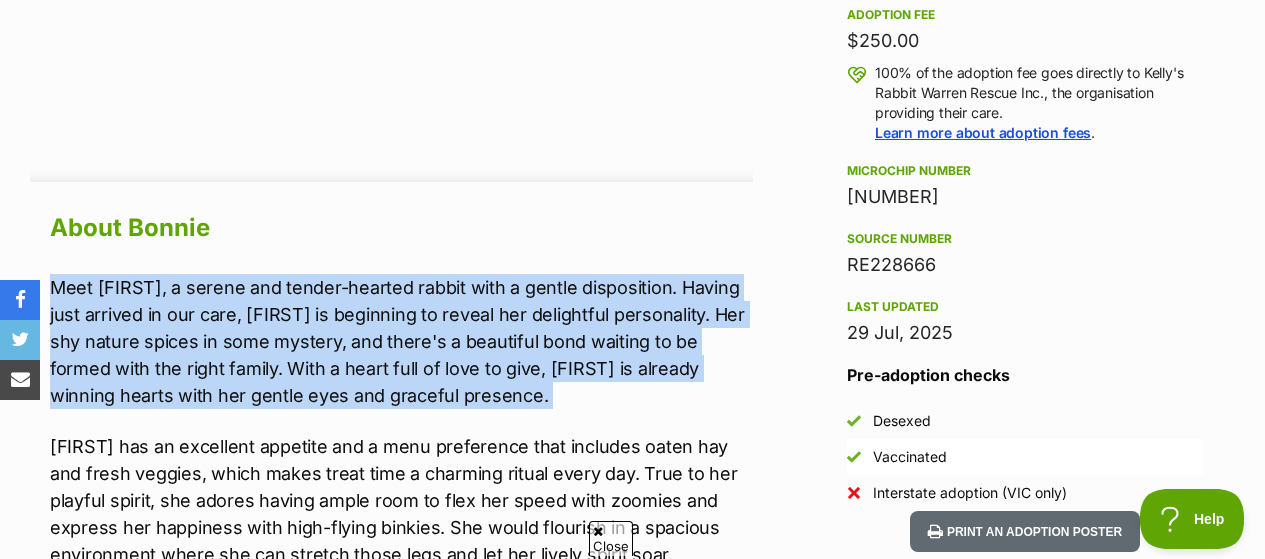 click on "Meet [FIRST], a serene and tender-hearted rabbit with a gentle disposition. Having just arrived in our care, [FIRST] is beginning to reveal her delightful personality. Her shy nature spices in some mystery, and there's a beautiful bond waiting to be formed with the right family. With a heart full of love to give, [FIRST] is already winning hearts with her gentle eyes and graceful presence." at bounding box center (401, 341) 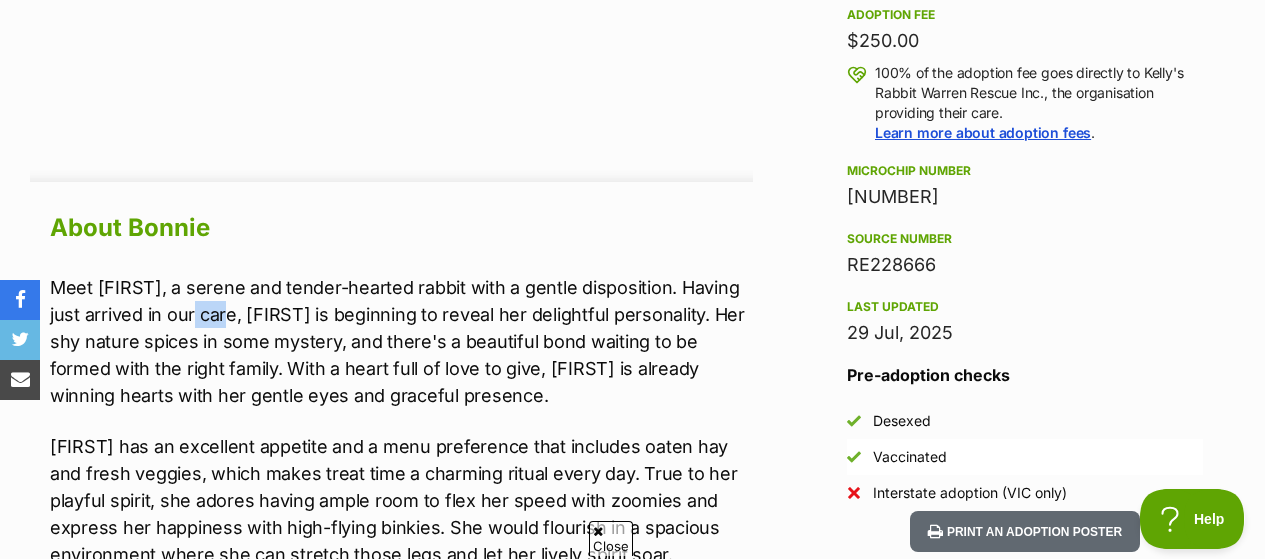 click on "Meet [FIRST], a serene and tender-hearted rabbit with a gentle disposition. Having just arrived in our care, [FIRST] is beginning to reveal her delightful personality. Her shy nature spices in some mystery, and there's a beautiful bond waiting to be formed with the right family. With a heart full of love to give, [FIRST] is already winning hearts with her gentle eyes and graceful presence." at bounding box center (401, 341) 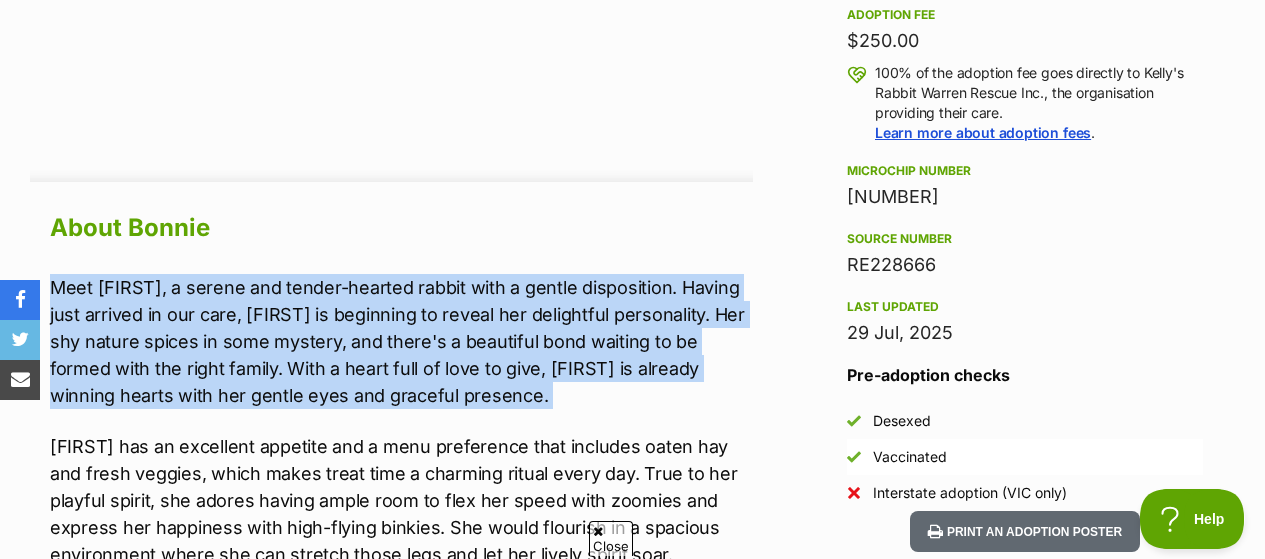 click on "Meet [FIRST], a serene and tender-hearted rabbit with a gentle disposition. Having just arrived in our care, [FIRST] is beginning to reveal her delightful personality. Her shy nature spices in some mystery, and there's a beautiful bond waiting to be formed with the right family. With a heart full of love to give, [FIRST] is already winning hearts with her gentle eyes and graceful presence." at bounding box center [401, 341] 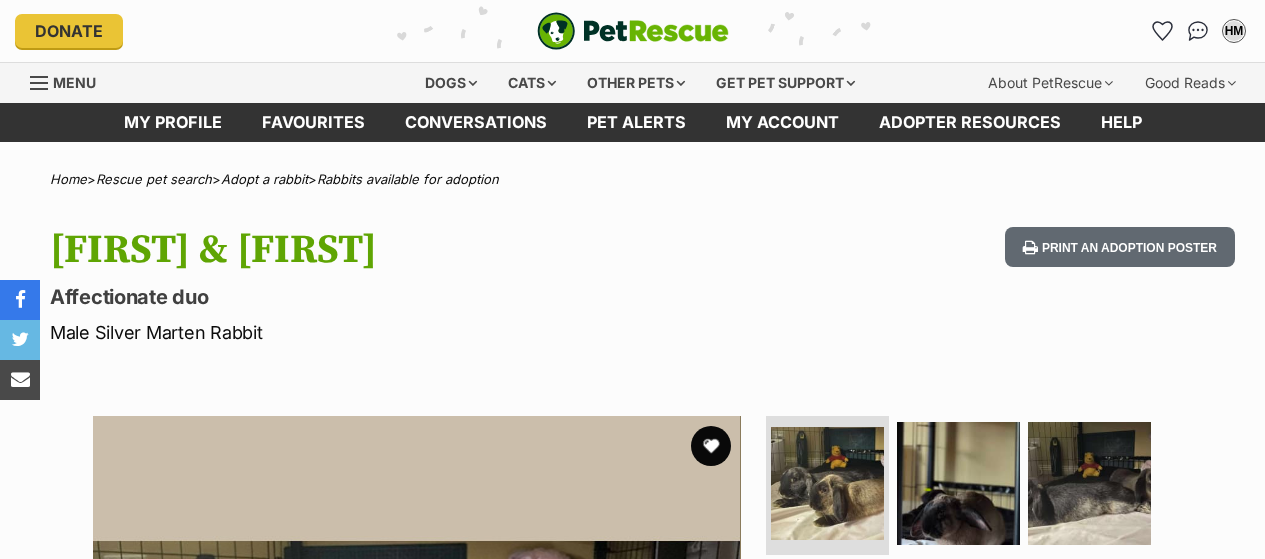scroll, scrollTop: 0, scrollLeft: 0, axis: both 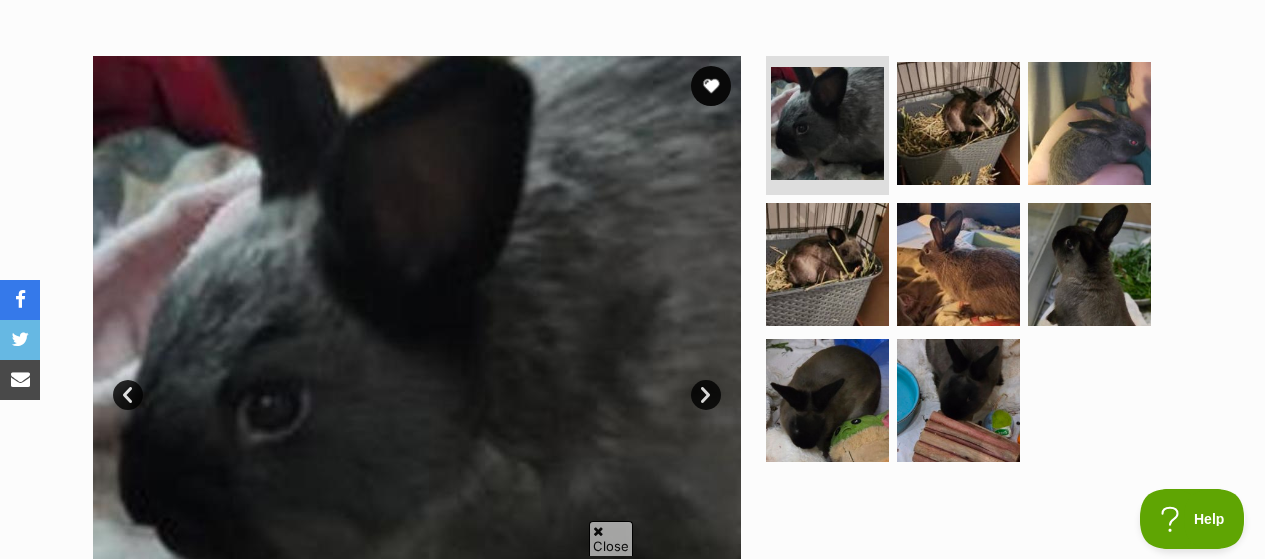 click on "Next" at bounding box center (706, 395) 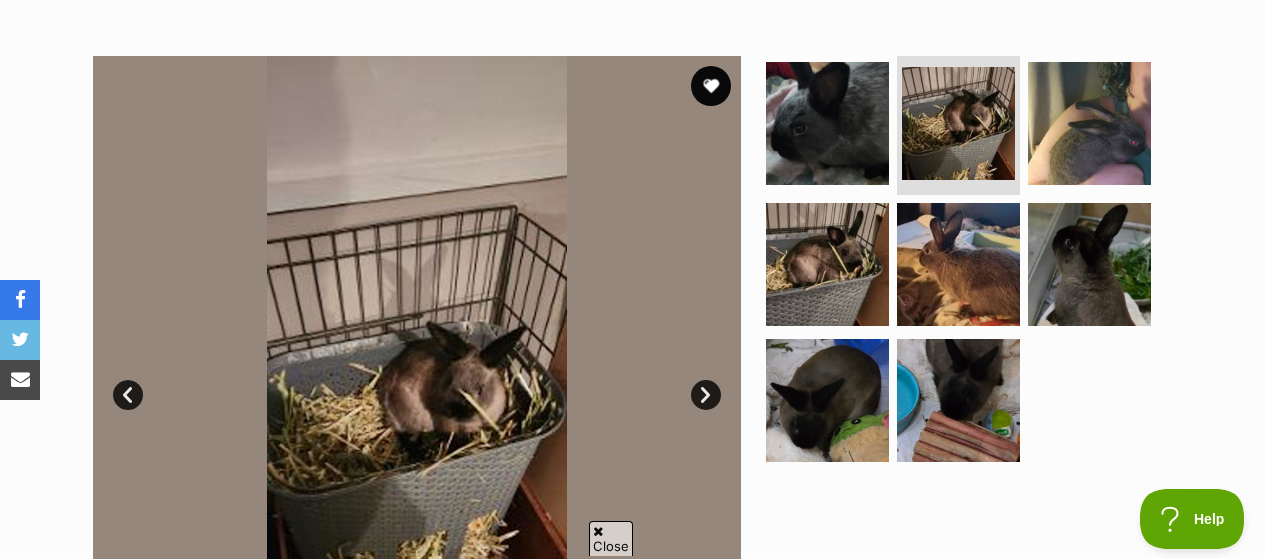 click on "Next" at bounding box center [706, 395] 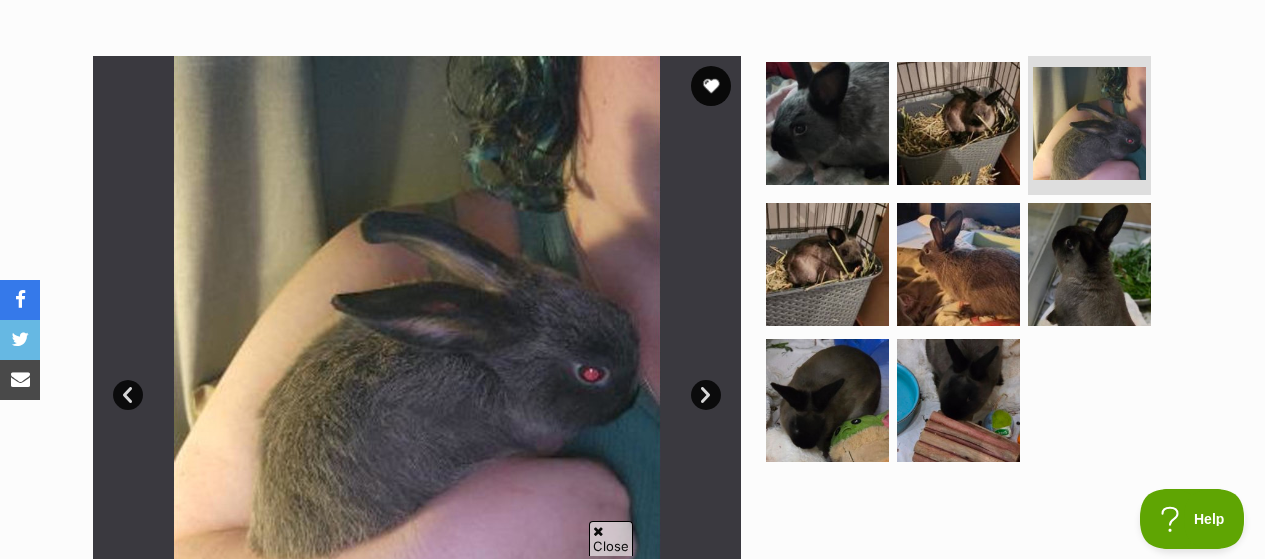 click on "Next" at bounding box center (706, 395) 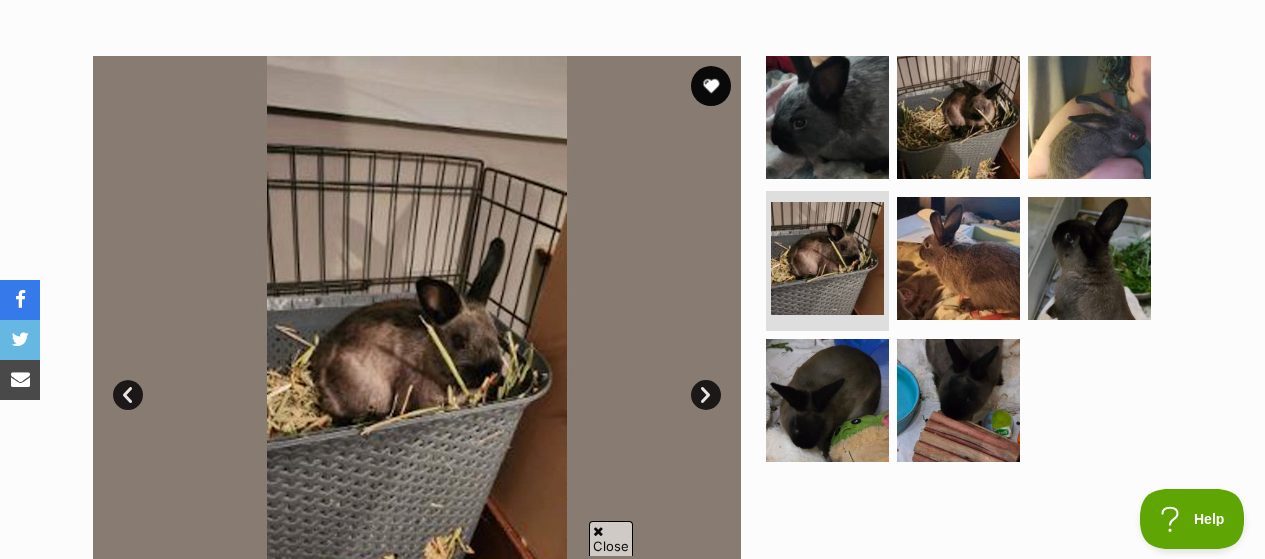 click on "Next" at bounding box center (706, 395) 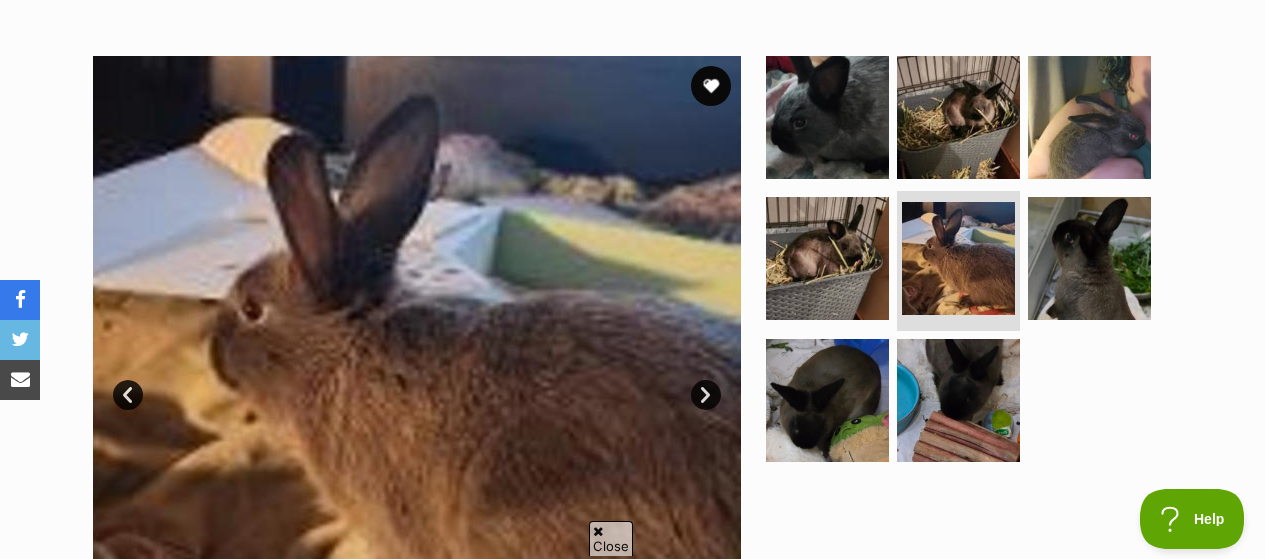 click on "Next" at bounding box center (706, 395) 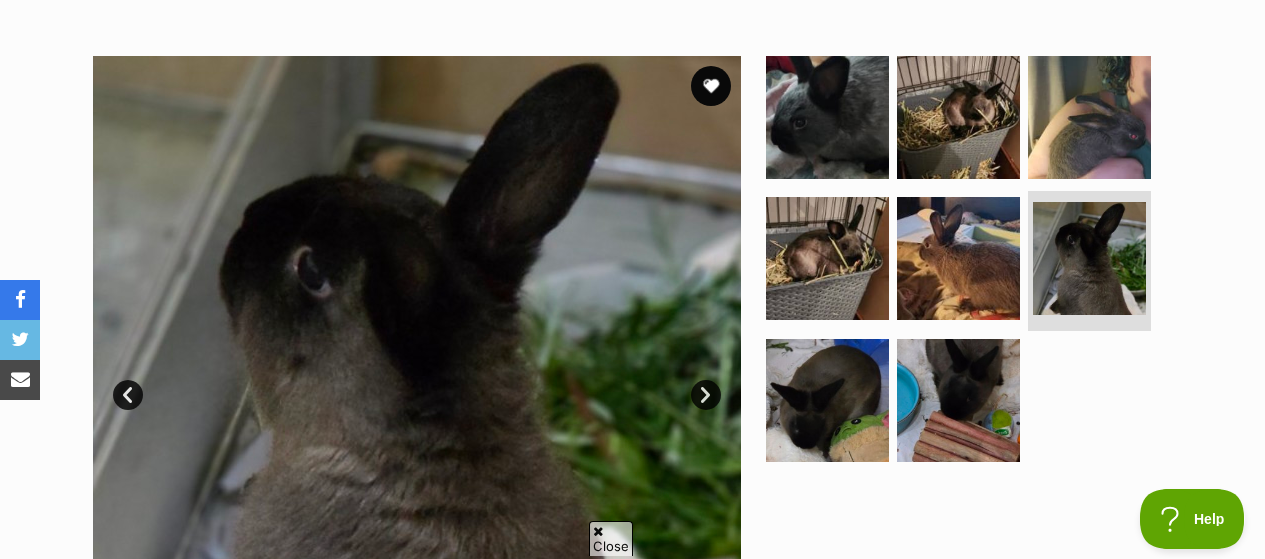 click on "Next" at bounding box center [706, 395] 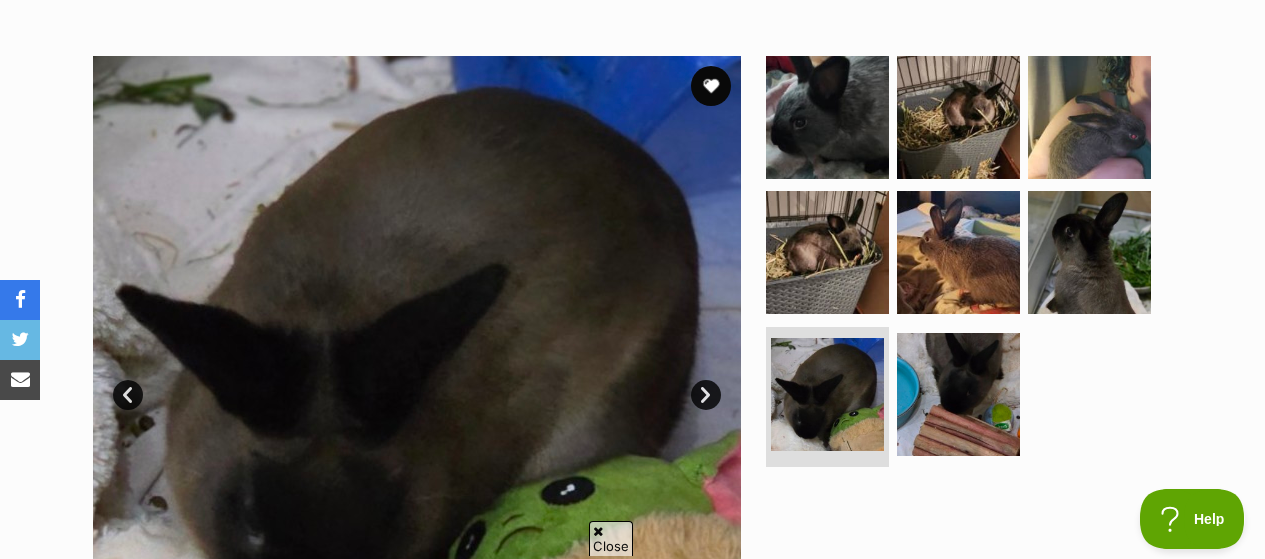 click on "Next" at bounding box center [706, 395] 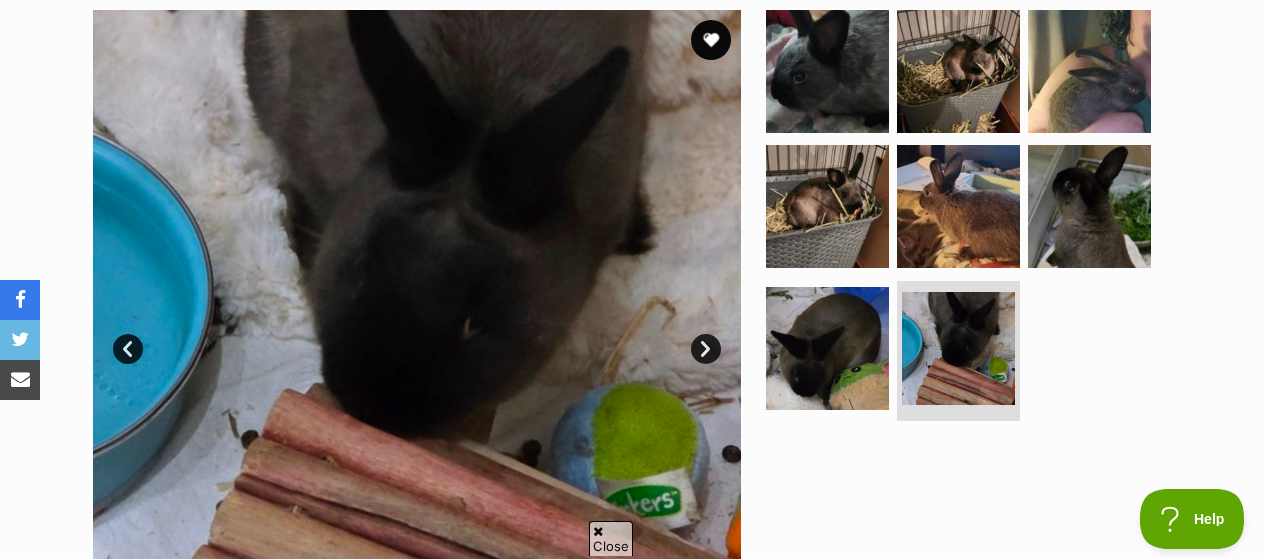 scroll, scrollTop: 407, scrollLeft: 0, axis: vertical 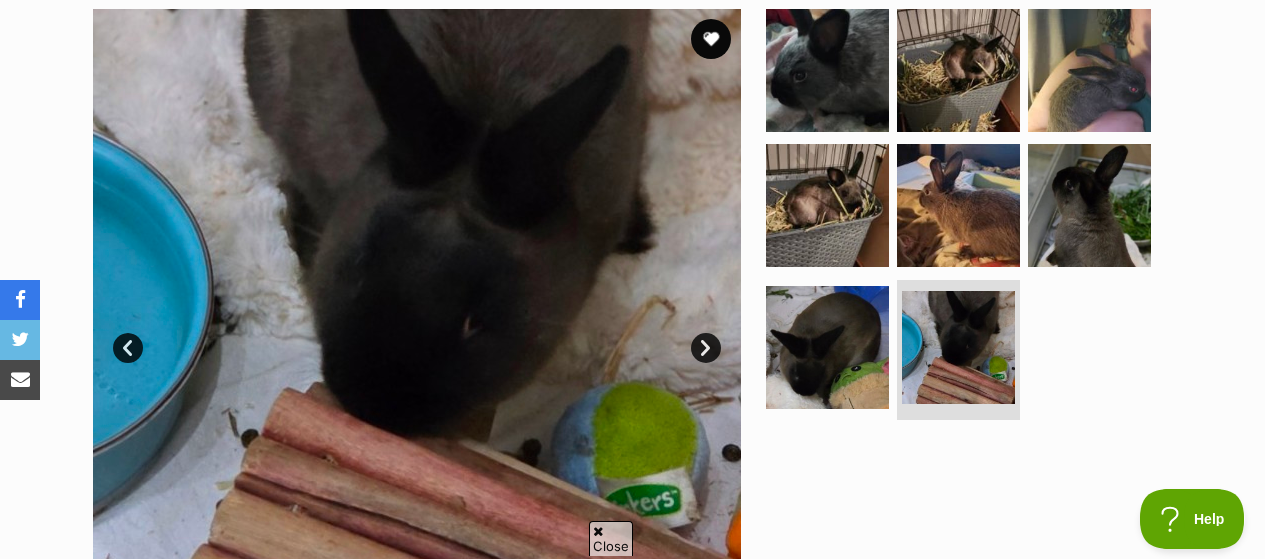 click on "Next" at bounding box center [706, 348] 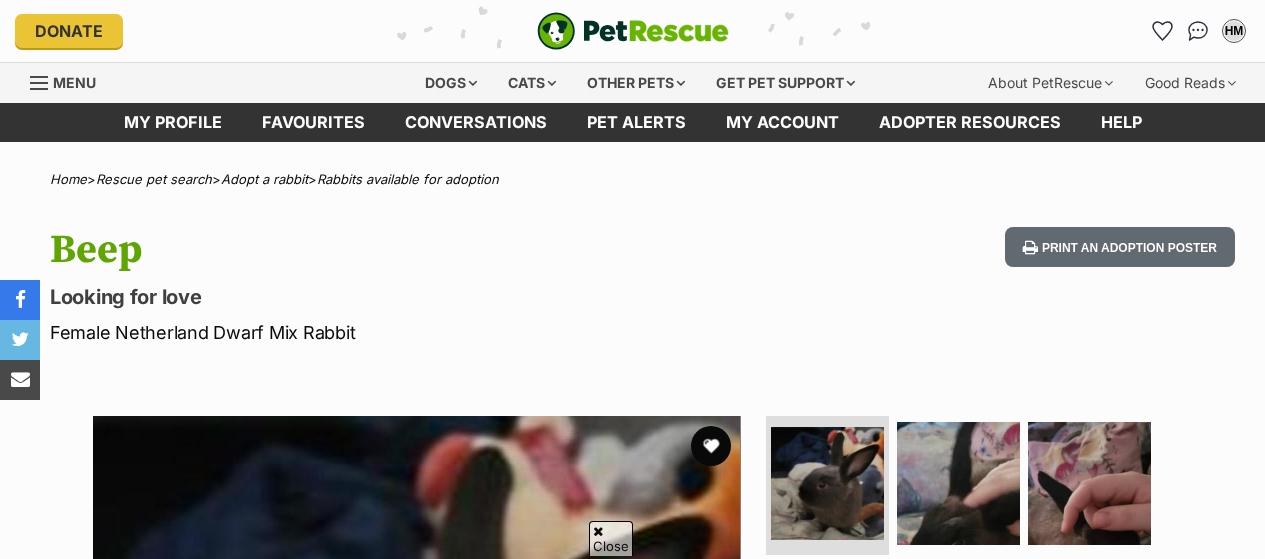 scroll, scrollTop: 943, scrollLeft: 0, axis: vertical 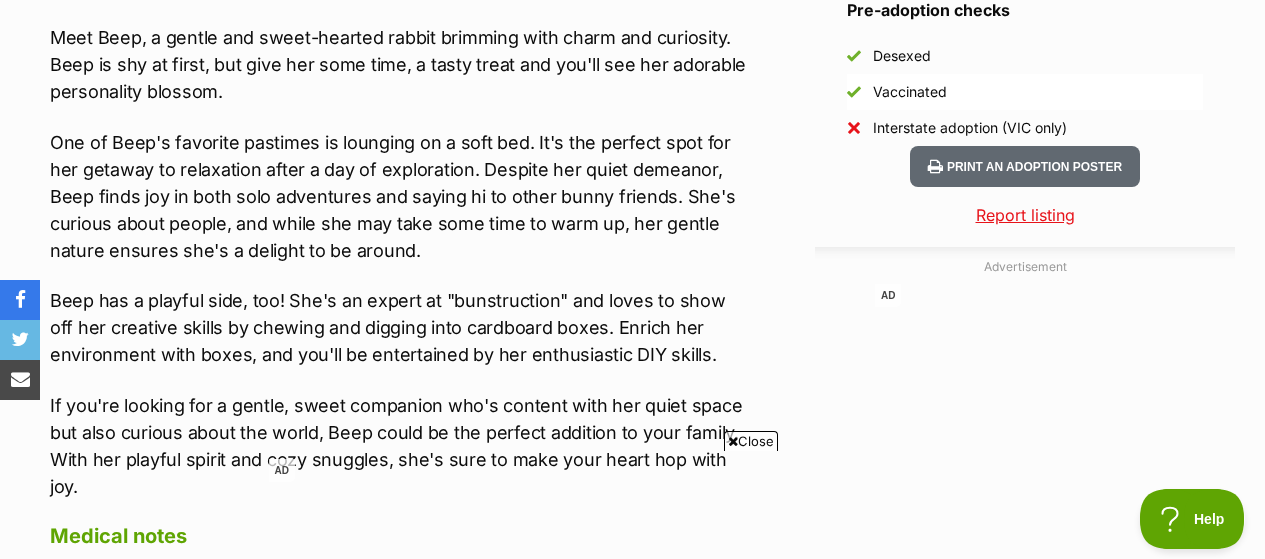 click on "Meet Beep, a gentle and sweet-hearted rabbit brimming with charm and curiosity. Beep is shy at first, but give her some time, a tasty treat and you'll see her adorable personality blossom." at bounding box center (401, 64) 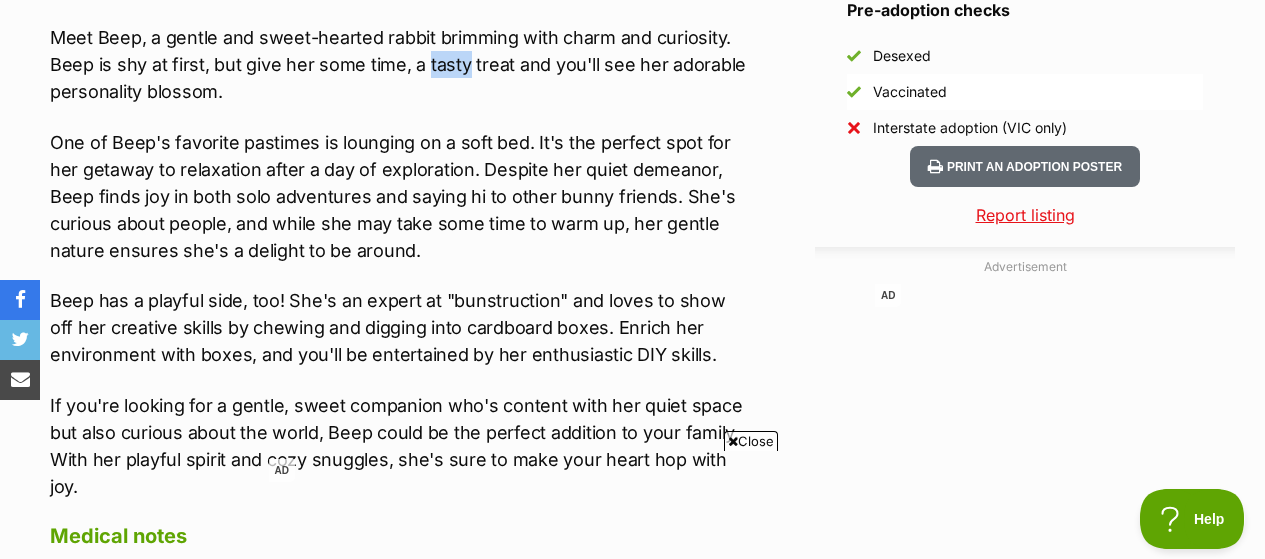 click on "Meet Beep, a gentle and sweet-hearted rabbit brimming with charm and curiosity. Beep is shy at first, but give her some time, a tasty treat and you'll see her adorable personality blossom." at bounding box center [401, 64] 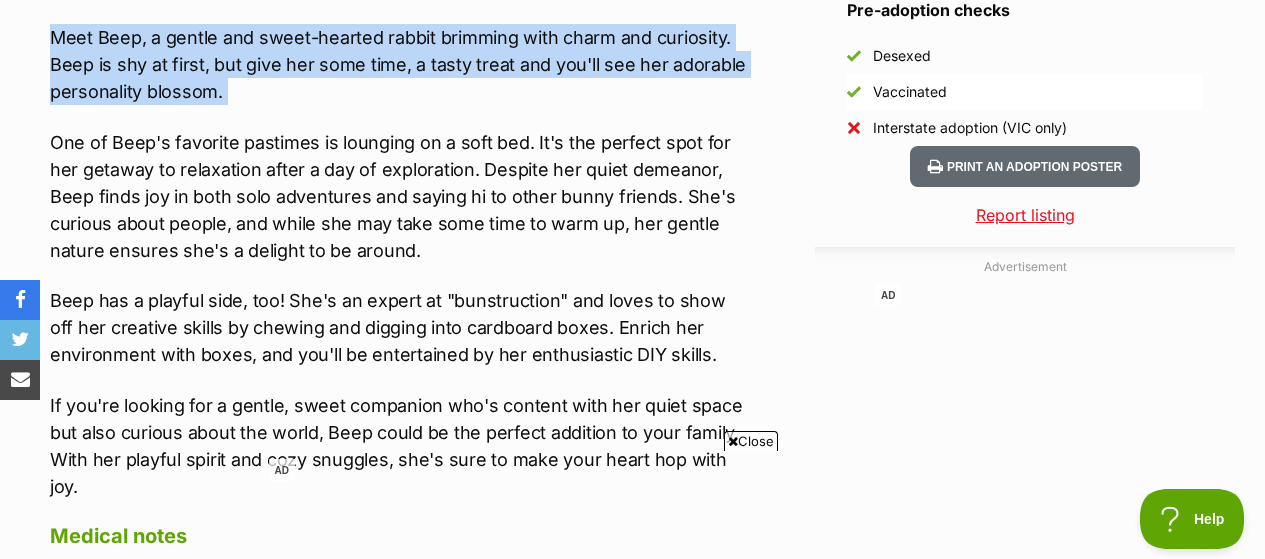 click on "Meet Beep, a gentle and sweet-hearted rabbit brimming with charm and curiosity. Beep is shy at first, but give her some time, a tasty treat and you'll see her adorable personality blossom." at bounding box center [401, 64] 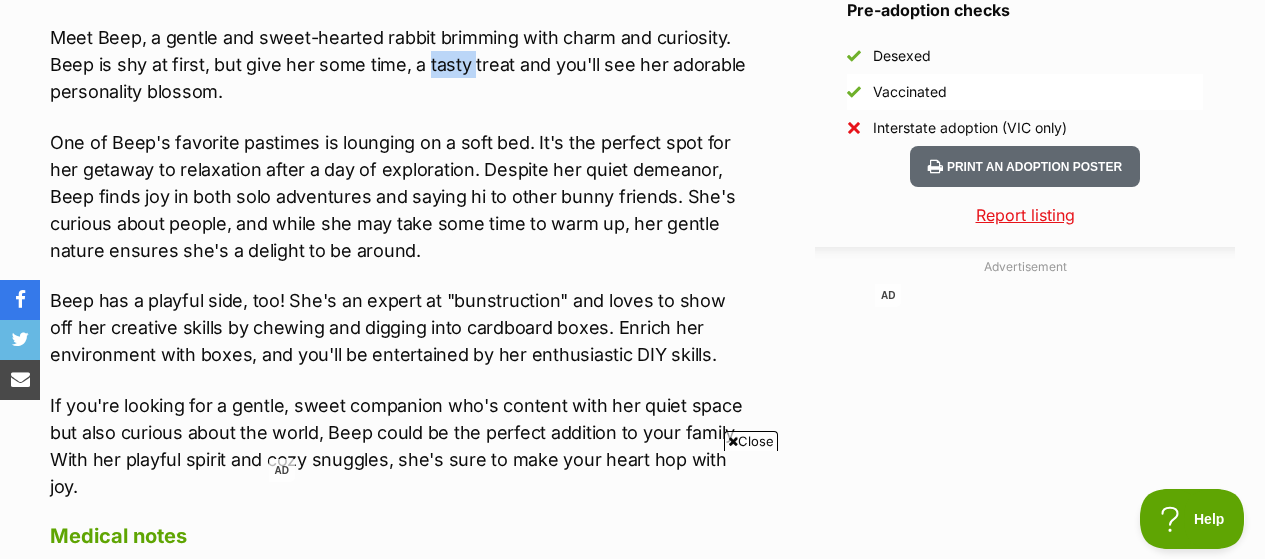 click on "Meet Beep, a gentle and sweet-hearted rabbit brimming with charm and curiosity. Beep is shy at first, but give her some time, a tasty treat and you'll see her adorable personality blossom." at bounding box center (401, 64) 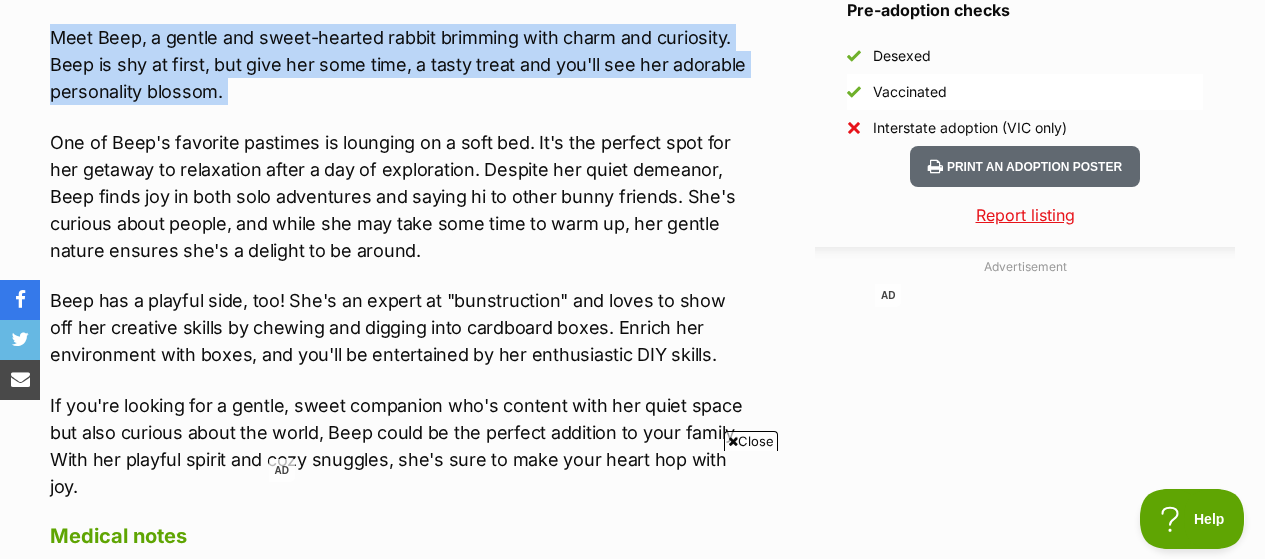 click on "Meet Beep, a gentle and sweet-hearted rabbit brimming with charm and curiosity. Beep is shy at first, but give her some time, a tasty treat and you'll see her adorable personality blossom." at bounding box center [401, 64] 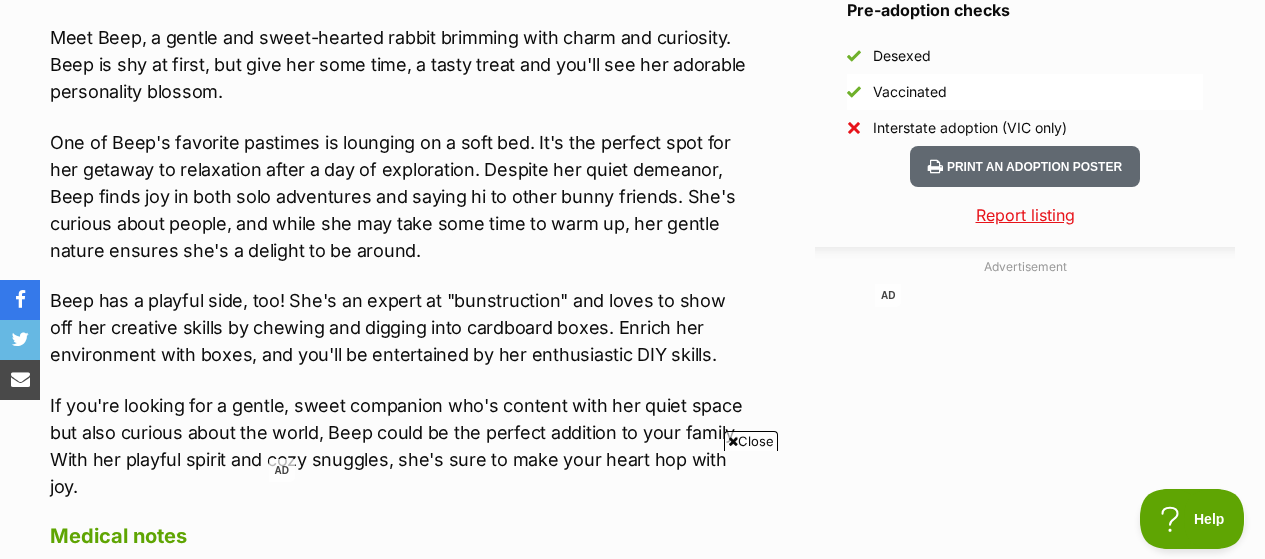click on "Meet Beep, a gentle and sweet-hearted rabbit brimming with charm and curiosity. Beep is shy at first, but give her some time, a tasty treat and you'll see her adorable personality blossom." at bounding box center (401, 64) 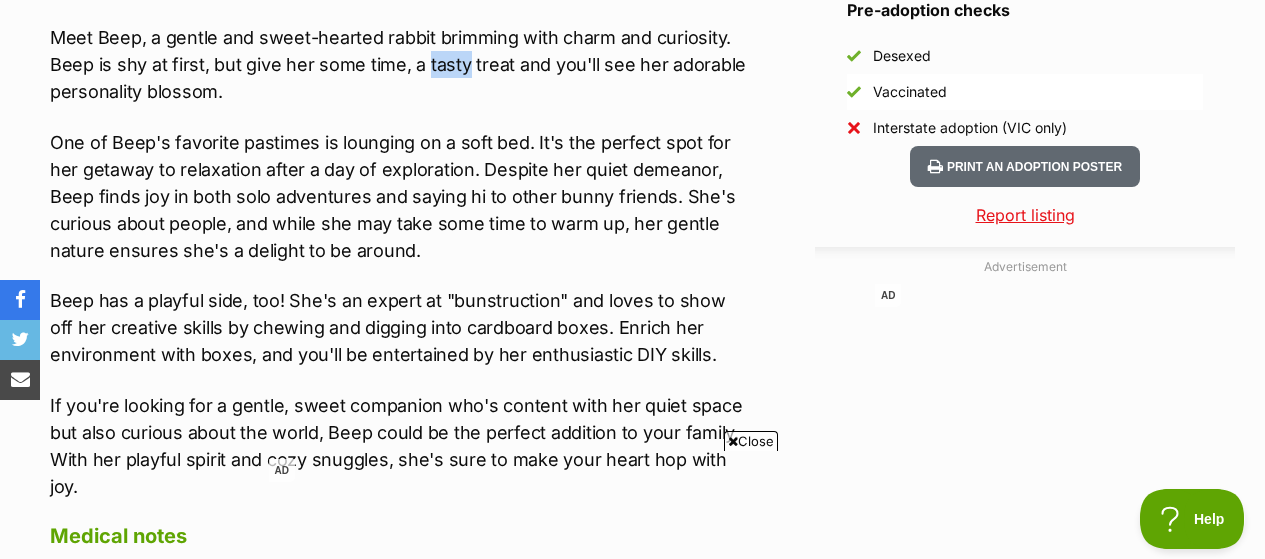 click on "Meet Beep, a gentle and sweet-hearted rabbit brimming with charm and curiosity. Beep is shy at first, but give her some time, a tasty treat and you'll see her adorable personality blossom." at bounding box center (401, 64) 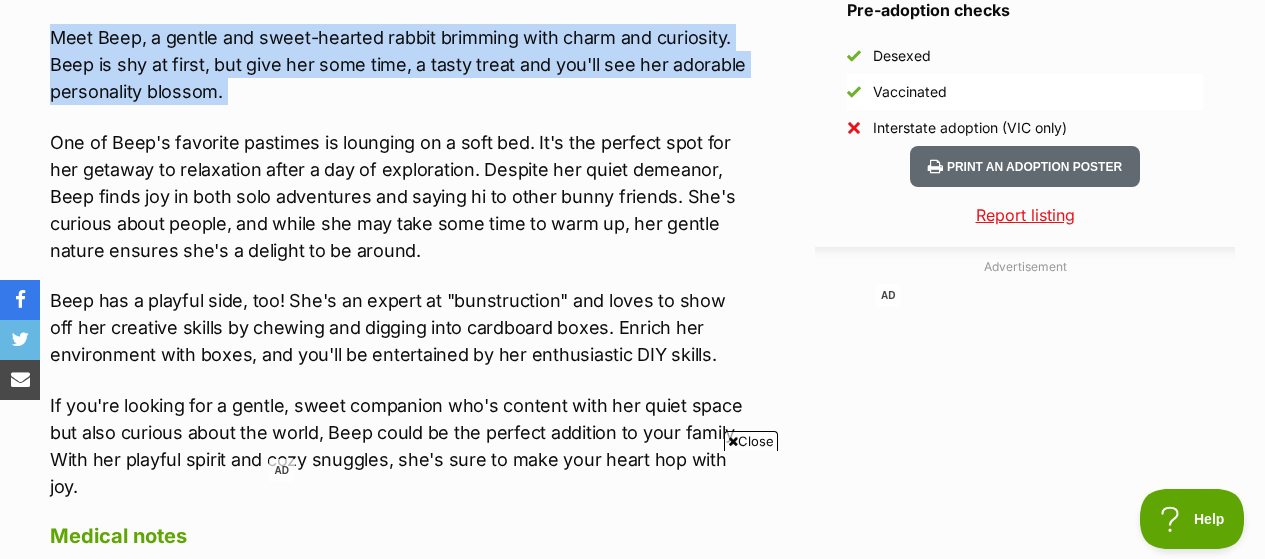 click on "Meet Beep, a gentle and sweet-hearted rabbit brimming with charm and curiosity. Beep is shy at first, but give her some time, a tasty treat and you'll see her adorable personality blossom." at bounding box center [401, 64] 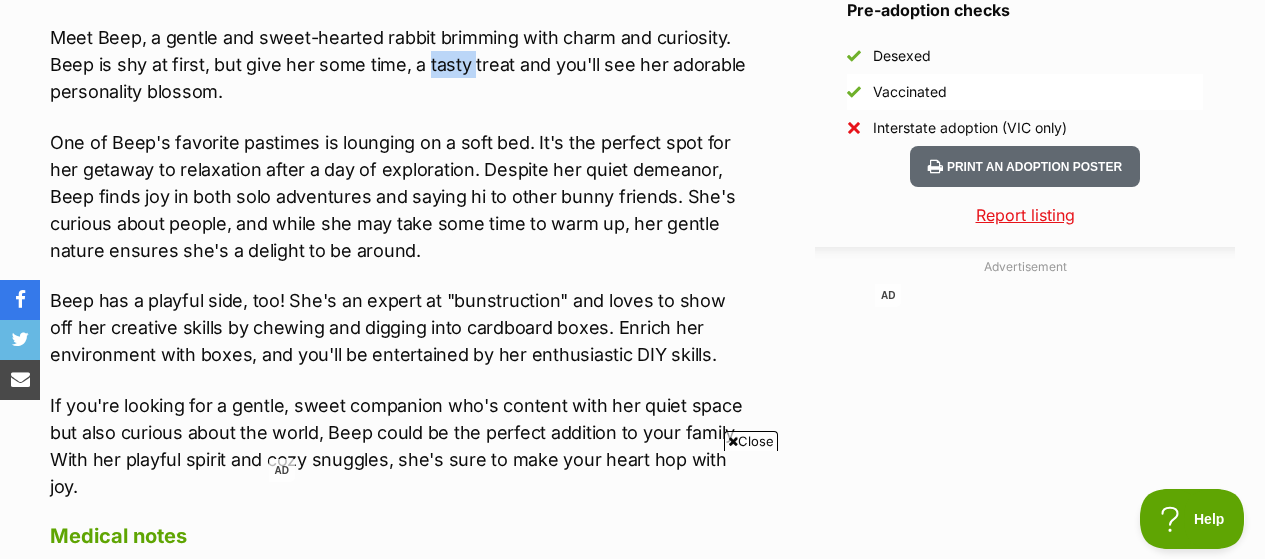 click on "Meet Beep, a gentle and sweet-hearted rabbit brimming with charm and curiosity. Beep is shy at first, but give her some time, a tasty treat and you'll see her adorable personality blossom." at bounding box center (401, 64) 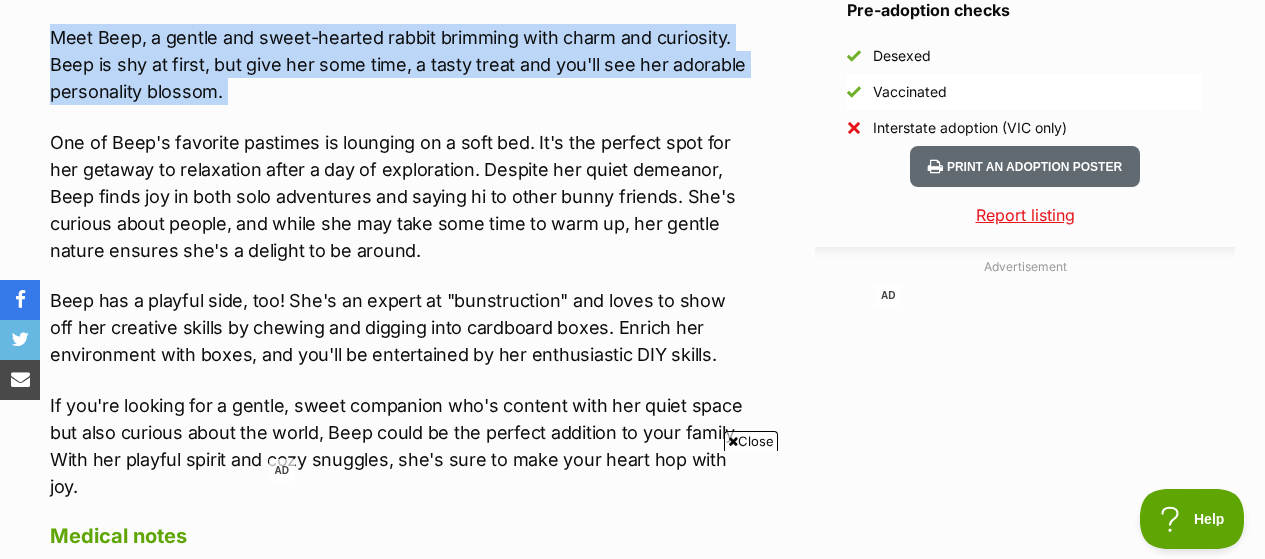 click on "Meet Beep, a gentle and sweet-hearted rabbit brimming with charm and curiosity. Beep is shy at first, but give her some time, a tasty treat and you'll see her adorable personality blossom." at bounding box center [401, 64] 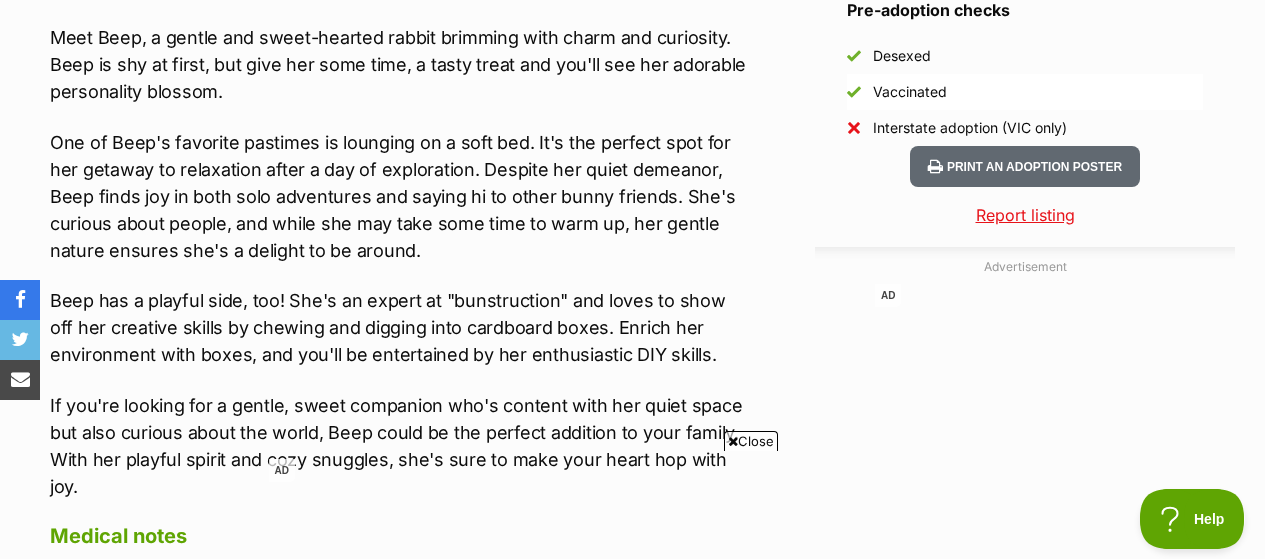 click on "Meet Beep, a gentle and sweet-hearted rabbit brimming with charm and curiosity. Beep is shy at first, but give her some time, a tasty treat and you'll see her adorable personality blossom." at bounding box center [401, 64] 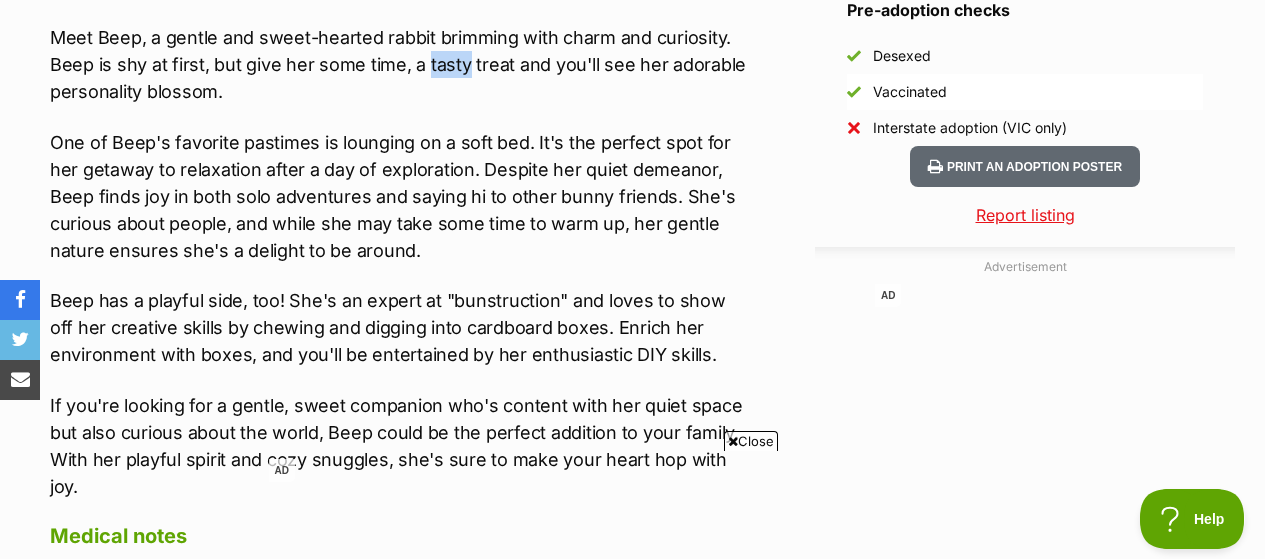 click on "Meet Beep, a gentle and sweet-hearted rabbit brimming with charm and curiosity. Beep is shy at first, but give her some time, a tasty treat and you'll see her adorable personality blossom." at bounding box center (401, 64) 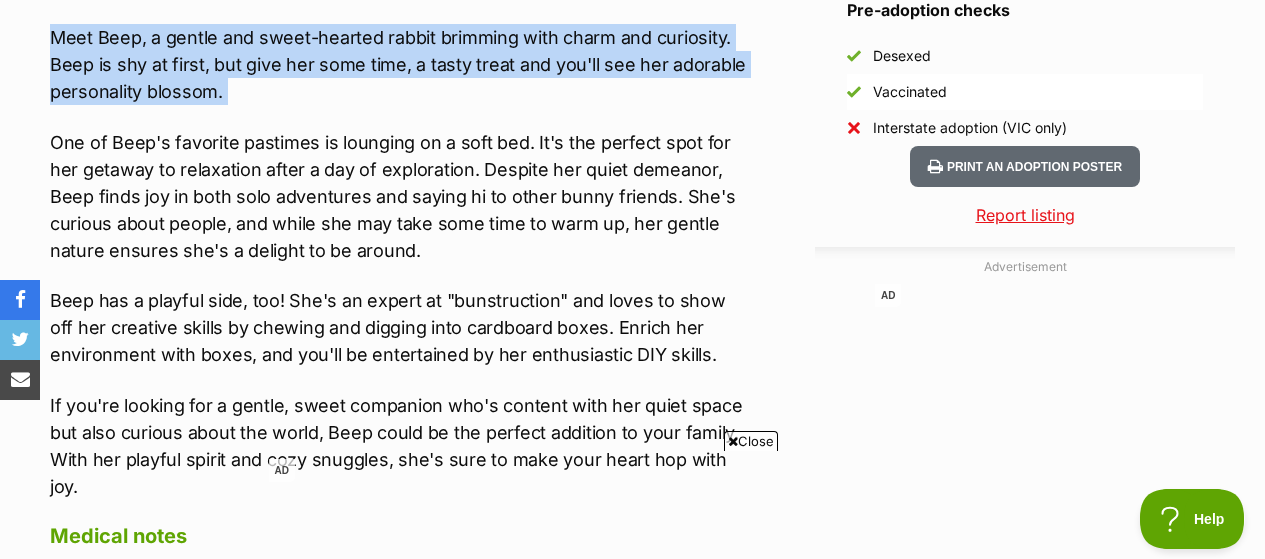 click on "Meet Beep, a gentle and sweet-hearted rabbit brimming with charm and curiosity. Beep is shy at first, but give her some time, a tasty treat and you'll see her adorable personality blossom." at bounding box center (401, 64) 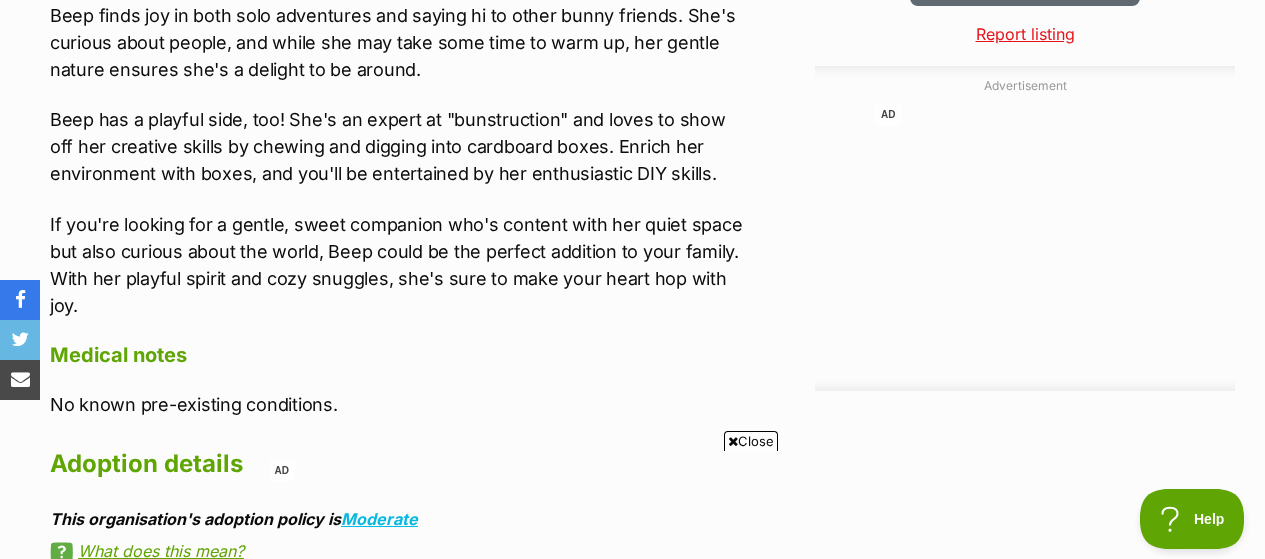 scroll, scrollTop: 2019, scrollLeft: 0, axis: vertical 